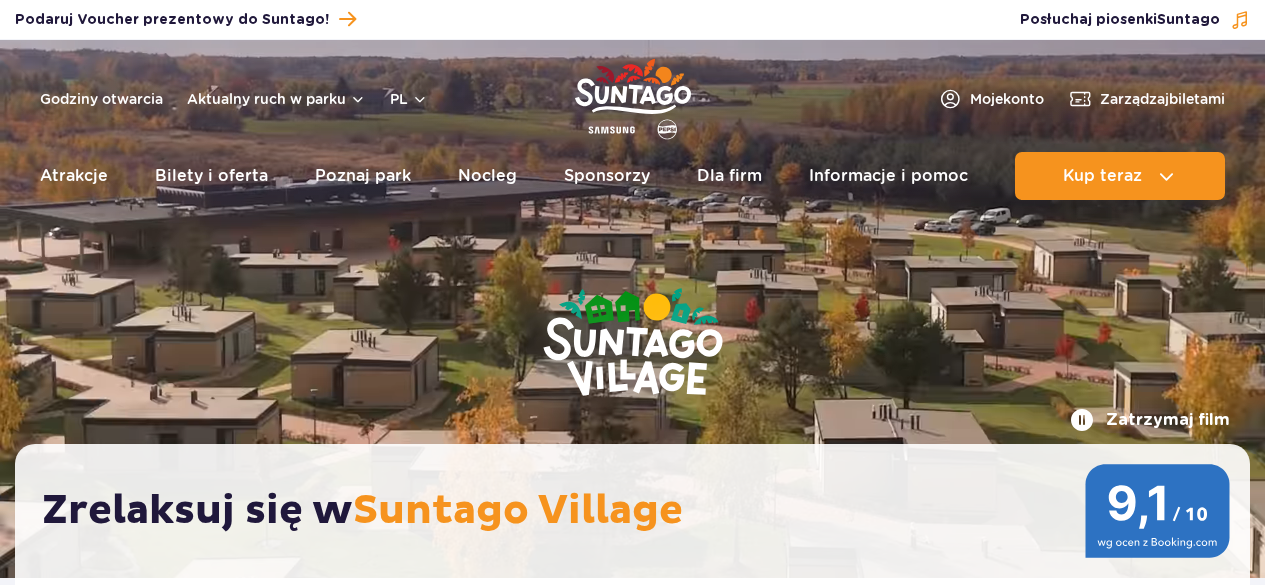 scroll, scrollTop: 0, scrollLeft: 0, axis: both 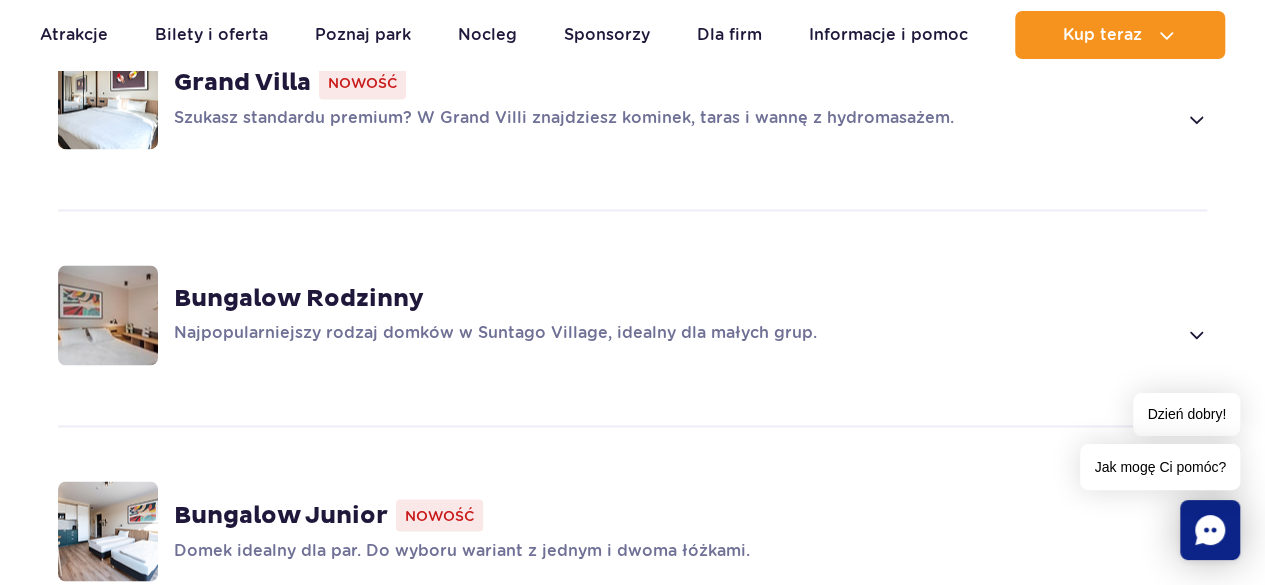 click at bounding box center (1195, 334) 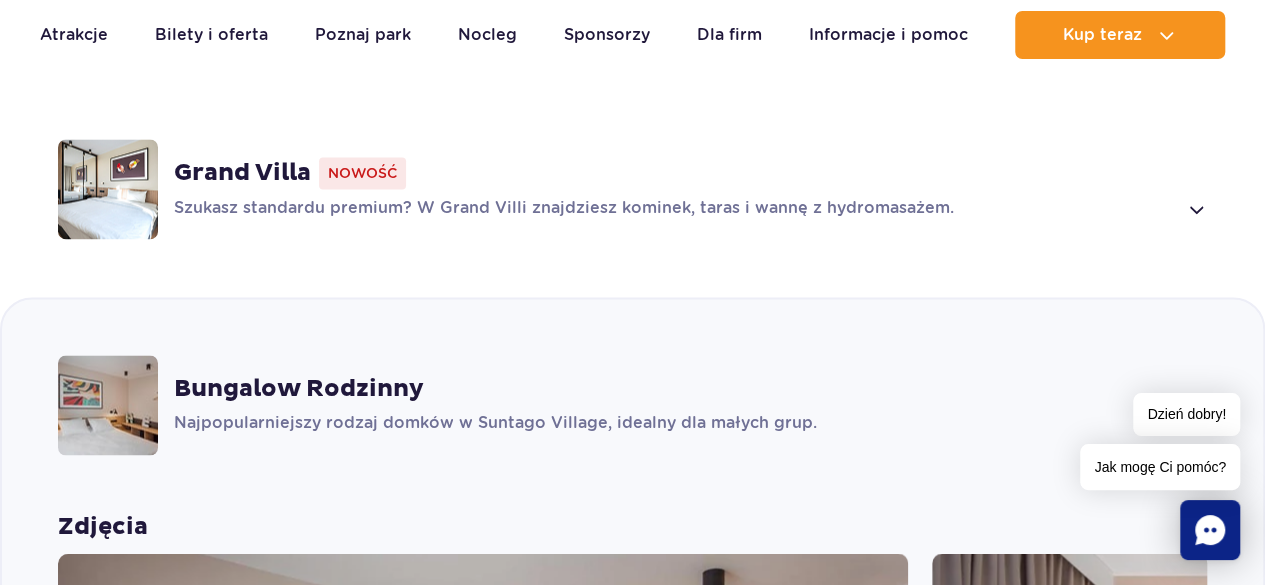 scroll, scrollTop: 910, scrollLeft: 0, axis: vertical 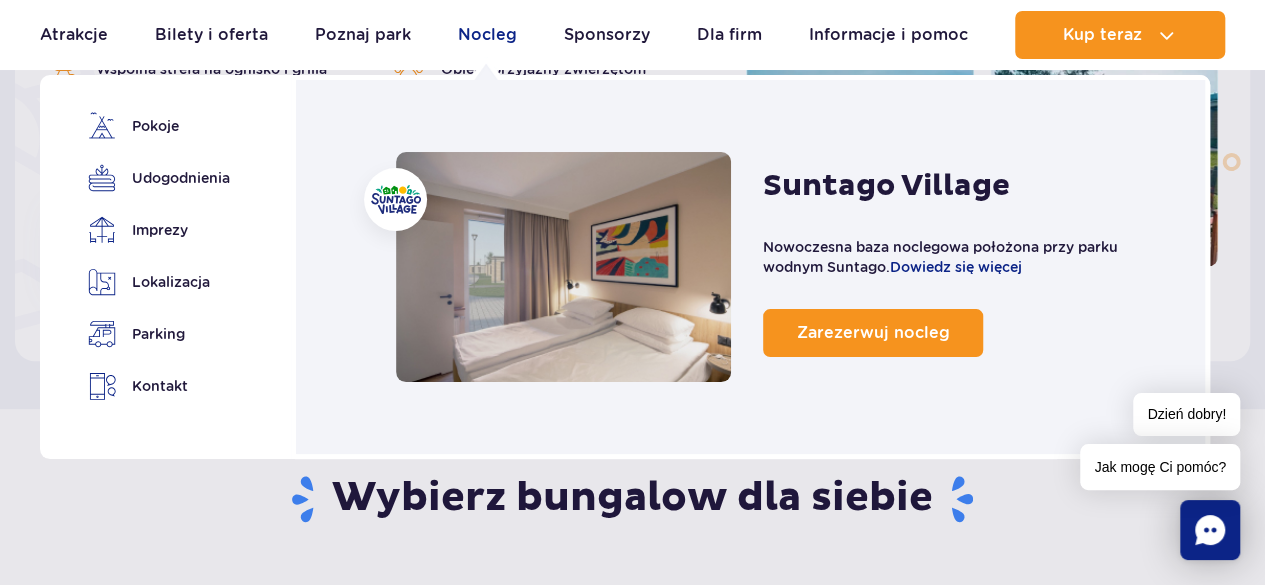 click on "Nocleg" at bounding box center (487, 35) 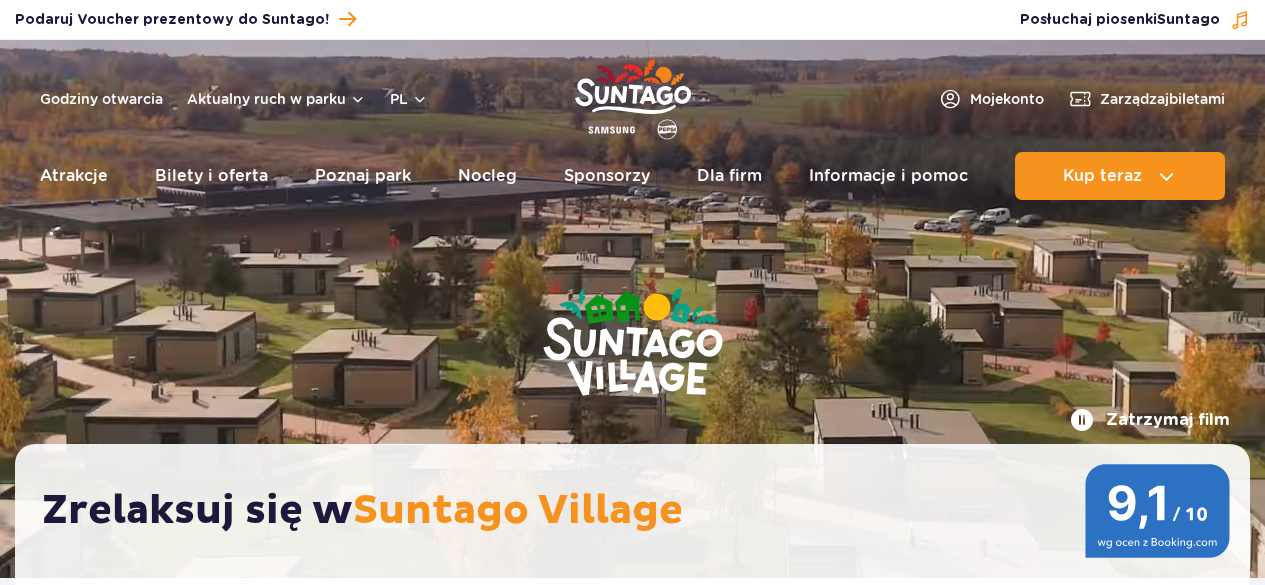scroll, scrollTop: 0, scrollLeft: 0, axis: both 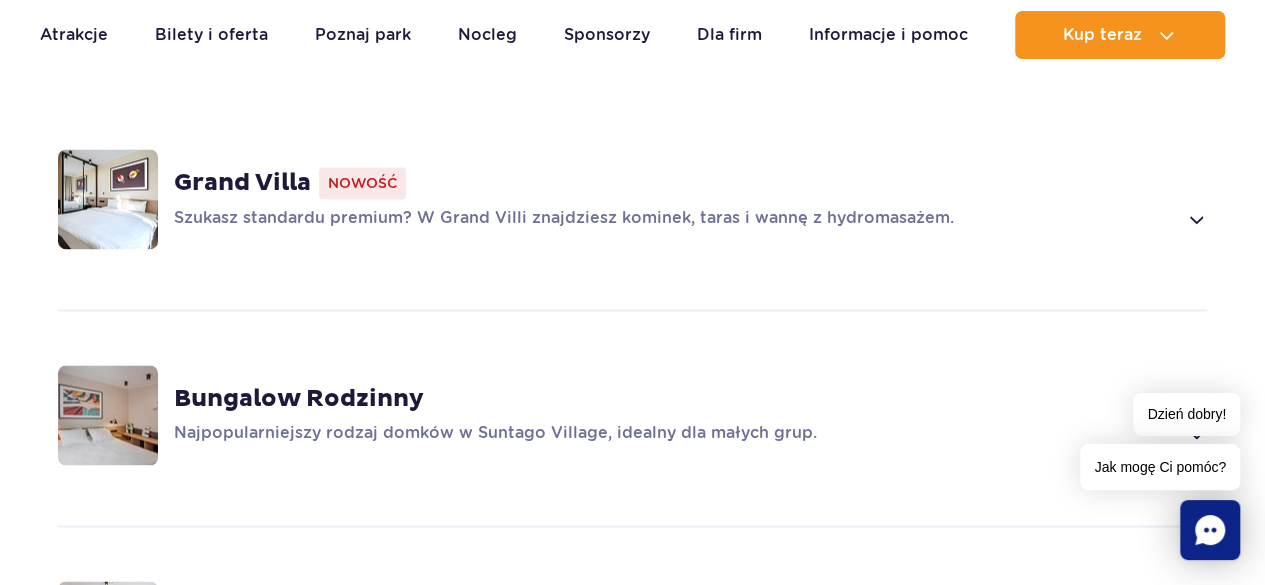 click on "Grand Villa
Nowość
Szukasz standardu premium? W Grand Villi znajdziesz kominek, taras i wannę z hydromasażem." at bounding box center [632, 199] 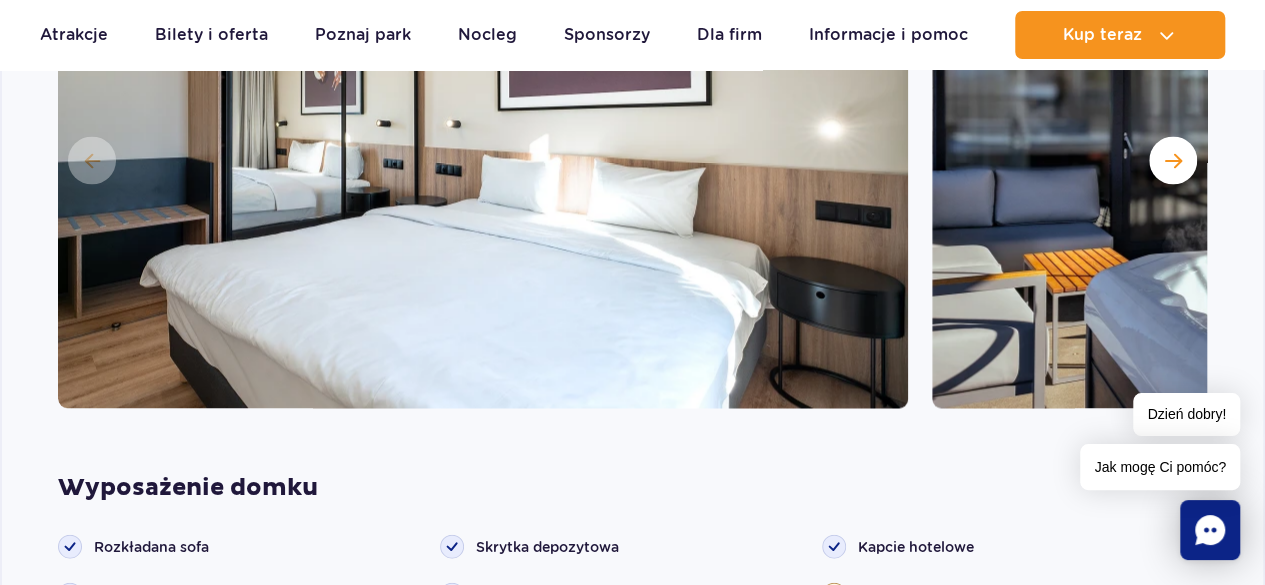 scroll, scrollTop: 1700, scrollLeft: 0, axis: vertical 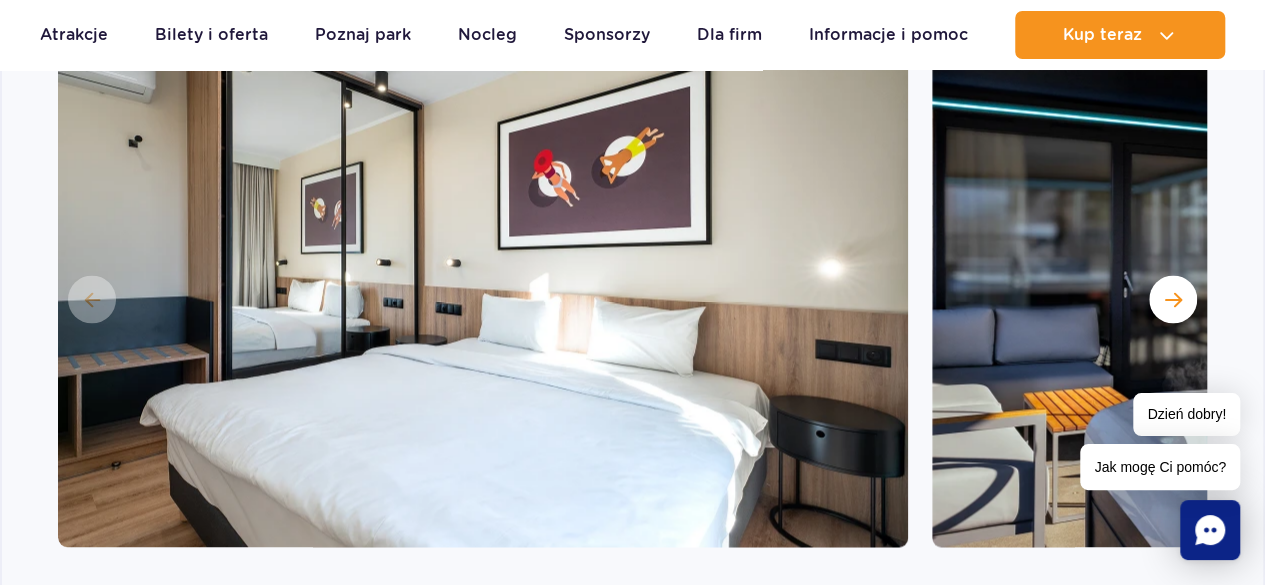 click at bounding box center (483, 297) 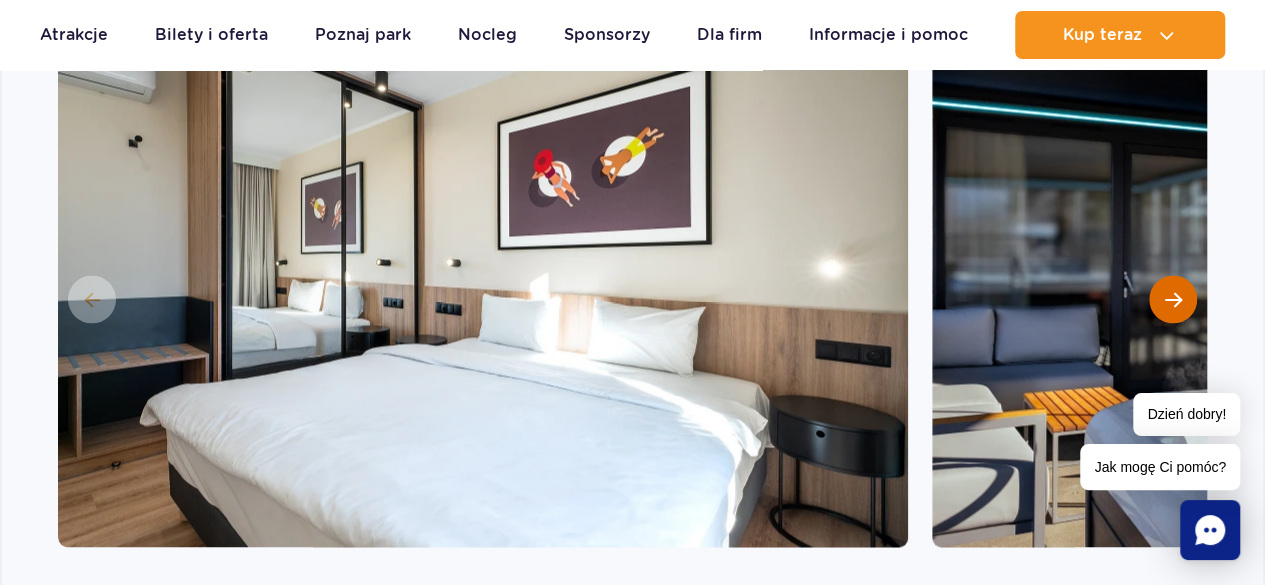 click at bounding box center (1173, 299) 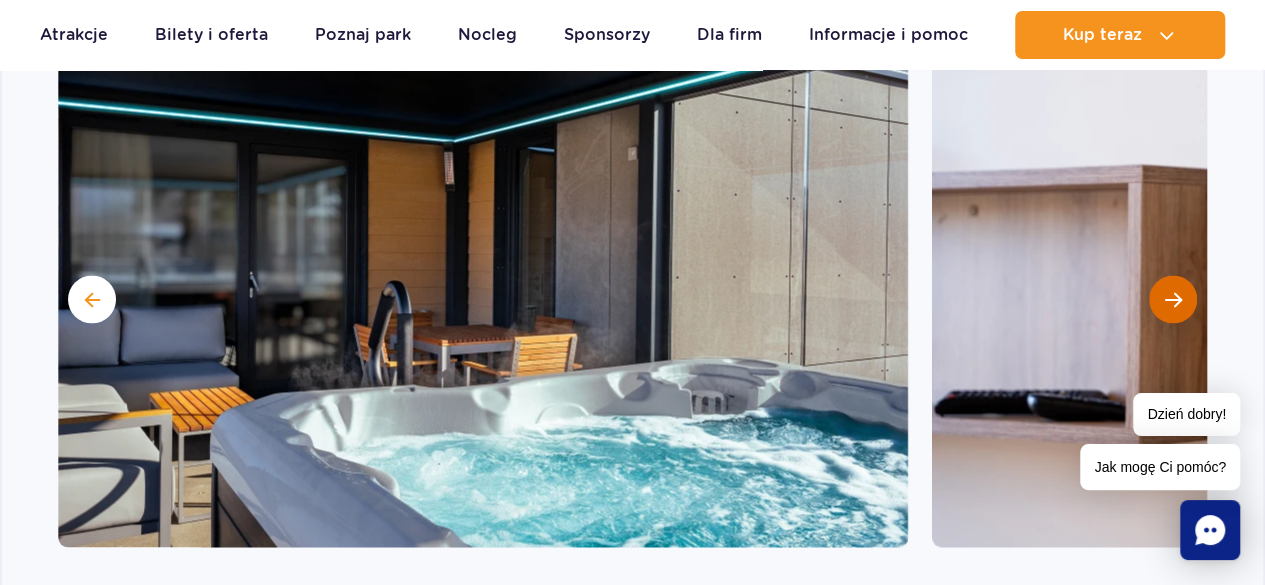 click at bounding box center [1173, 299] 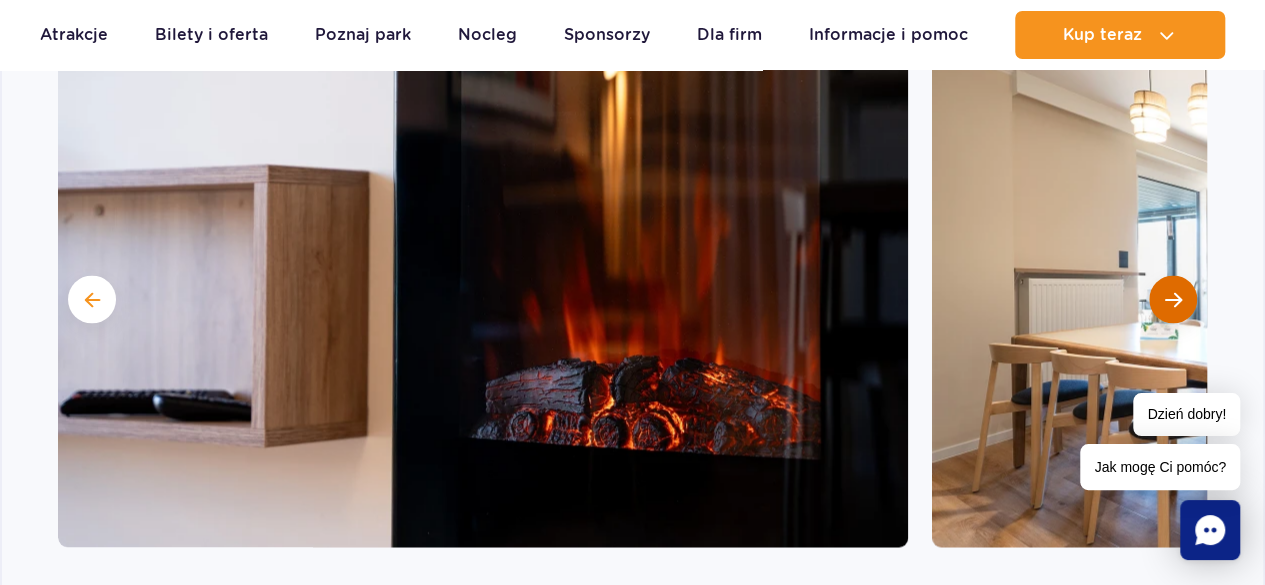 click at bounding box center [1173, 299] 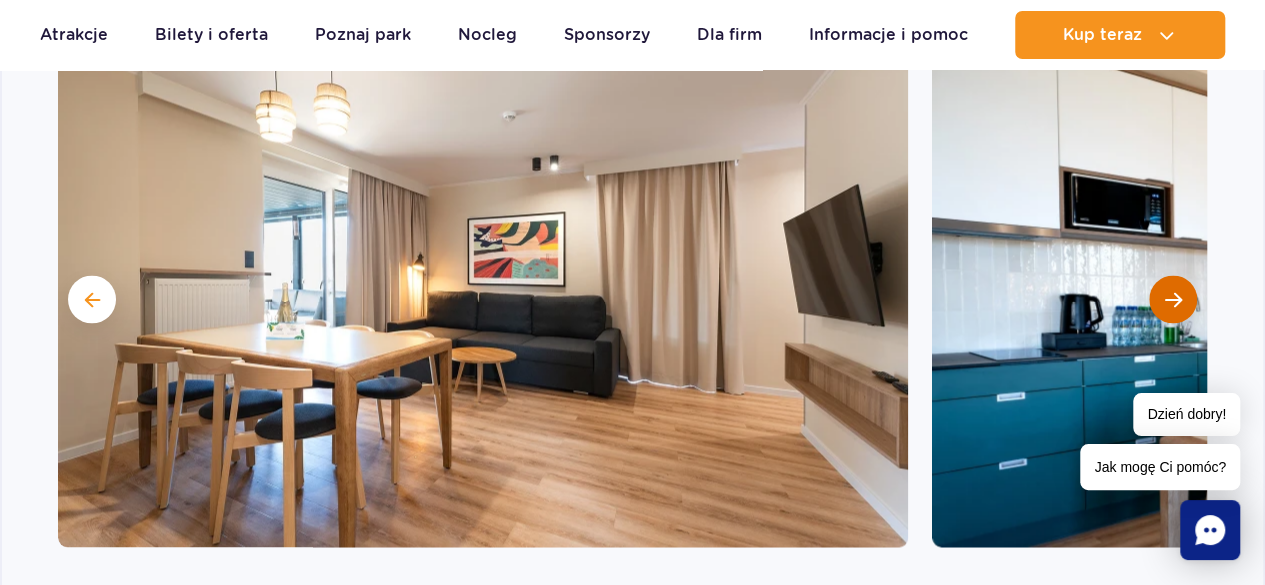 click at bounding box center (1173, 299) 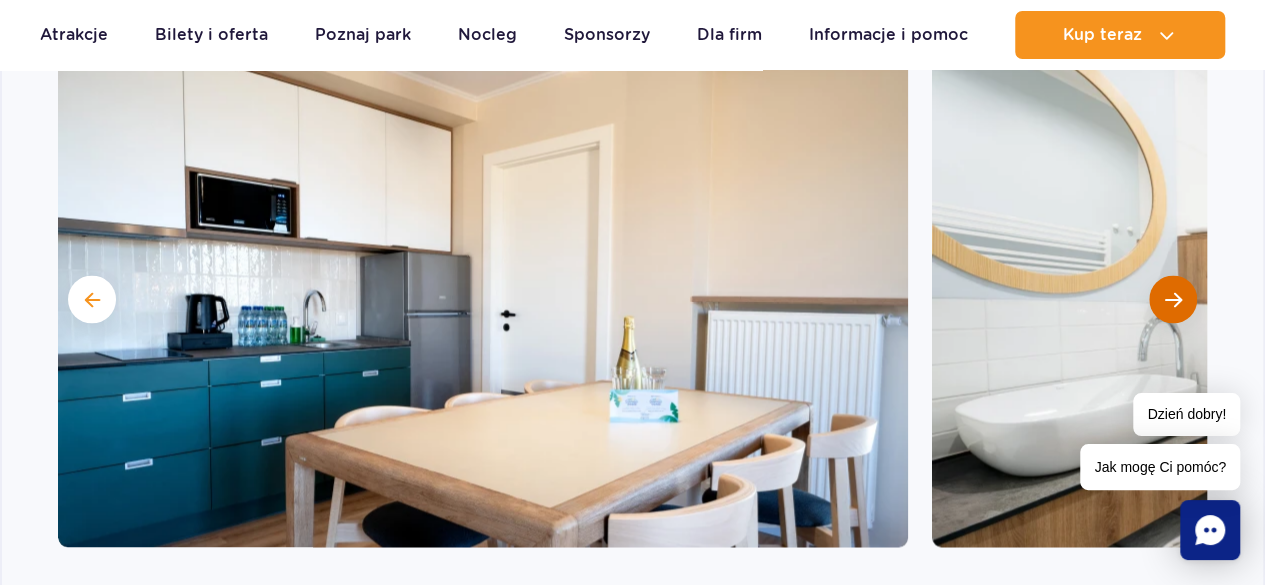 click at bounding box center (1173, 299) 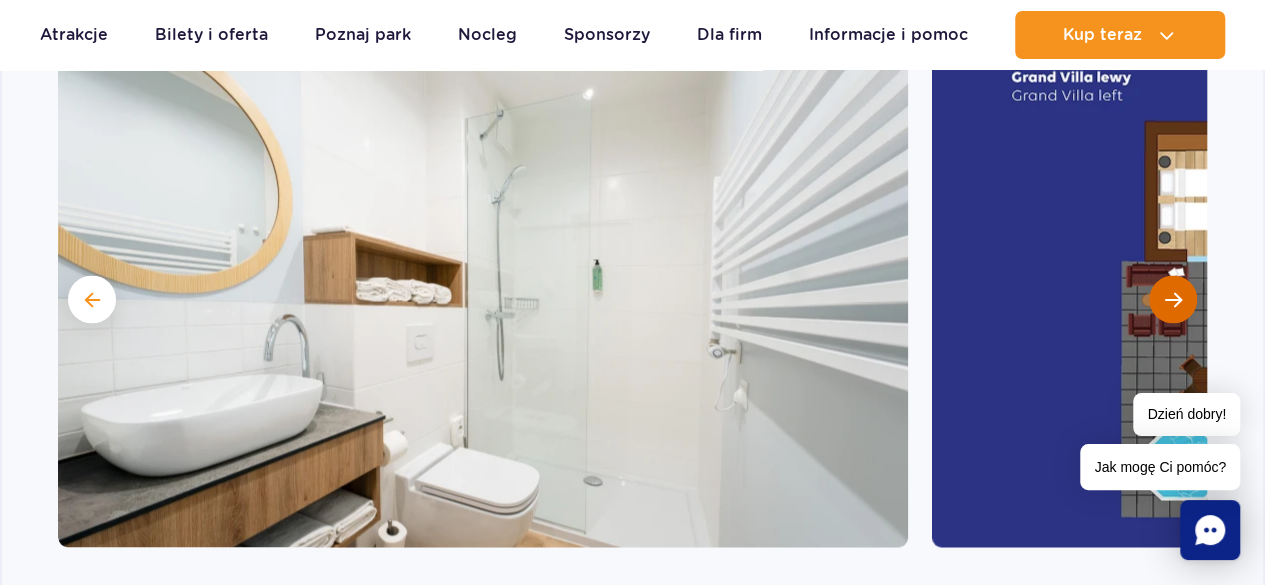 click at bounding box center (1173, 299) 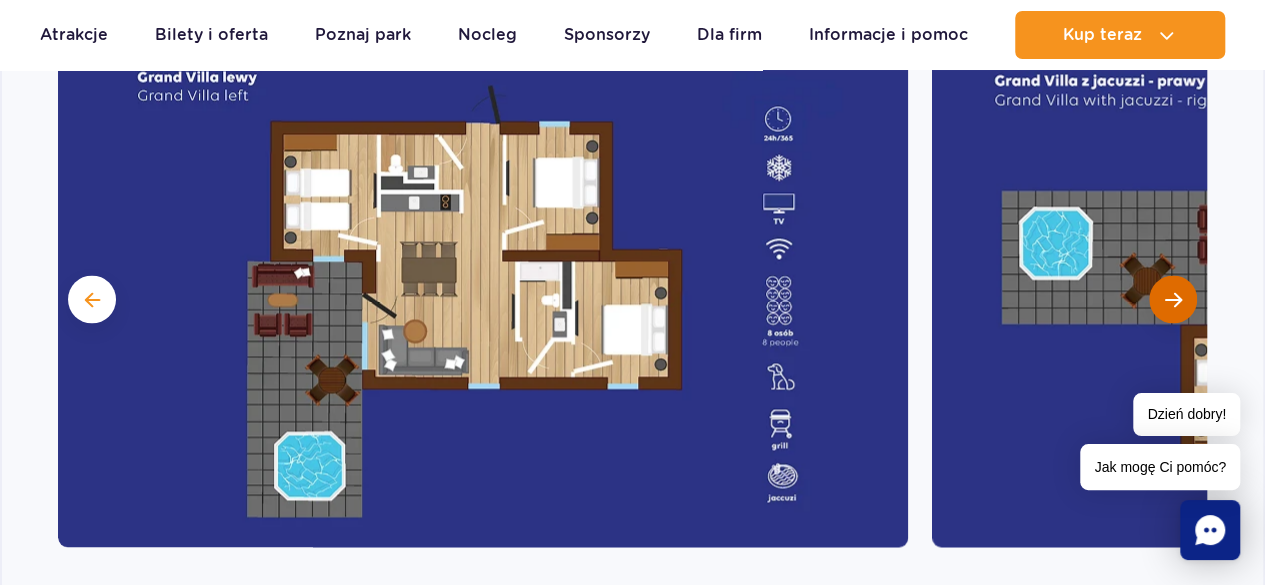 click at bounding box center [1173, 299] 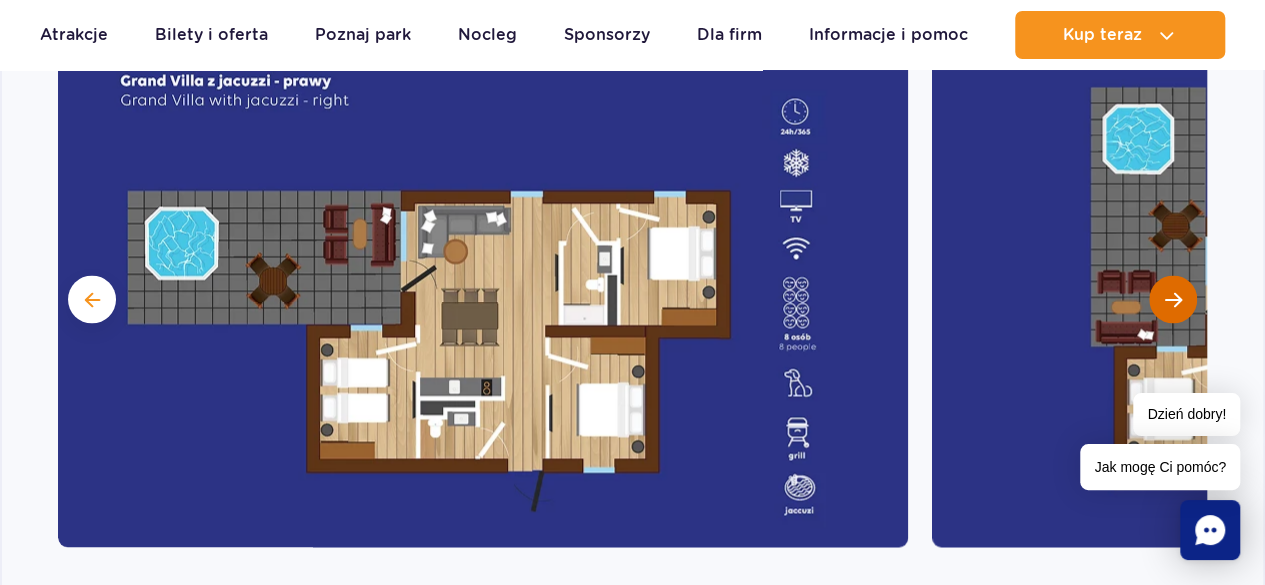 click at bounding box center (1173, 299) 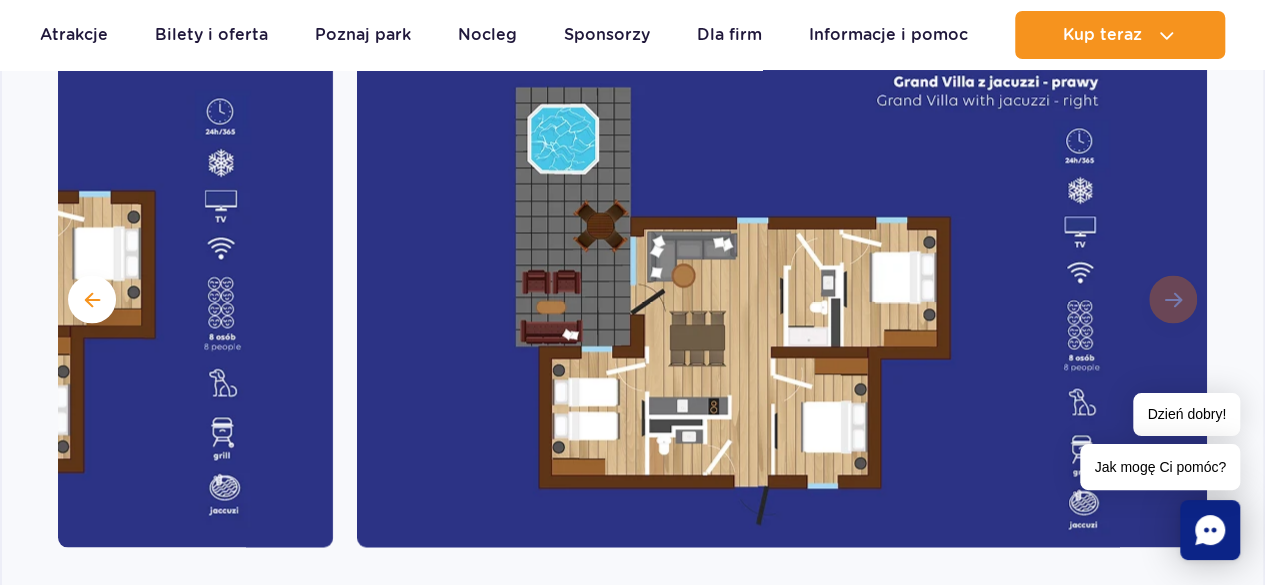 click at bounding box center [782, 297] 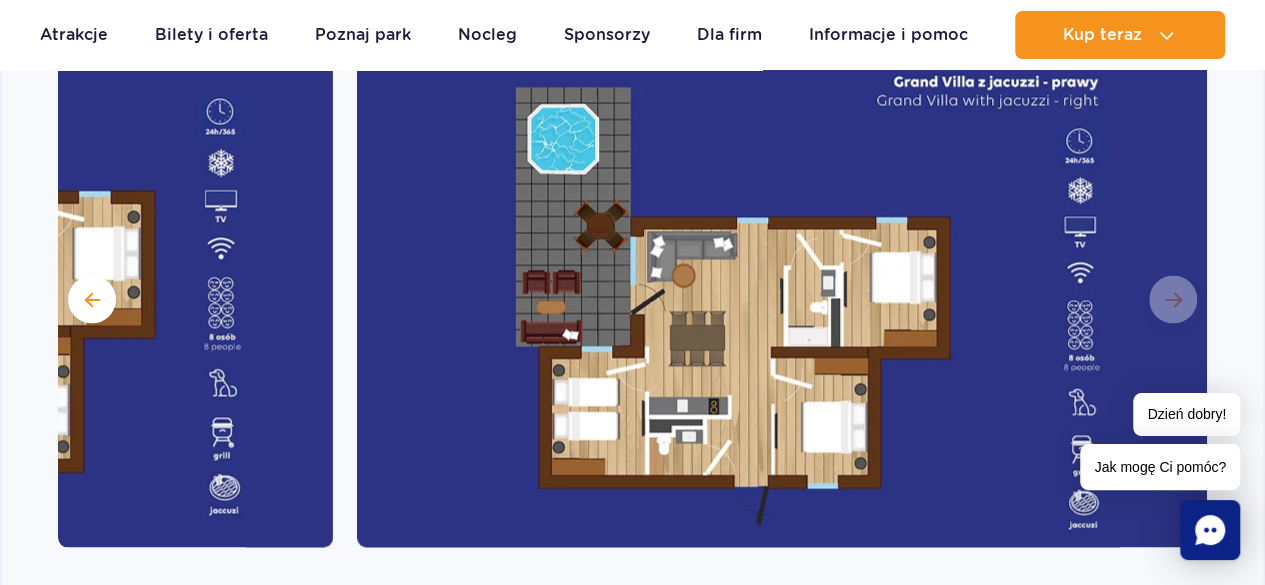 click on "Zdjęcia" at bounding box center [632, 276] 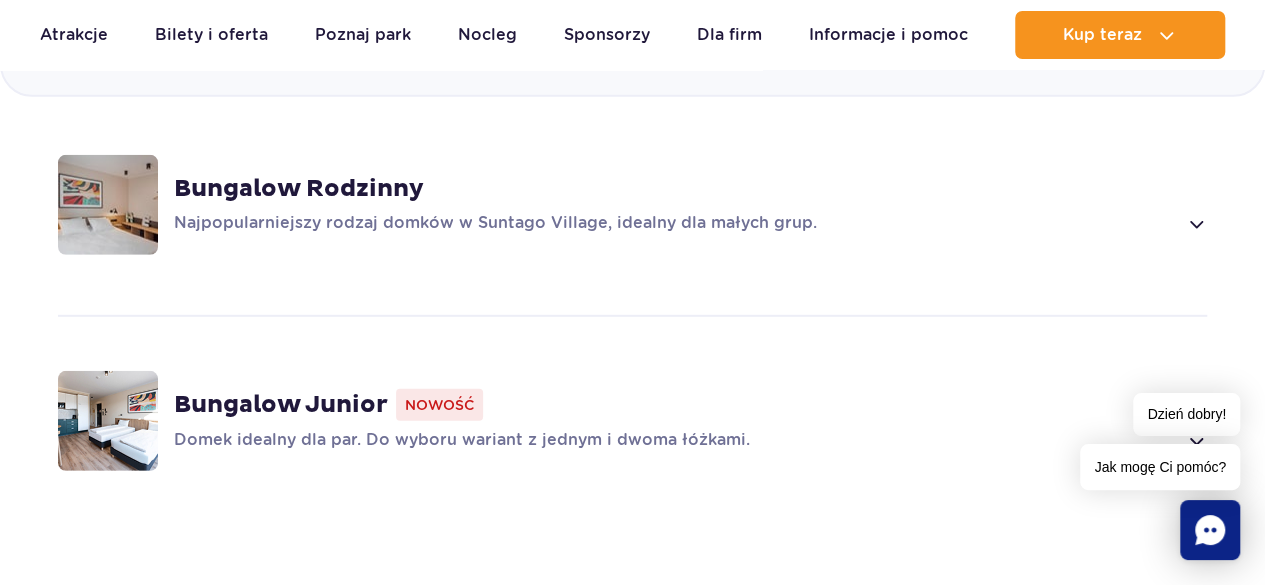 scroll, scrollTop: 2900, scrollLeft: 0, axis: vertical 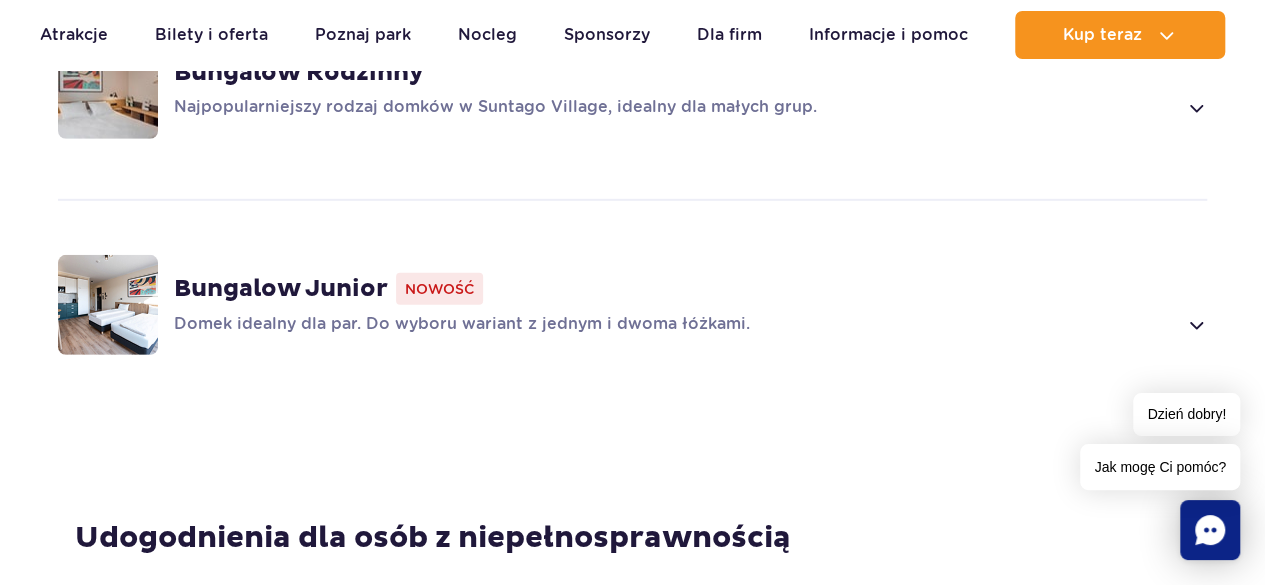 drag, startPoint x: 1201, startPoint y: 109, endPoint x: 1096, endPoint y: 151, distance: 113.08846 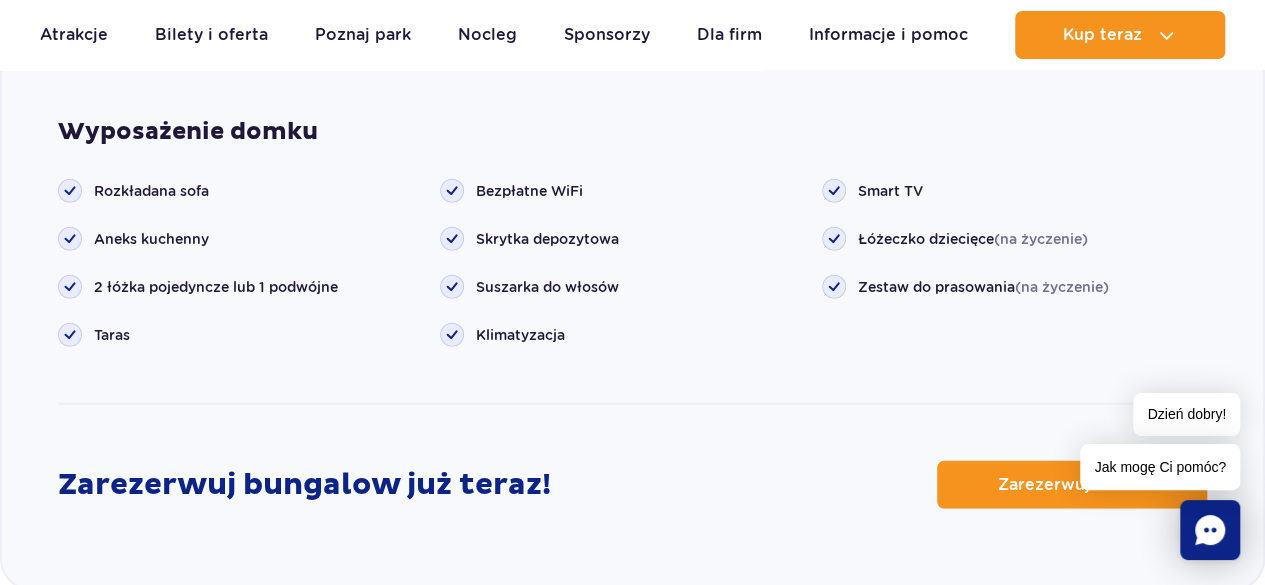 scroll, scrollTop: 2516, scrollLeft: 0, axis: vertical 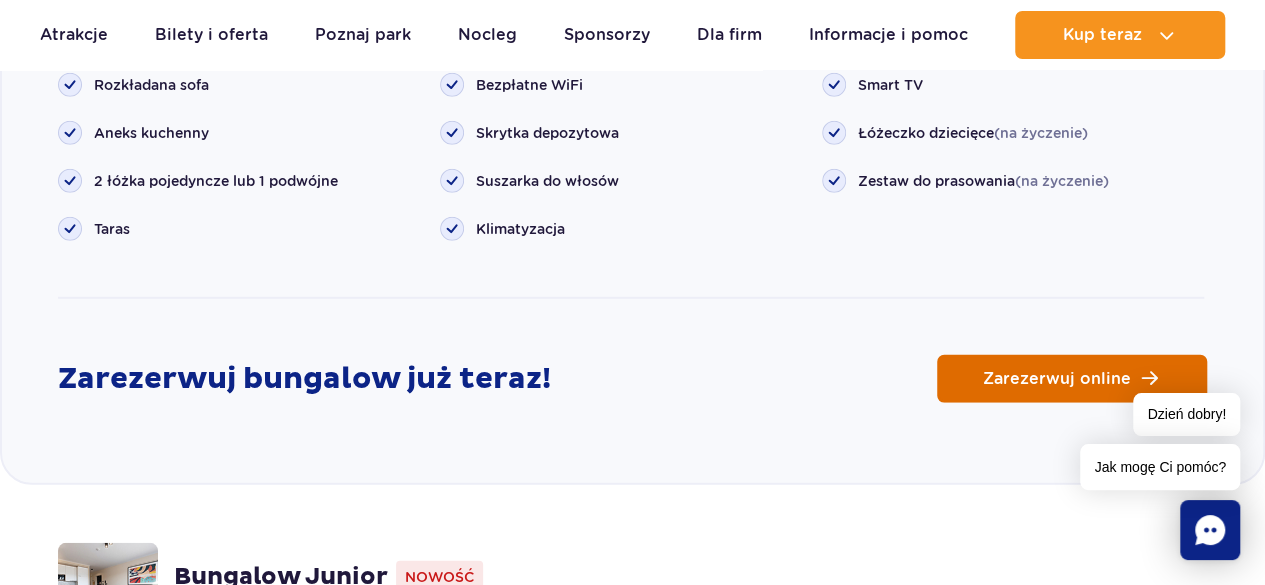 click on "Zarezerwuj online" at bounding box center [1072, 379] 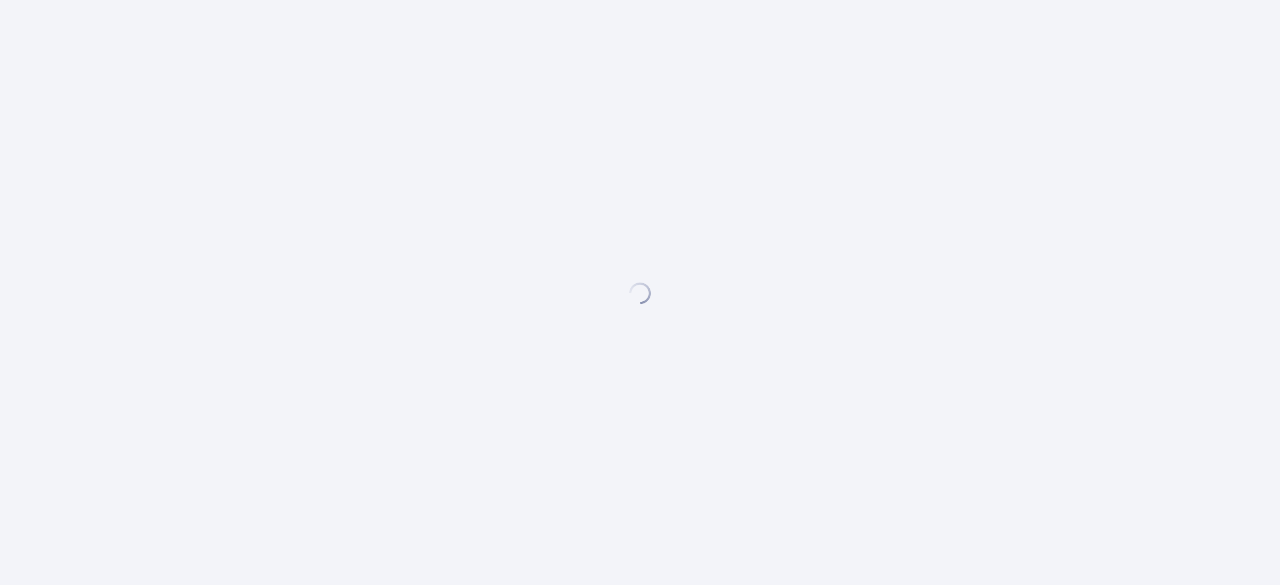 scroll, scrollTop: 0, scrollLeft: 0, axis: both 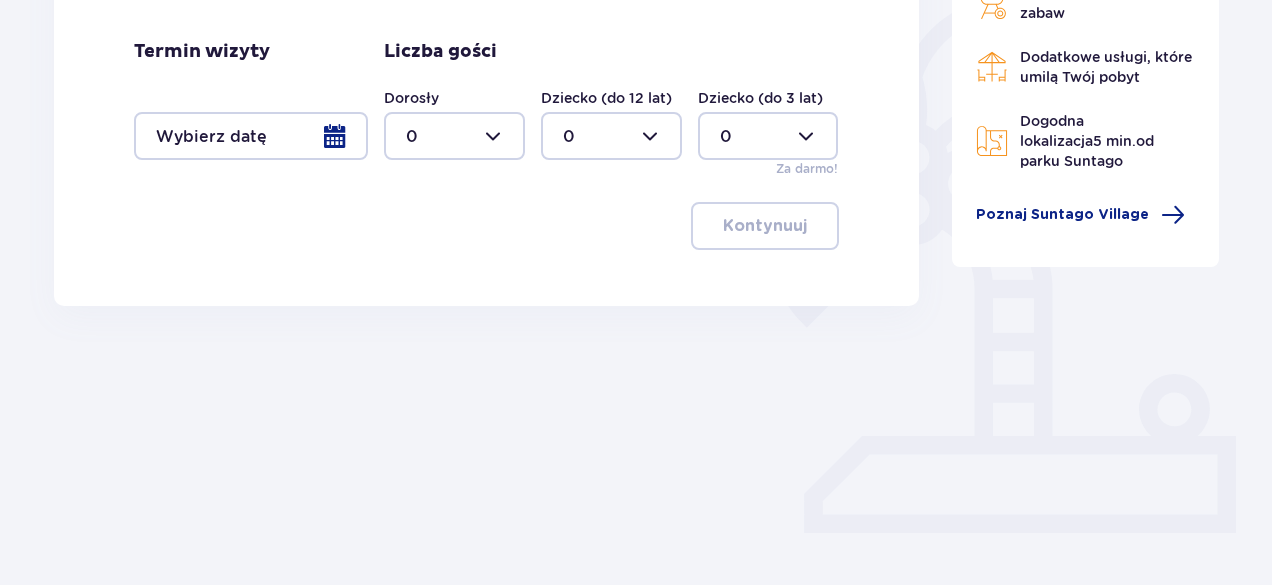 click at bounding box center (251, 136) 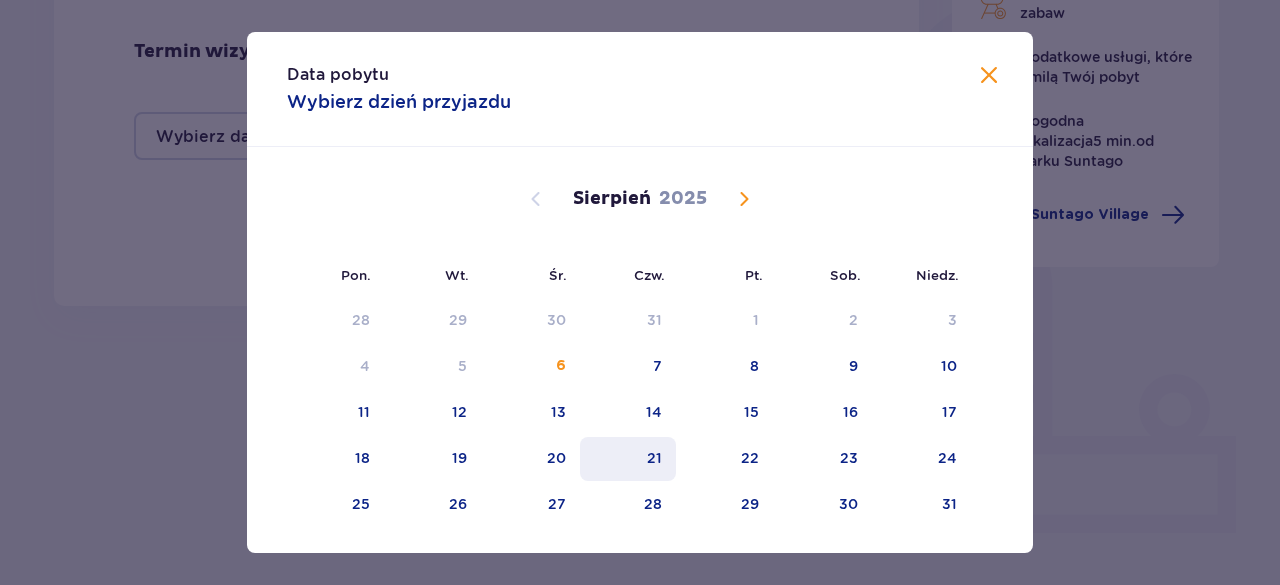 drag, startPoint x: 540, startPoint y: 467, endPoint x: 629, endPoint y: 459, distance: 89.358826 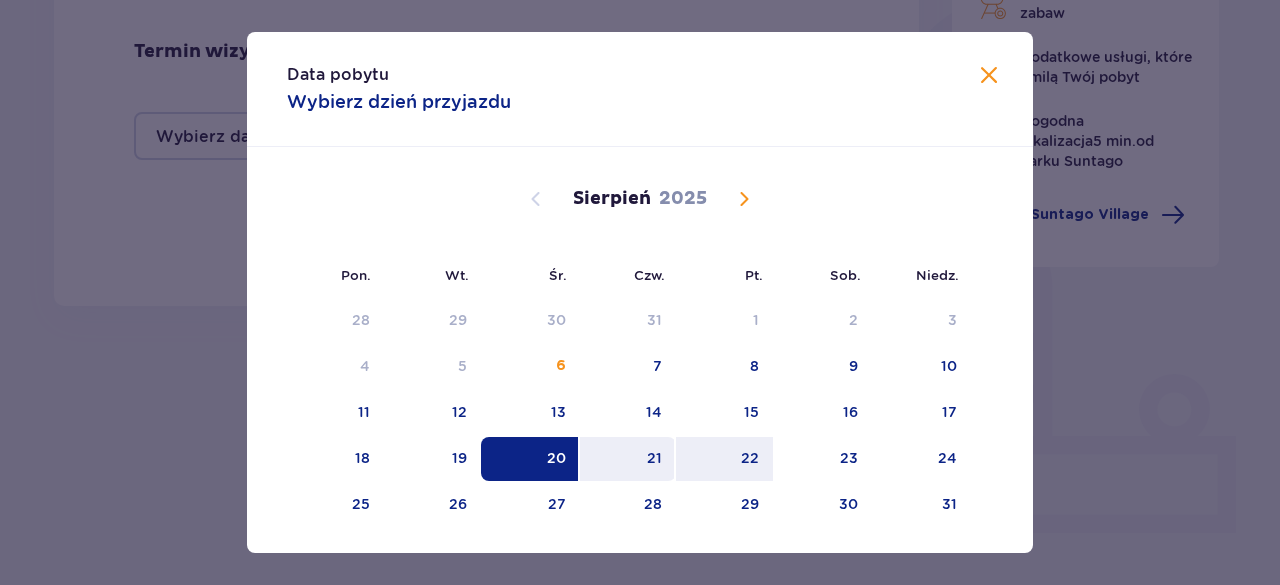 click on "21" at bounding box center (628, 459) 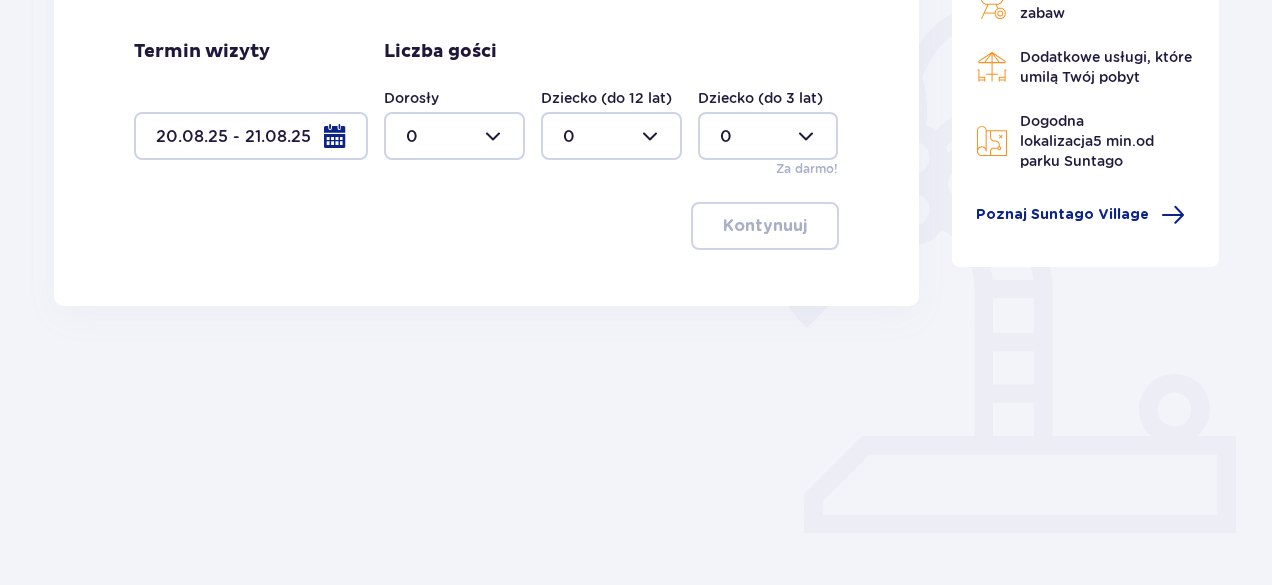 click at bounding box center [454, 136] 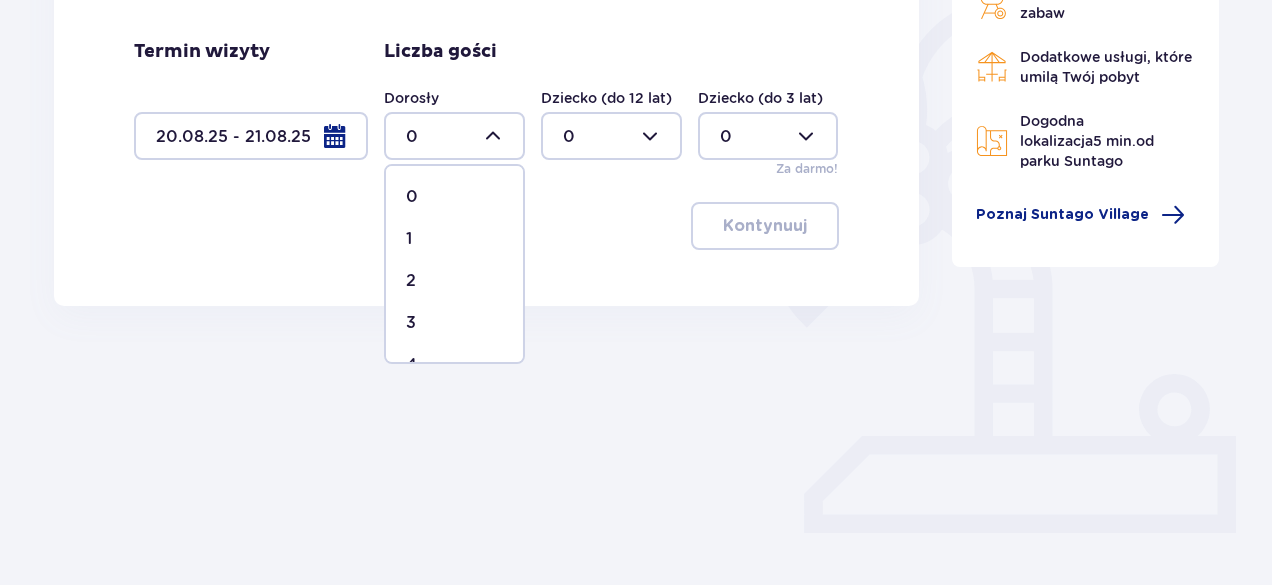 click on "2" at bounding box center [411, 281] 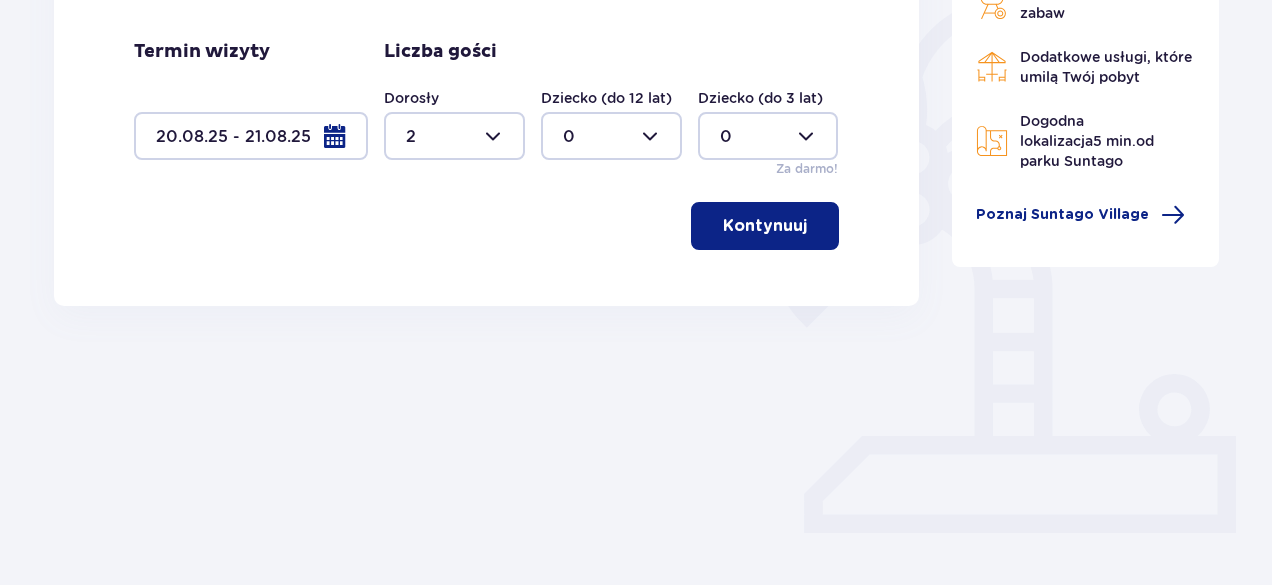 click at bounding box center [611, 136] 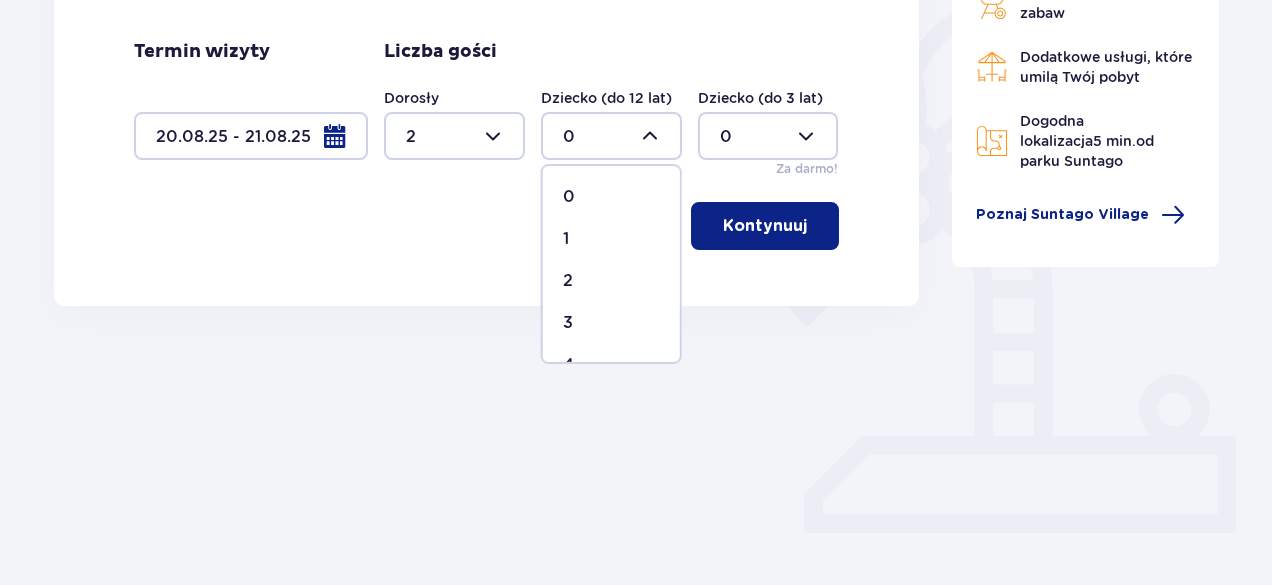 click on "1" at bounding box center [611, 239] 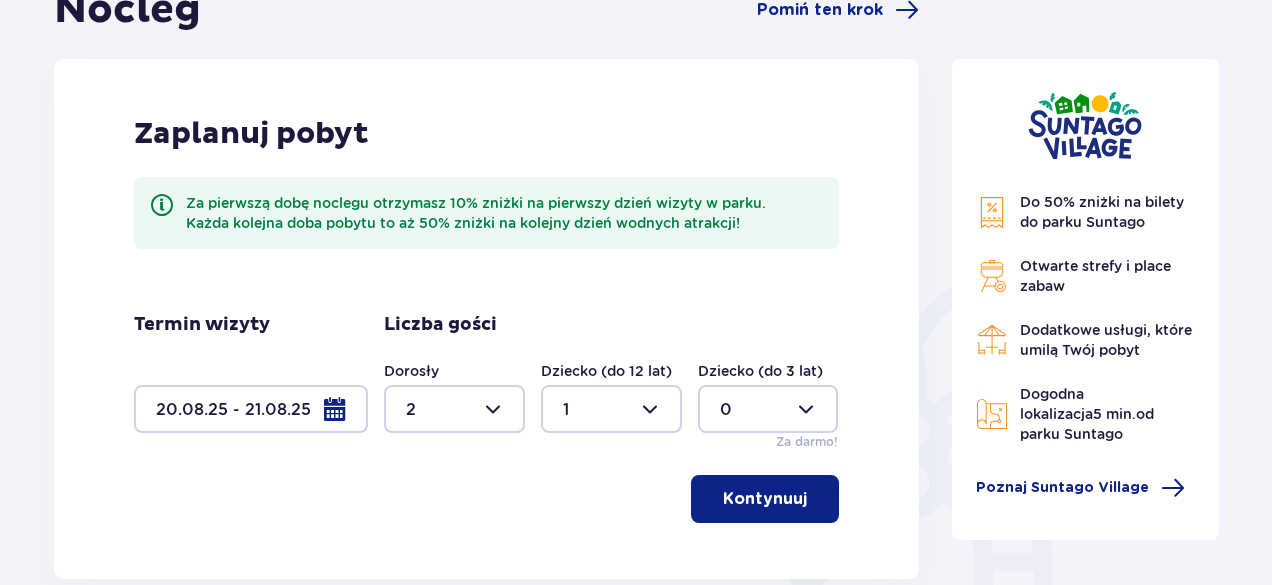 scroll, scrollTop: 300, scrollLeft: 0, axis: vertical 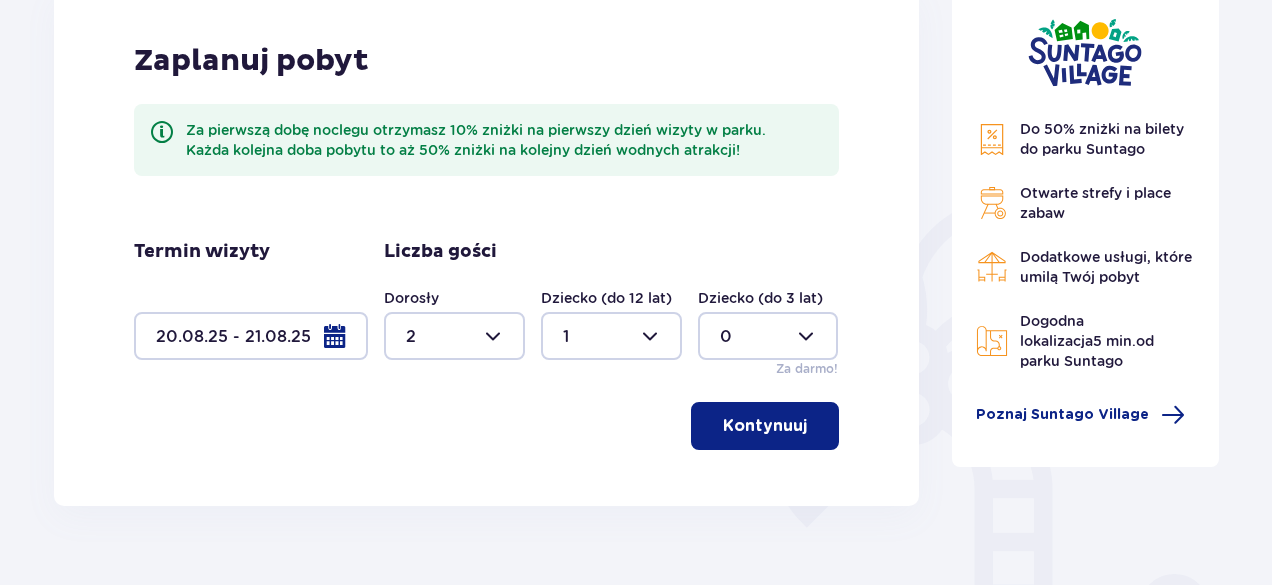 click on "Kontynuuj" at bounding box center (765, 426) 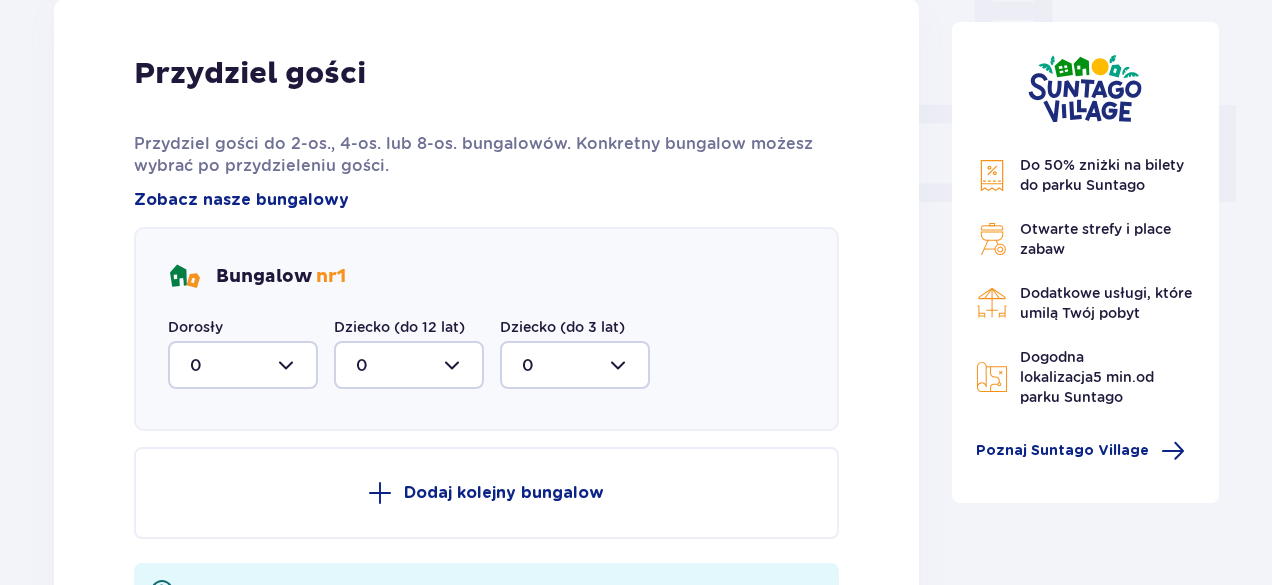 scroll, scrollTop: 906, scrollLeft: 0, axis: vertical 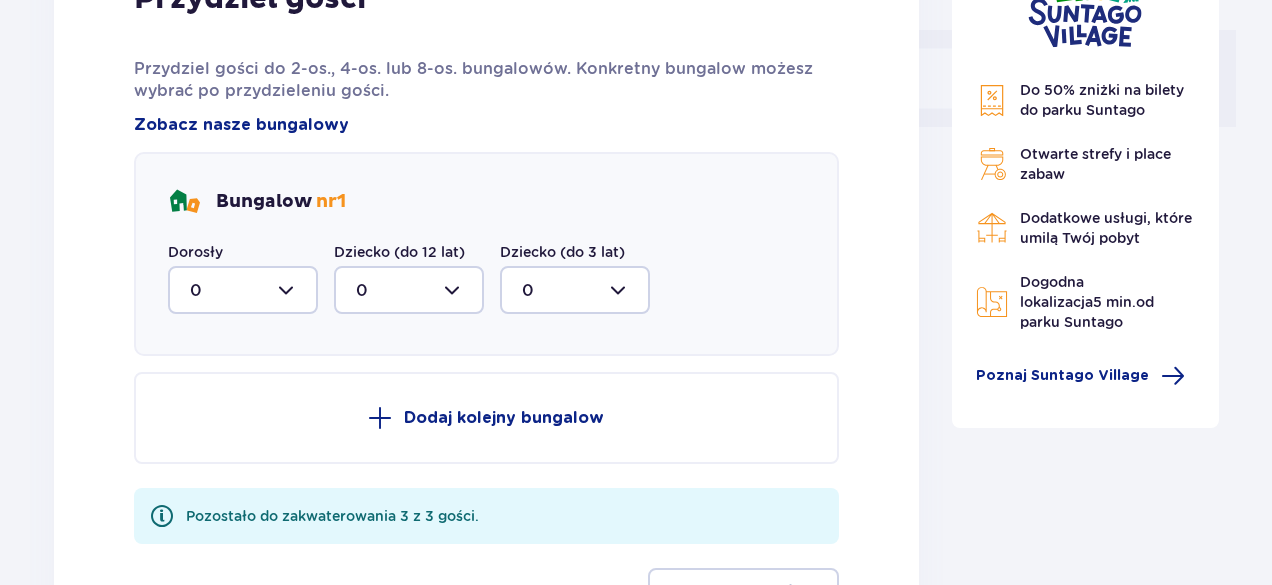 click at bounding box center [243, 290] 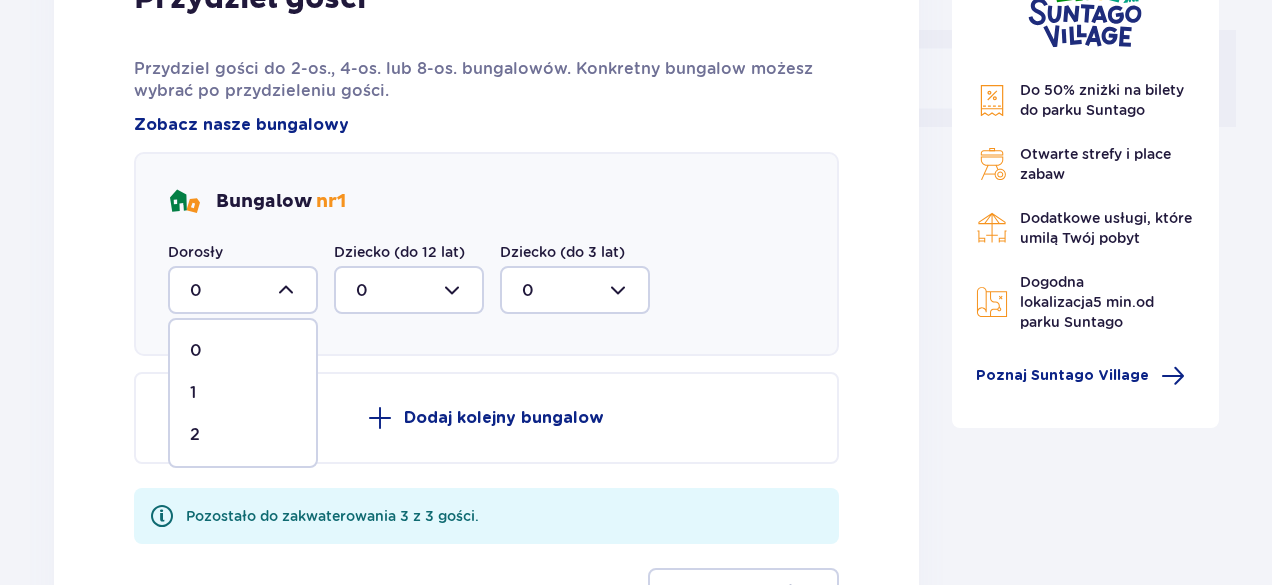 click on "2" at bounding box center (243, 435) 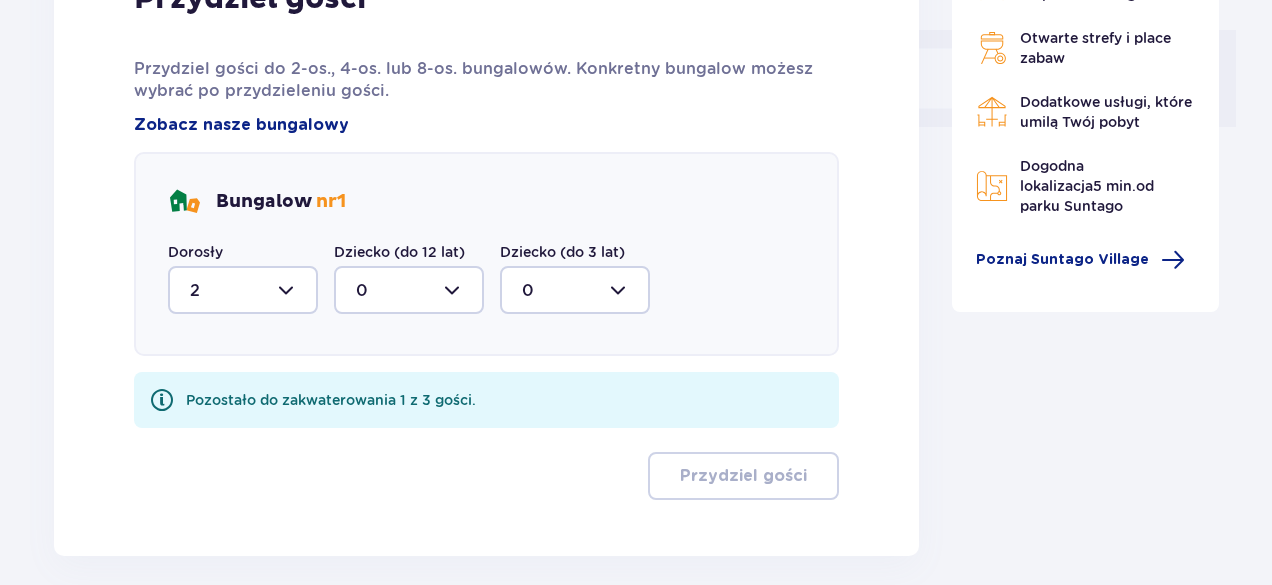 click at bounding box center [409, 290] 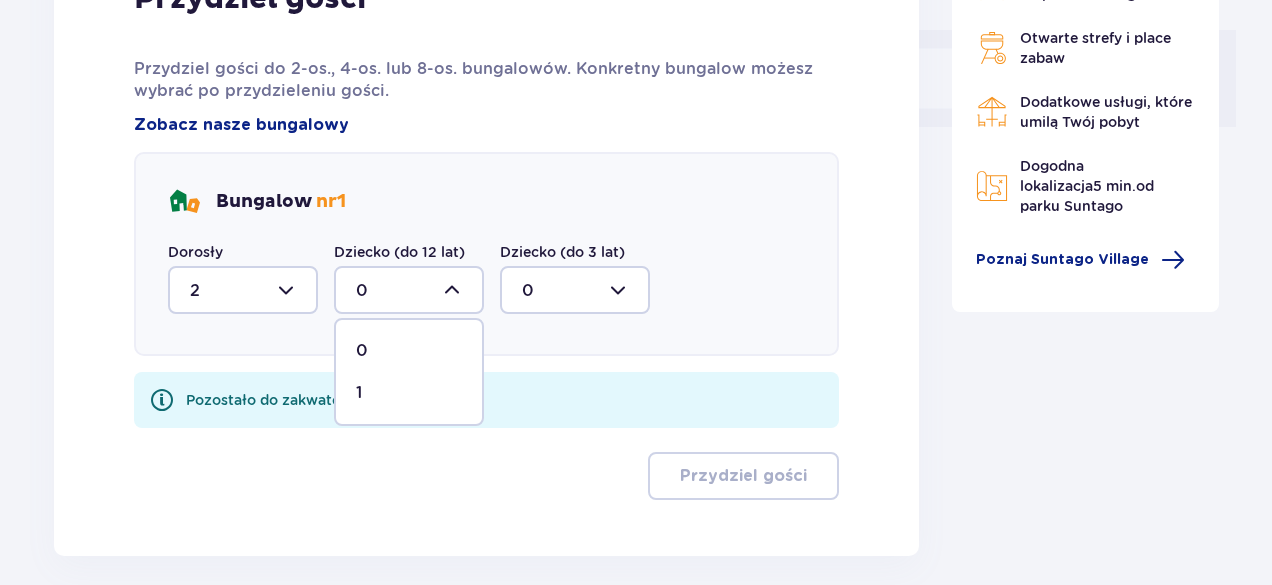 click on "1" at bounding box center (409, 393) 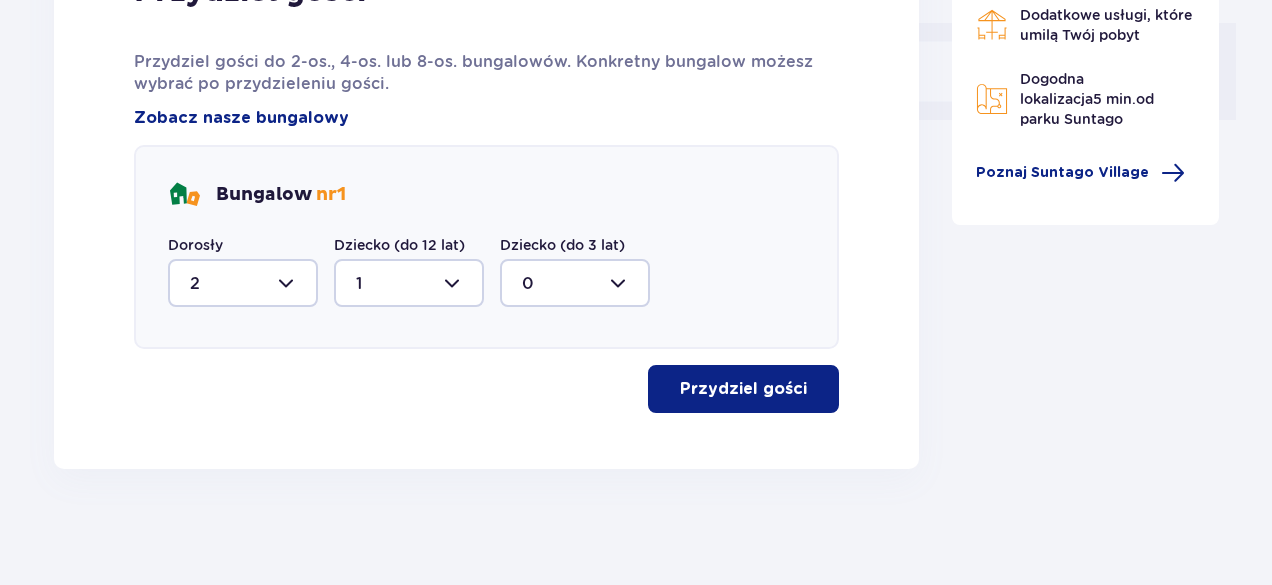 scroll, scrollTop: 916, scrollLeft: 0, axis: vertical 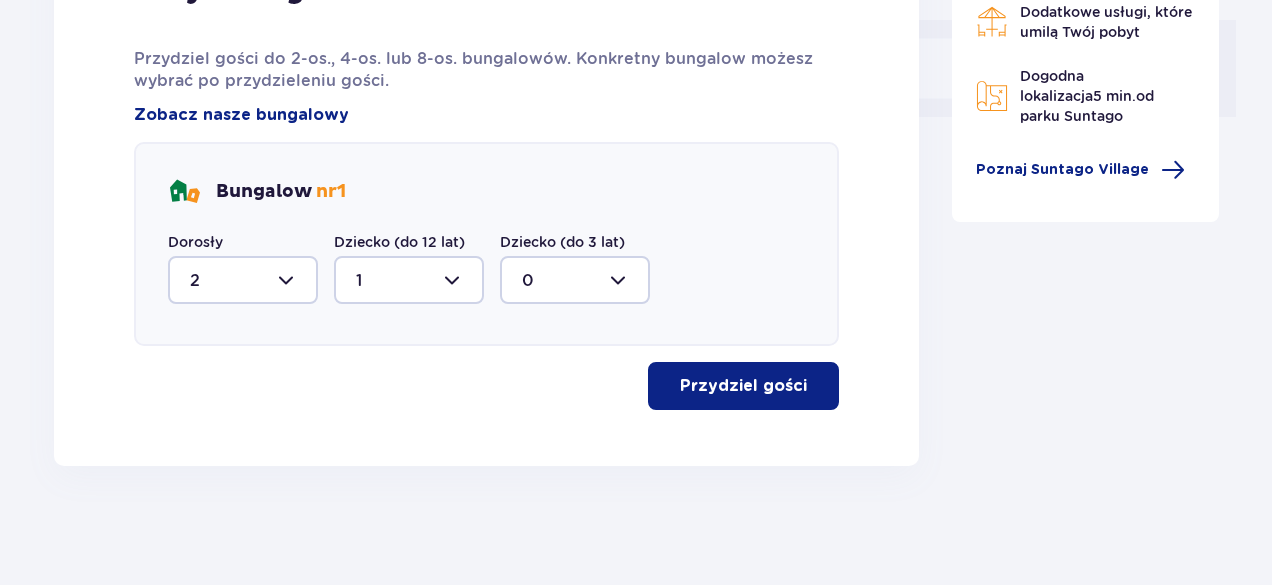 drag, startPoint x: 767, startPoint y: 376, endPoint x: 770, endPoint y: 326, distance: 50.08992 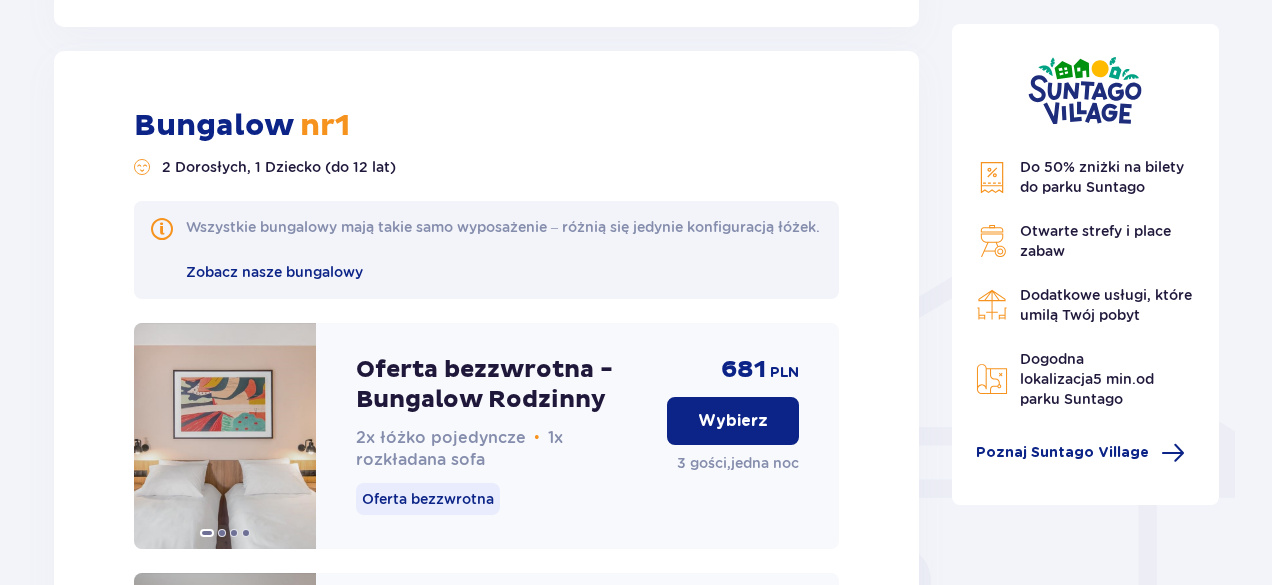 scroll, scrollTop: 1382, scrollLeft: 0, axis: vertical 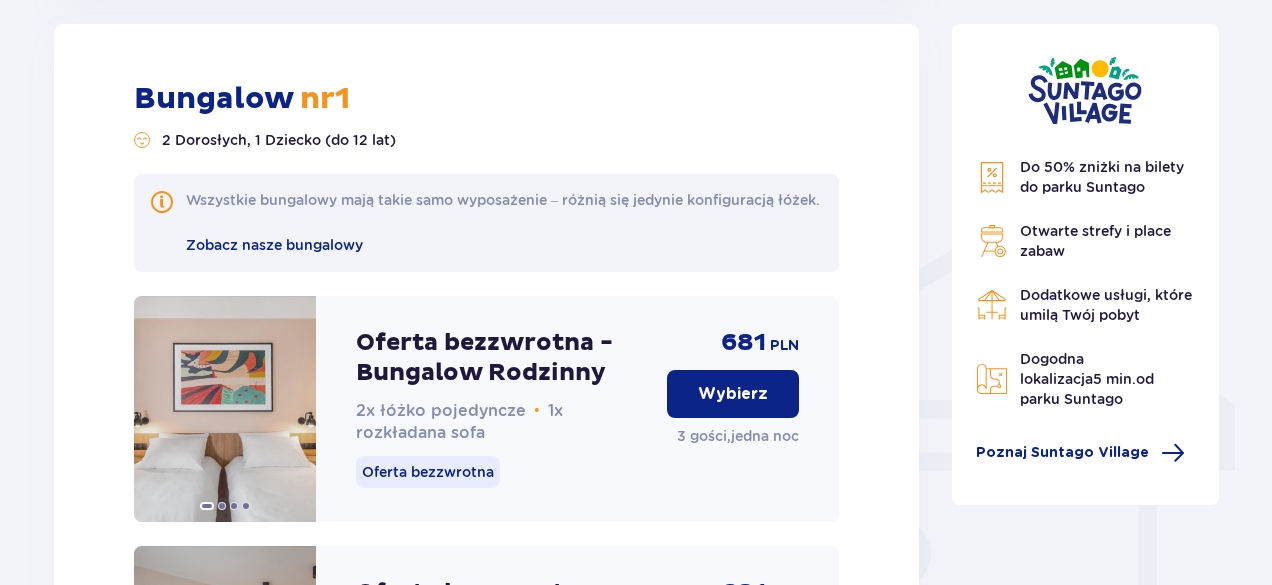 click on "Wybierz" at bounding box center (733, 394) 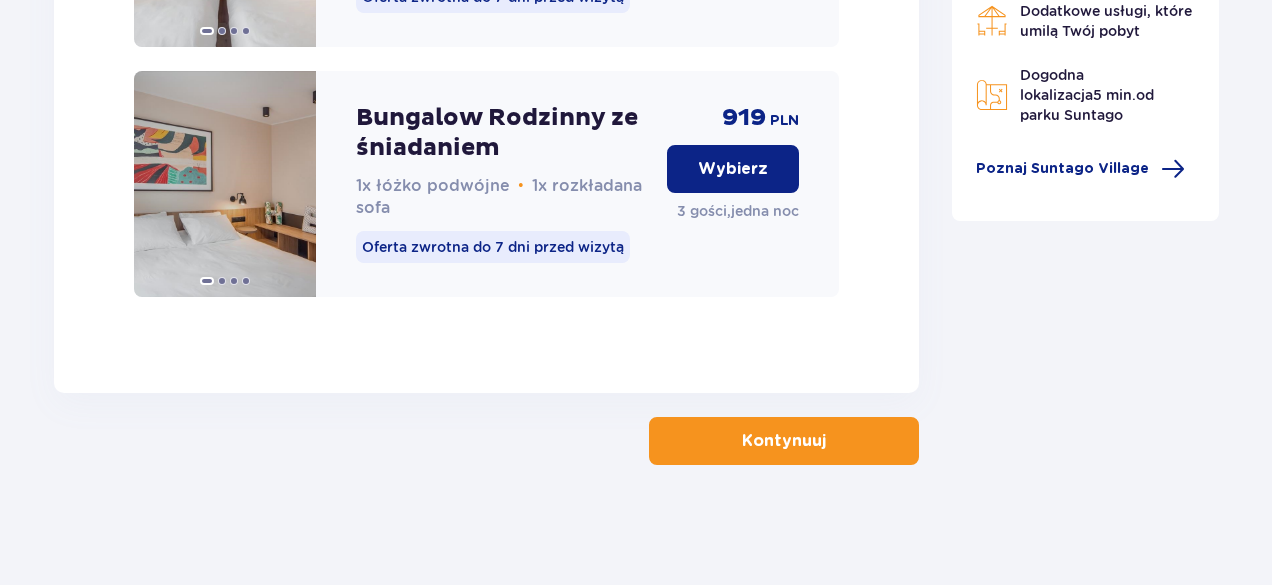 scroll, scrollTop: 3387, scrollLeft: 0, axis: vertical 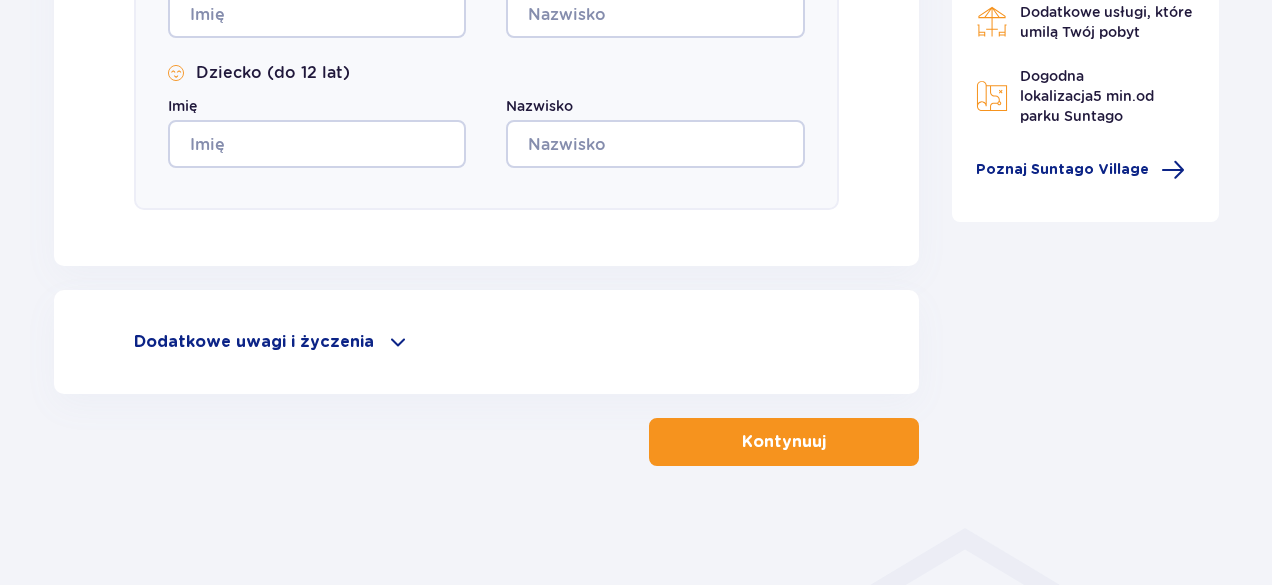click at bounding box center (398, 342) 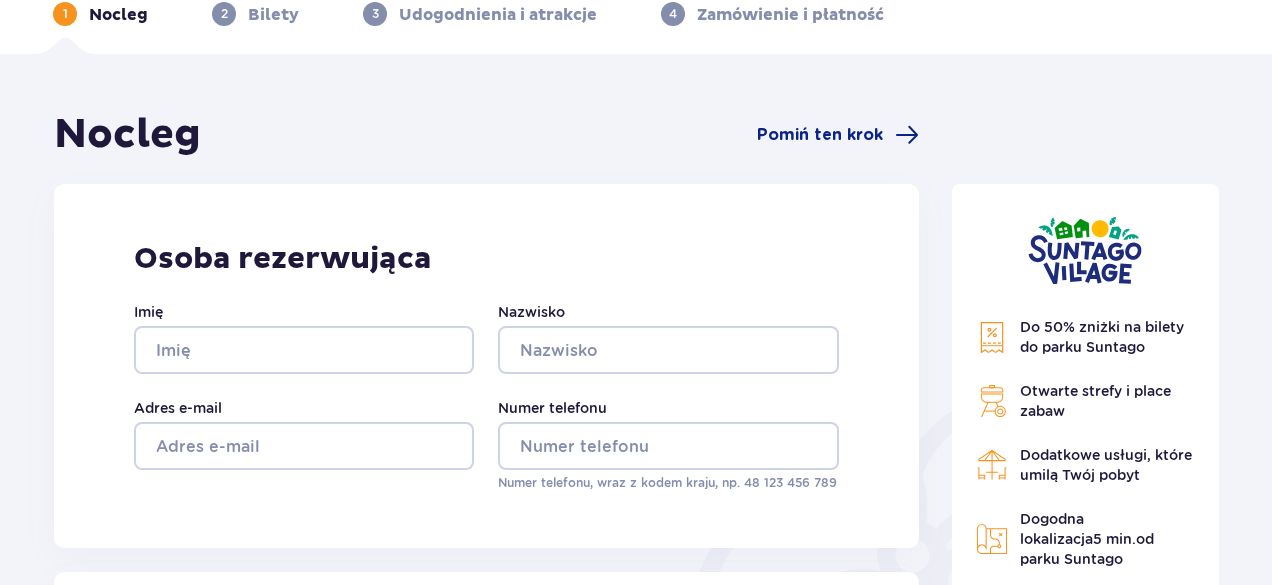 scroll, scrollTop: 0, scrollLeft: 0, axis: both 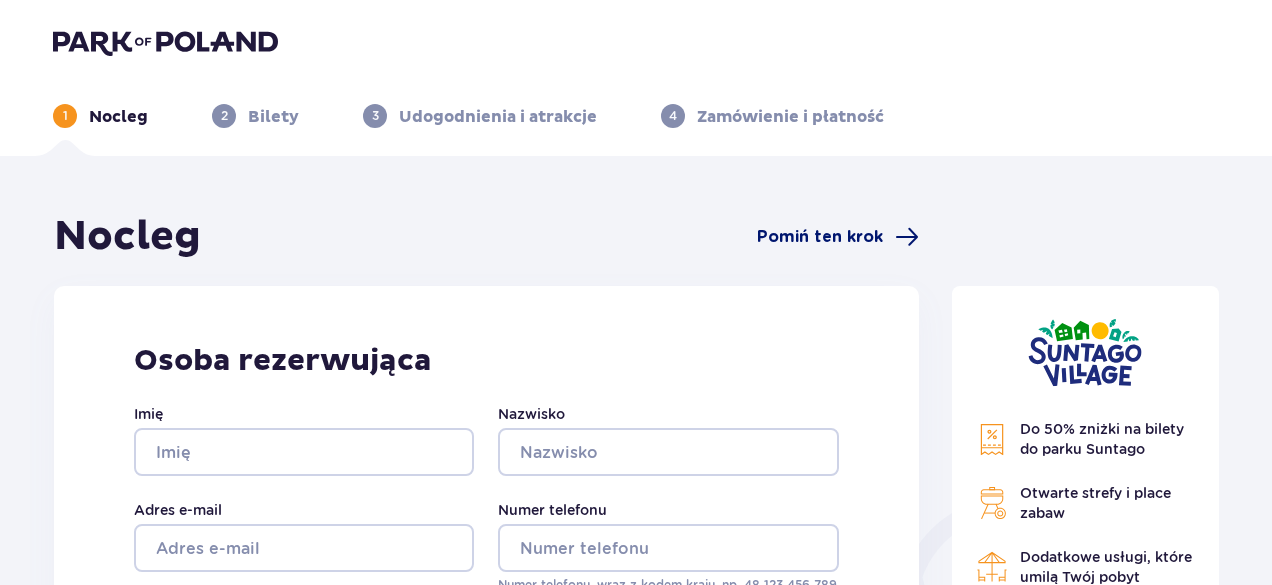 click on "Pomiń ten krok" at bounding box center [820, 237] 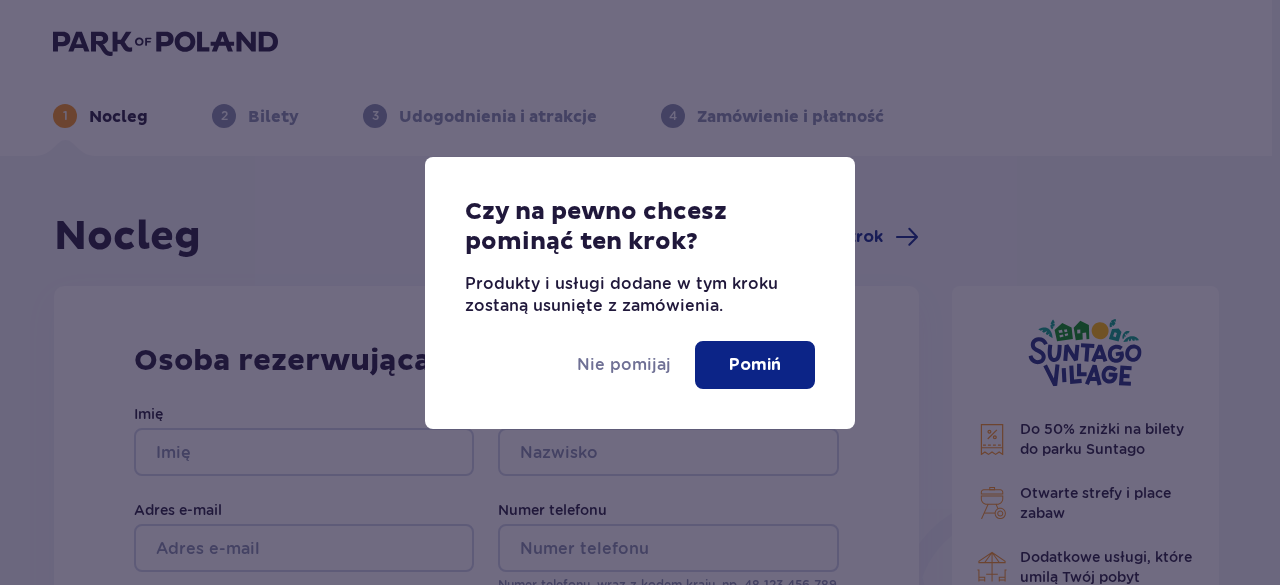 click on "Pomiń" at bounding box center (755, 365) 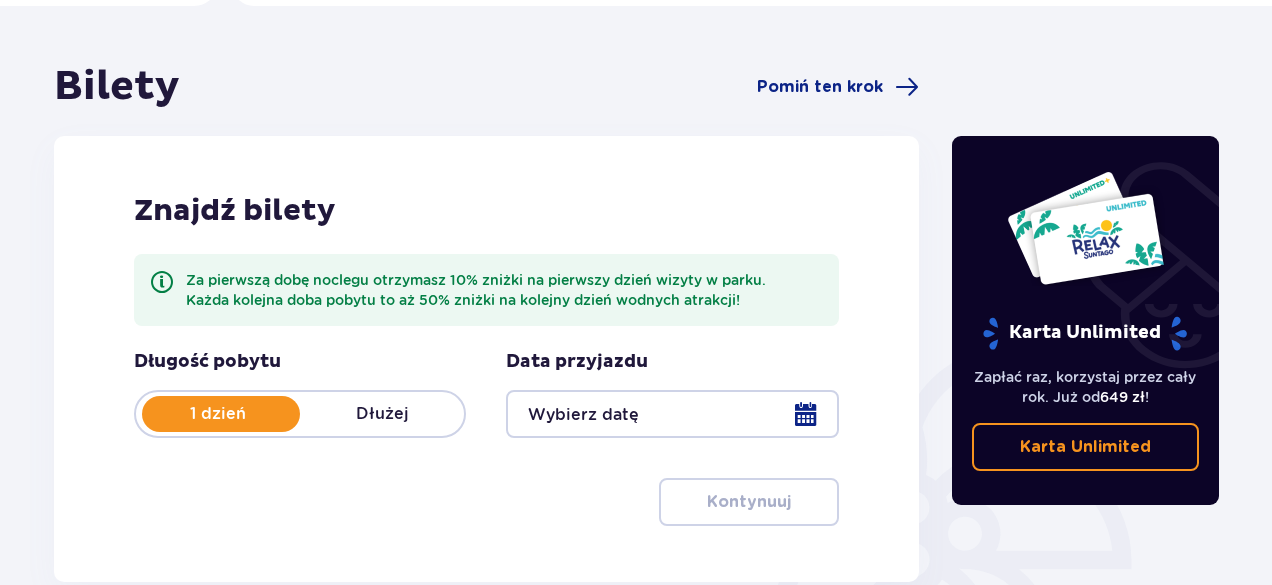 scroll, scrollTop: 134, scrollLeft: 0, axis: vertical 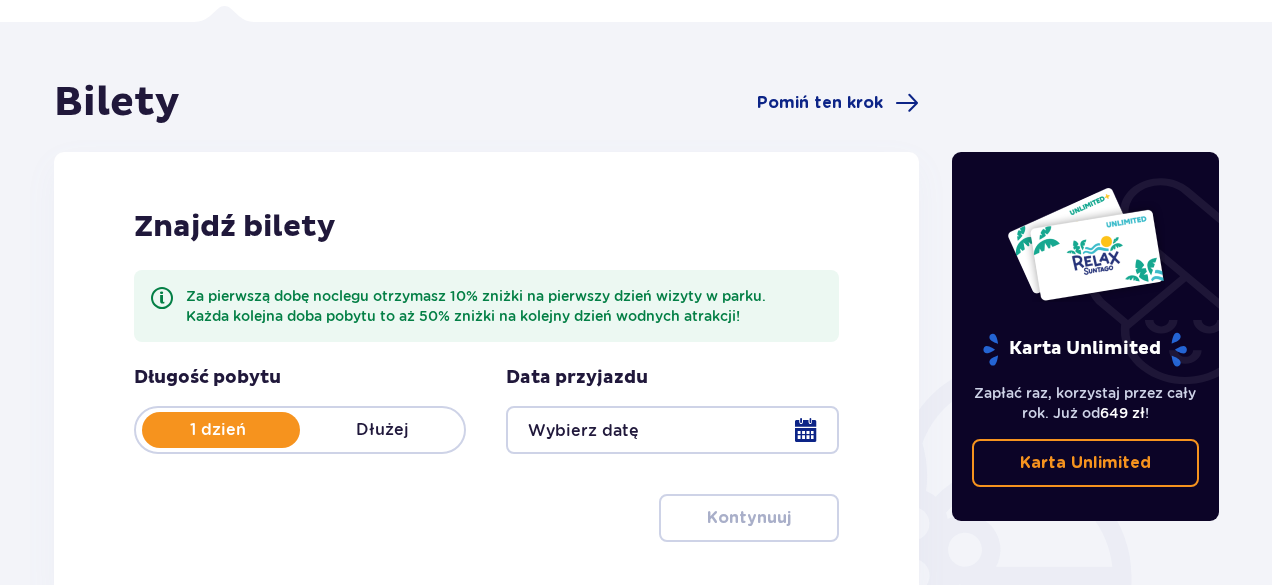 click on "Dłużej" at bounding box center (382, 430) 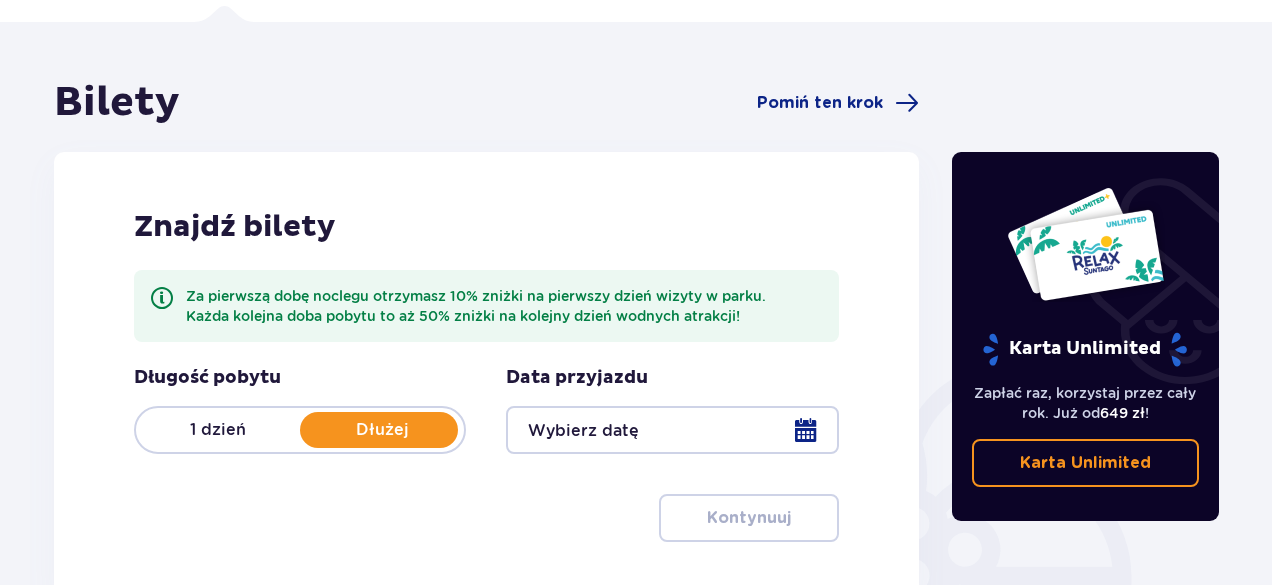 click on "1 dzień" at bounding box center [218, 430] 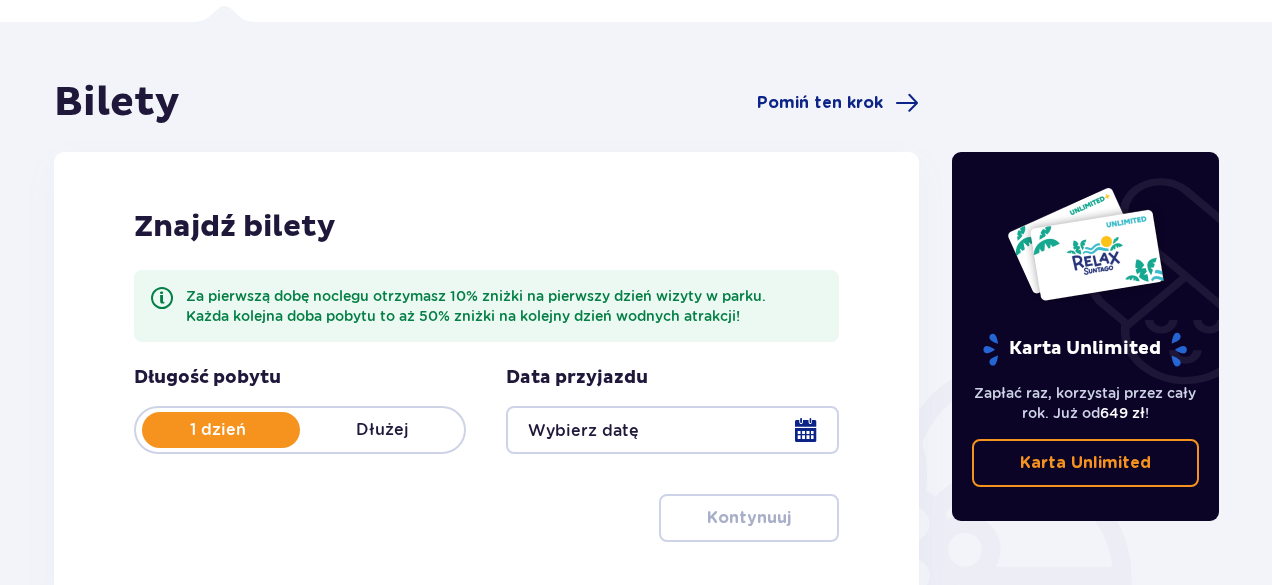 click at bounding box center [672, 430] 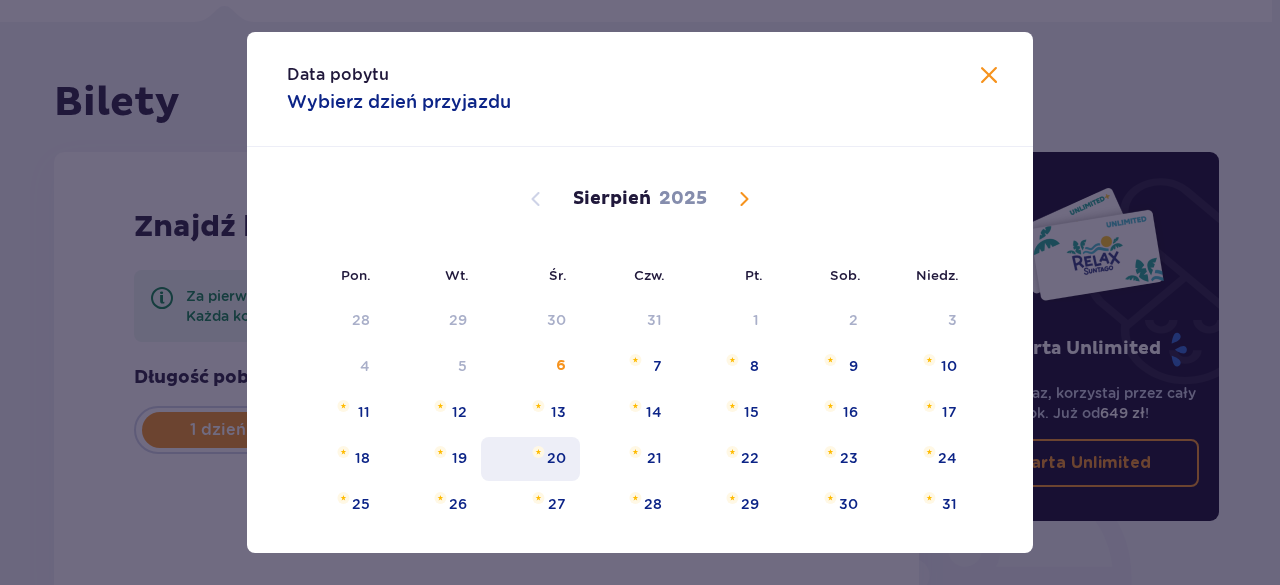 click on "20" at bounding box center [530, 459] 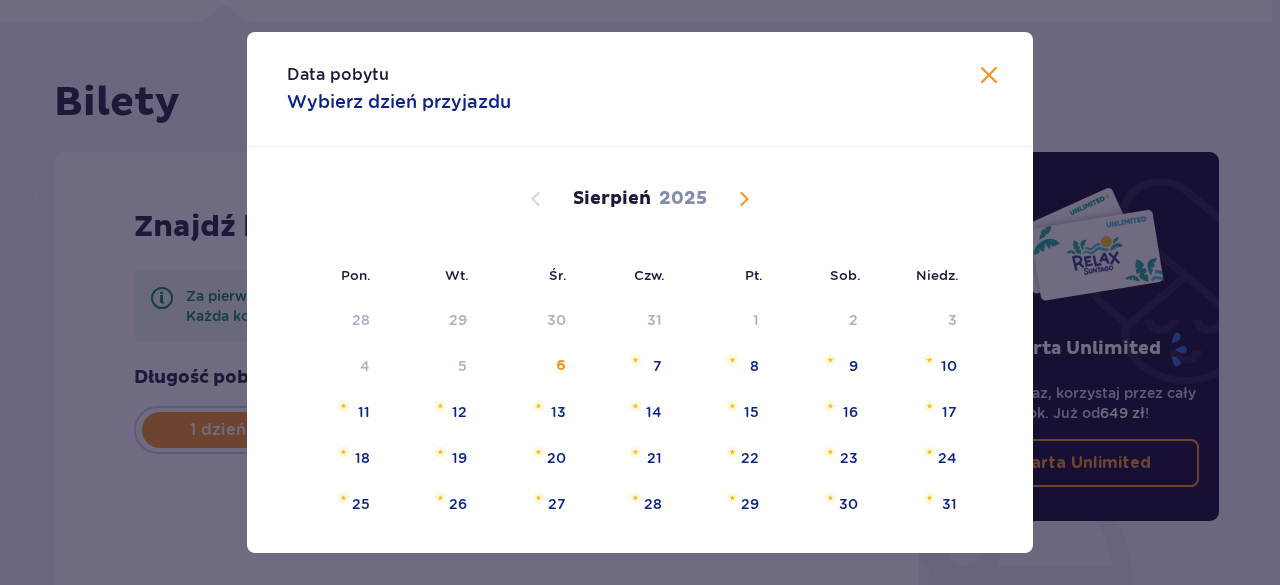type on "20.08.25" 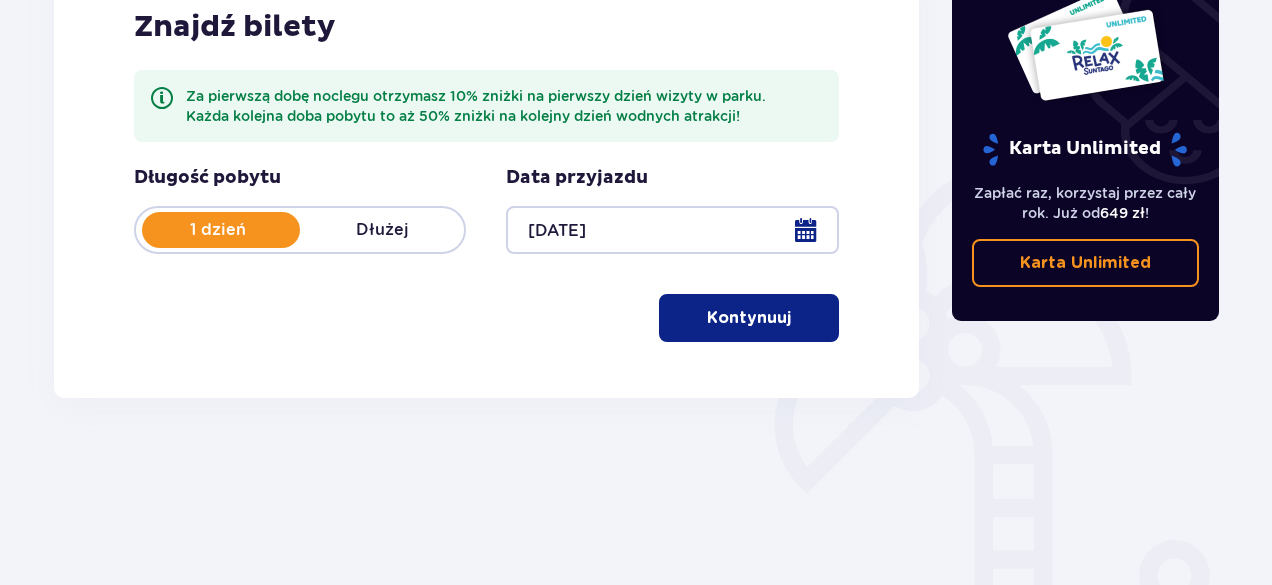 click on "Kontynuuj" at bounding box center [749, 318] 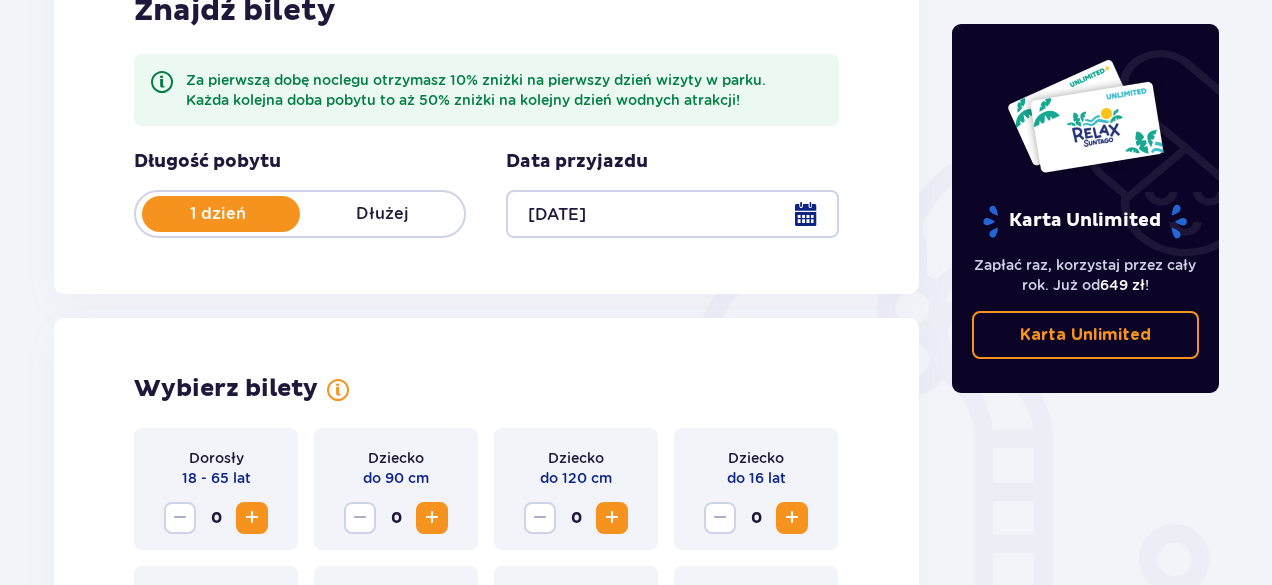scroll, scrollTop: 700, scrollLeft: 0, axis: vertical 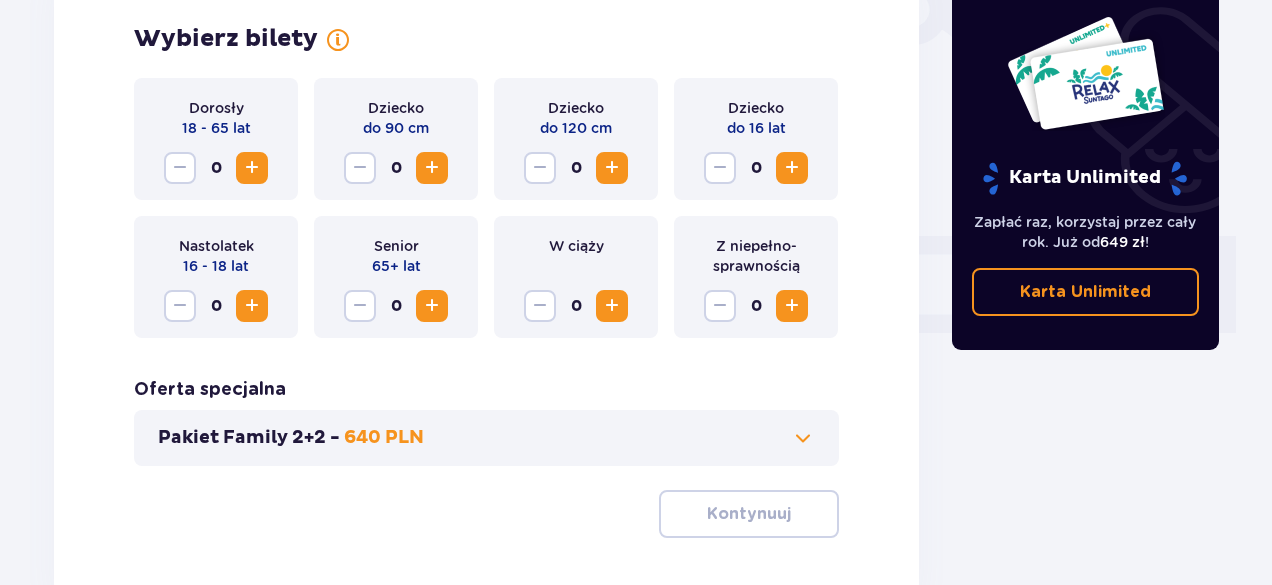 click on "Pakiet Family 2+2 -" at bounding box center (249, 438) 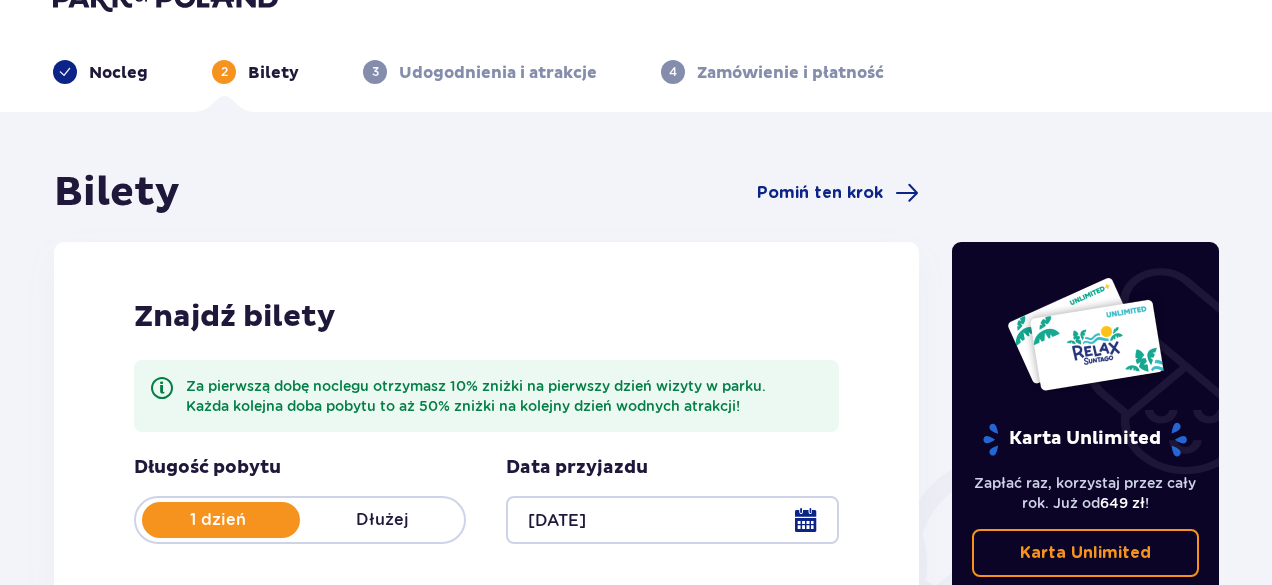 scroll, scrollTop: 0, scrollLeft: 0, axis: both 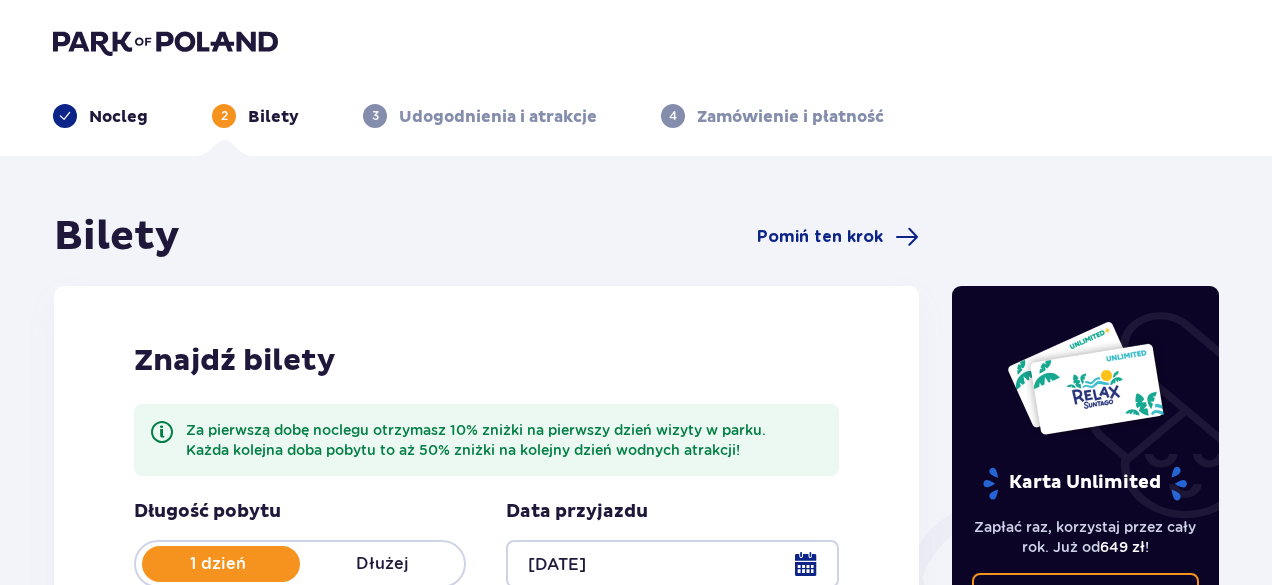 click at bounding box center (165, 42) 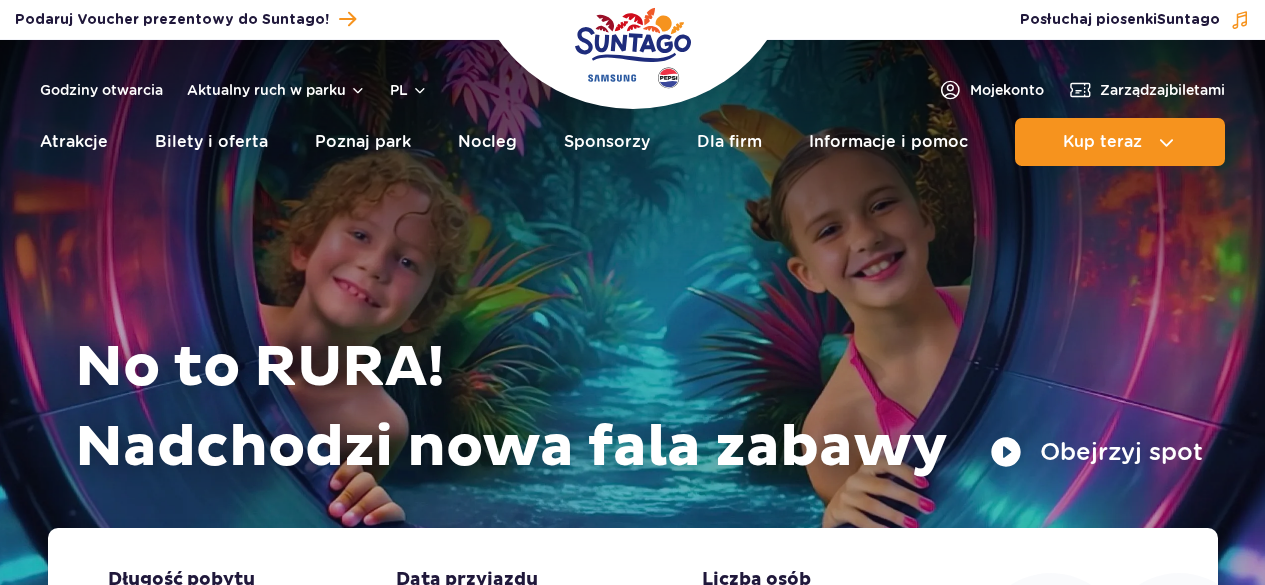 scroll, scrollTop: 0, scrollLeft: 0, axis: both 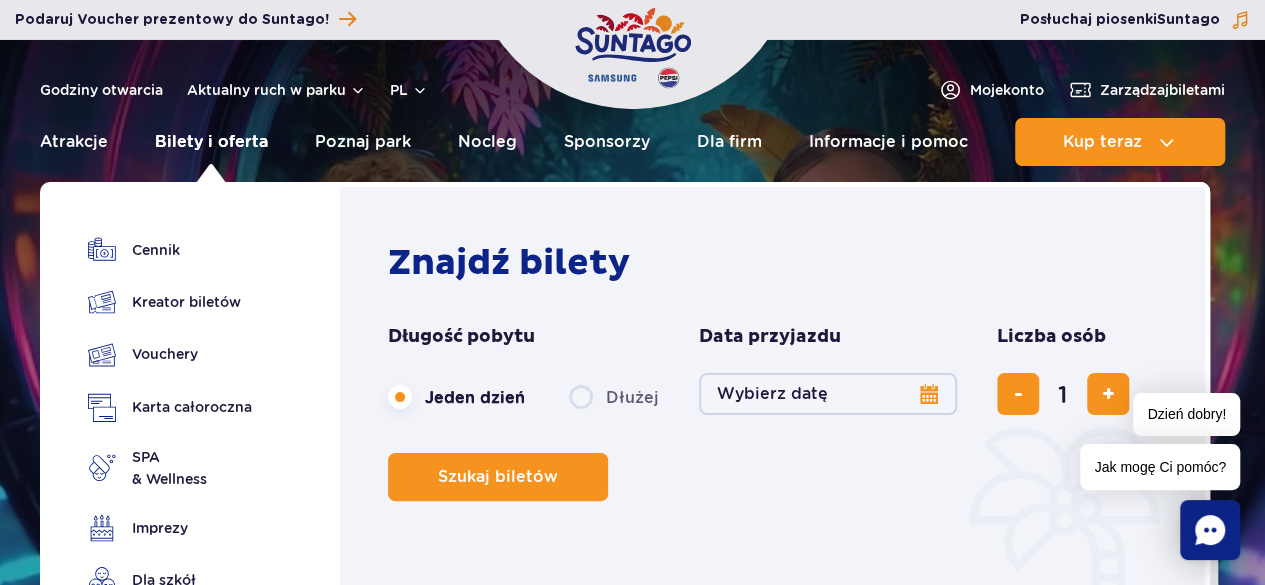 click on "Bilety i oferta" at bounding box center [211, 142] 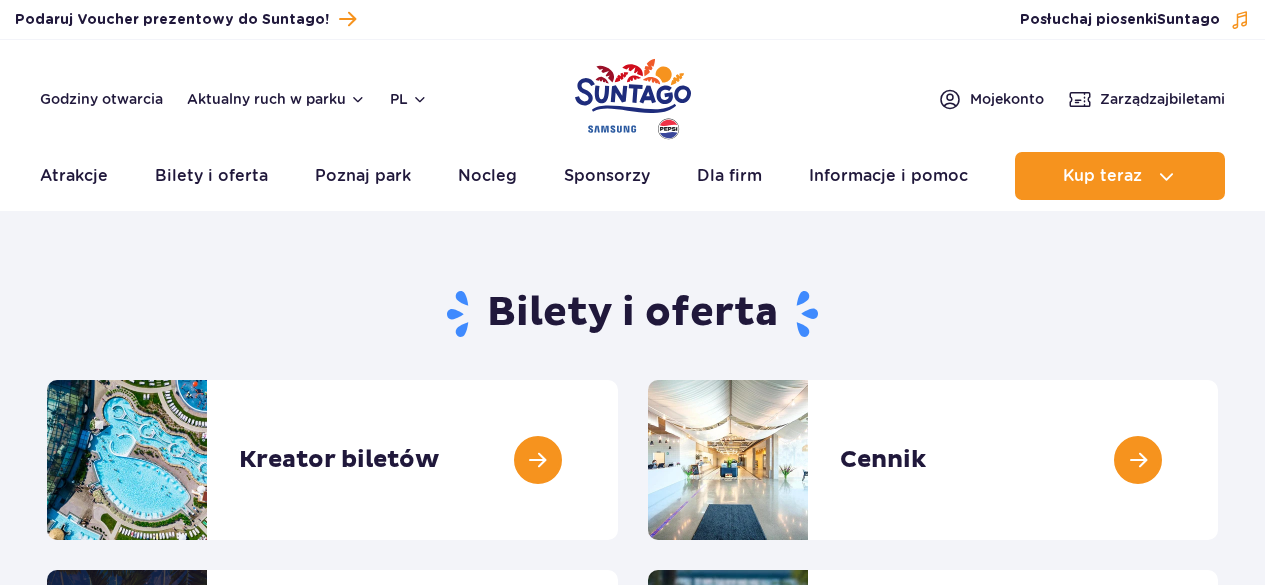 scroll, scrollTop: 0, scrollLeft: 0, axis: both 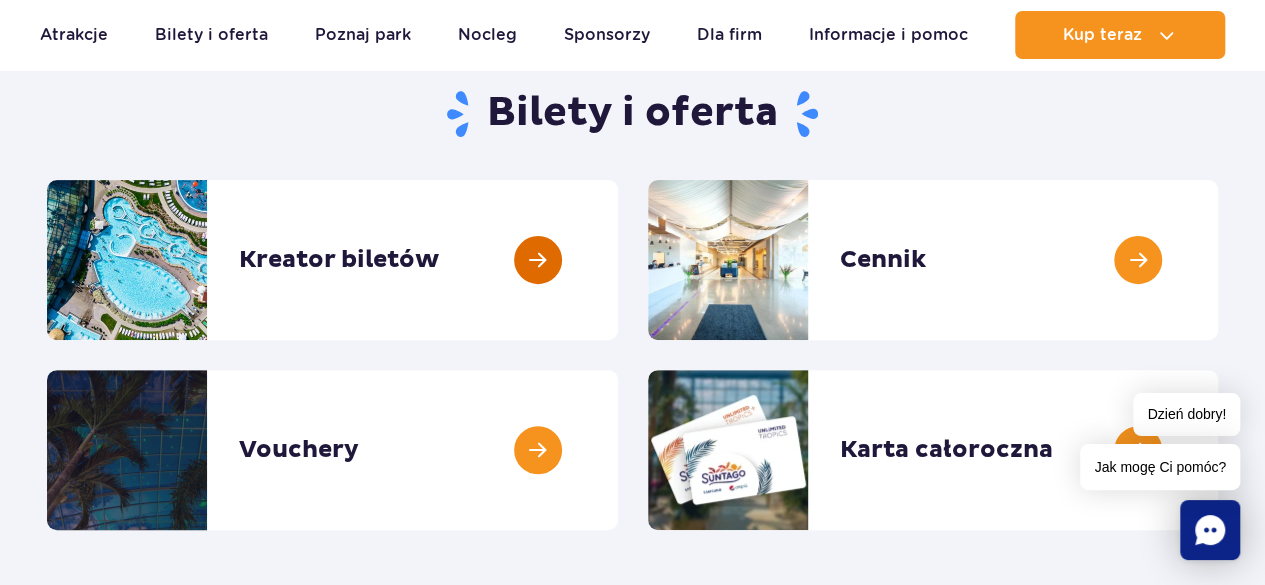 click at bounding box center (618, 260) 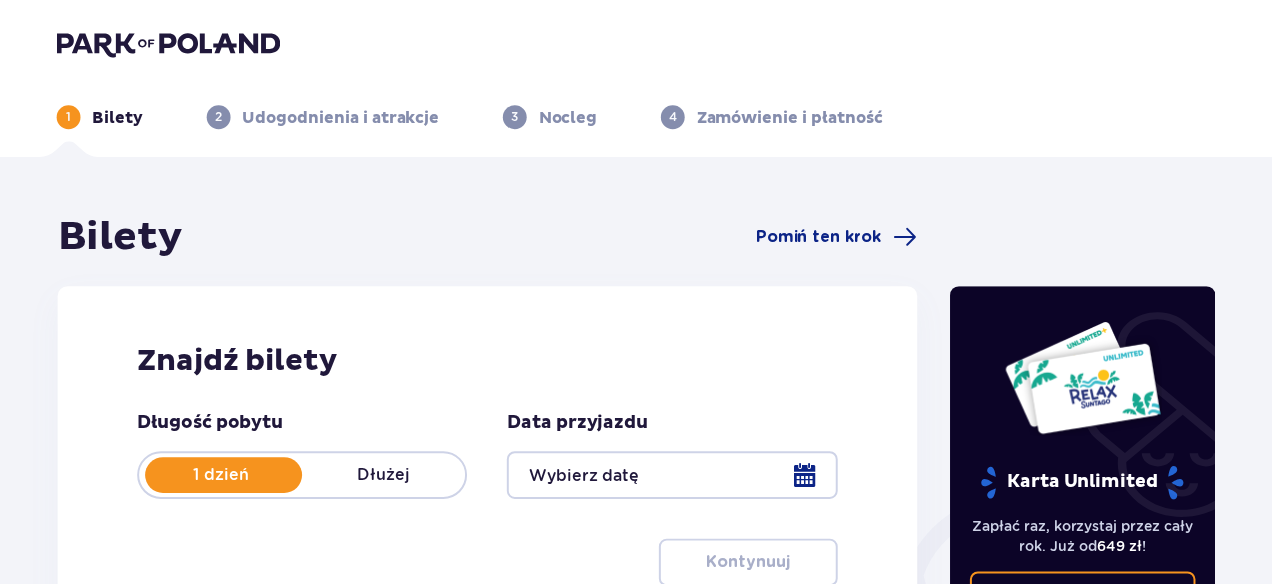 scroll, scrollTop: 0, scrollLeft: 0, axis: both 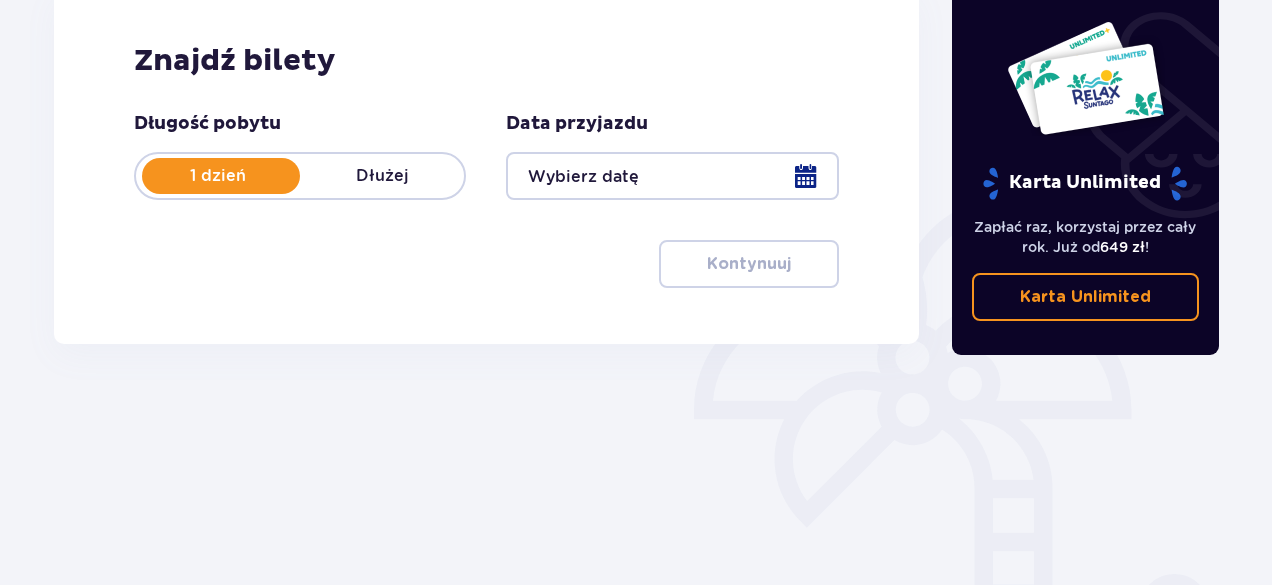 click at bounding box center (672, 176) 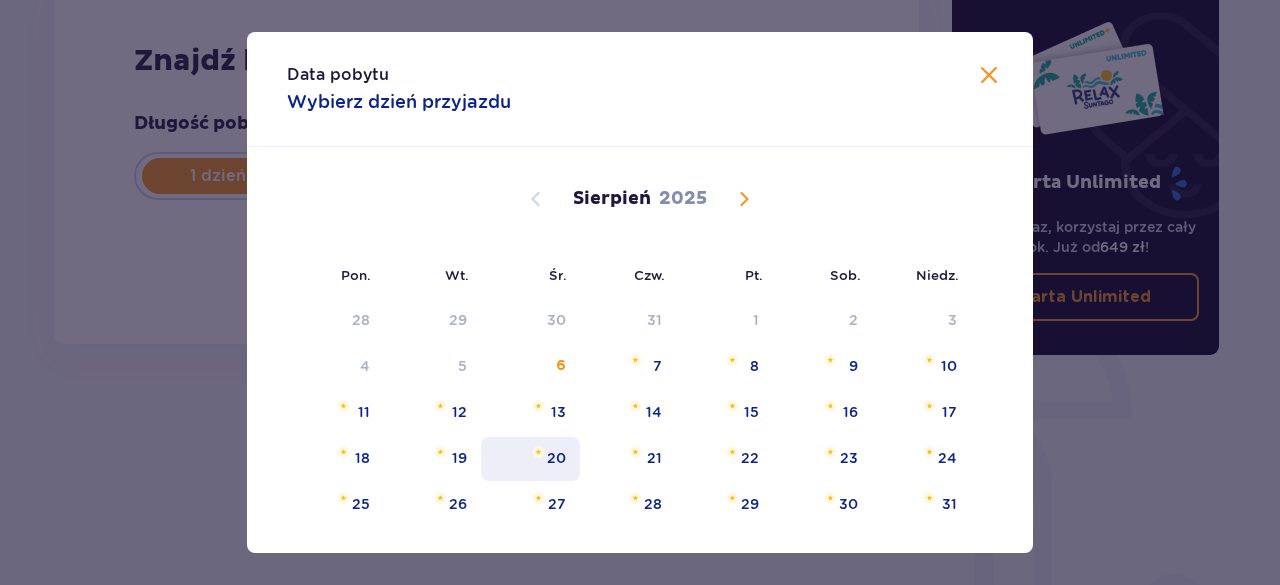 click on "20" at bounding box center (556, 458) 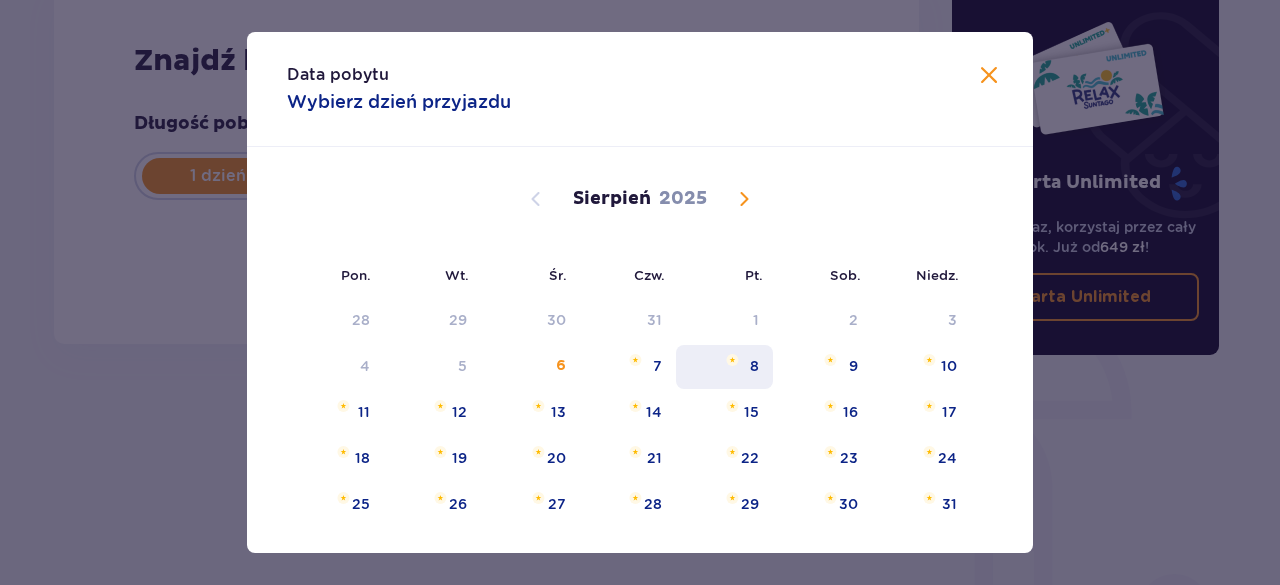 type on "20.08.25" 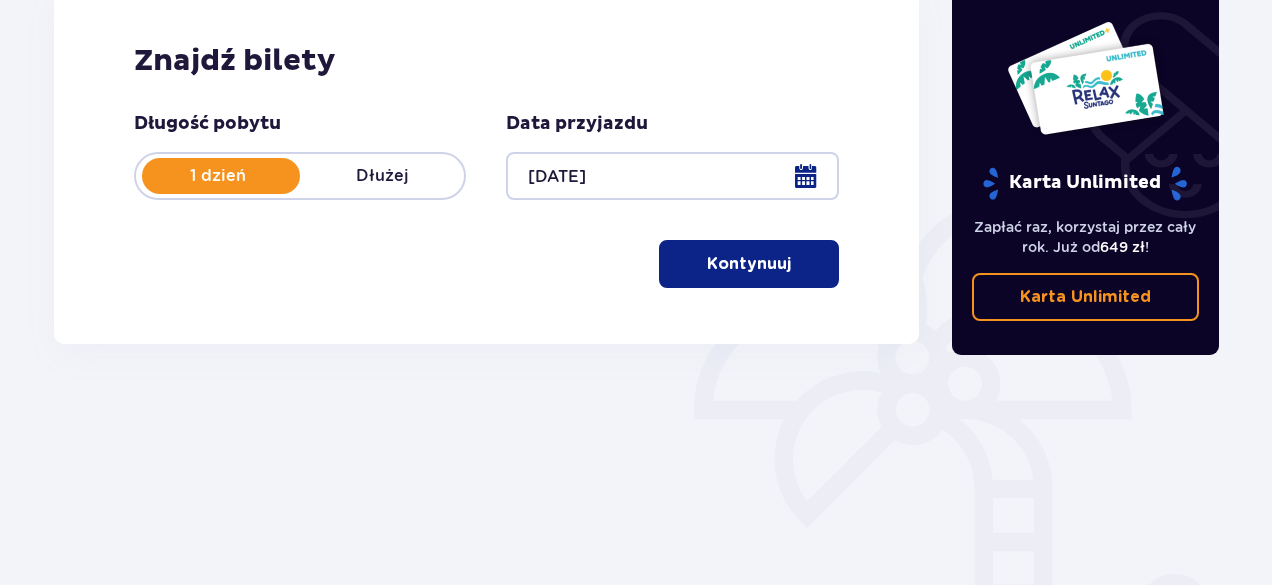 click on "Kontynuuj" at bounding box center (749, 264) 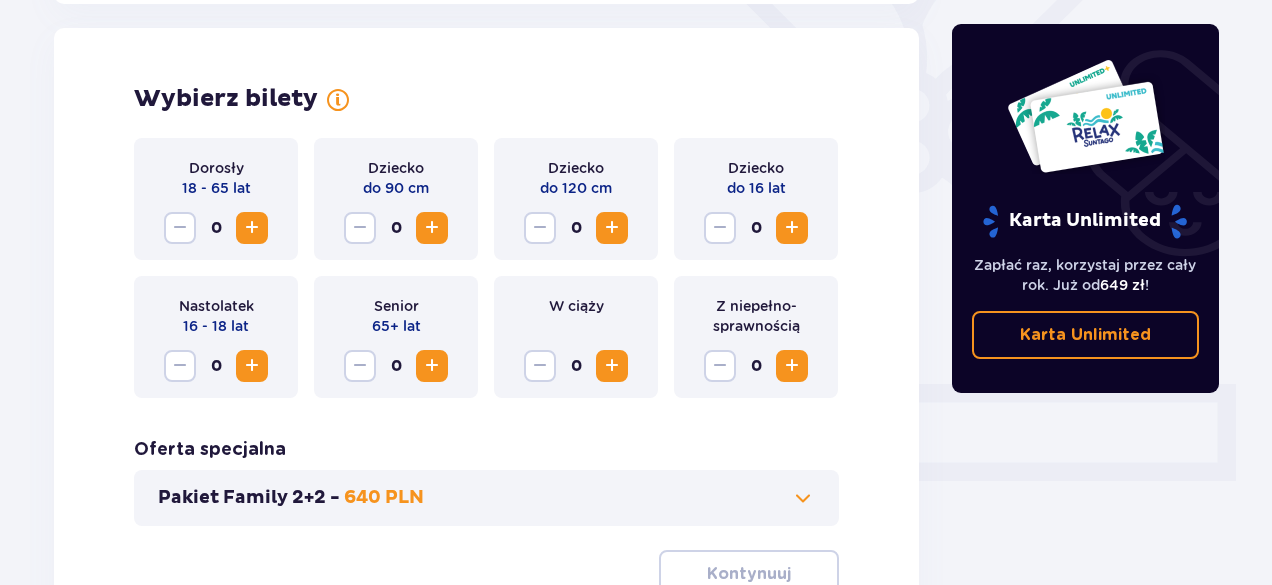 scroll, scrollTop: 556, scrollLeft: 0, axis: vertical 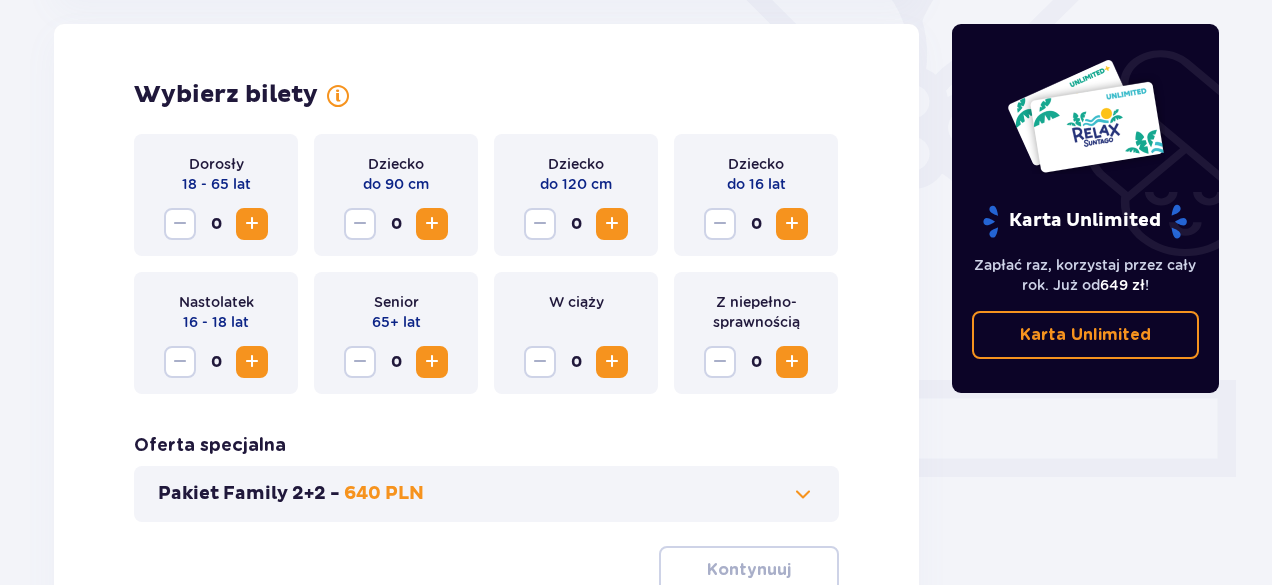 click at bounding box center [252, 224] 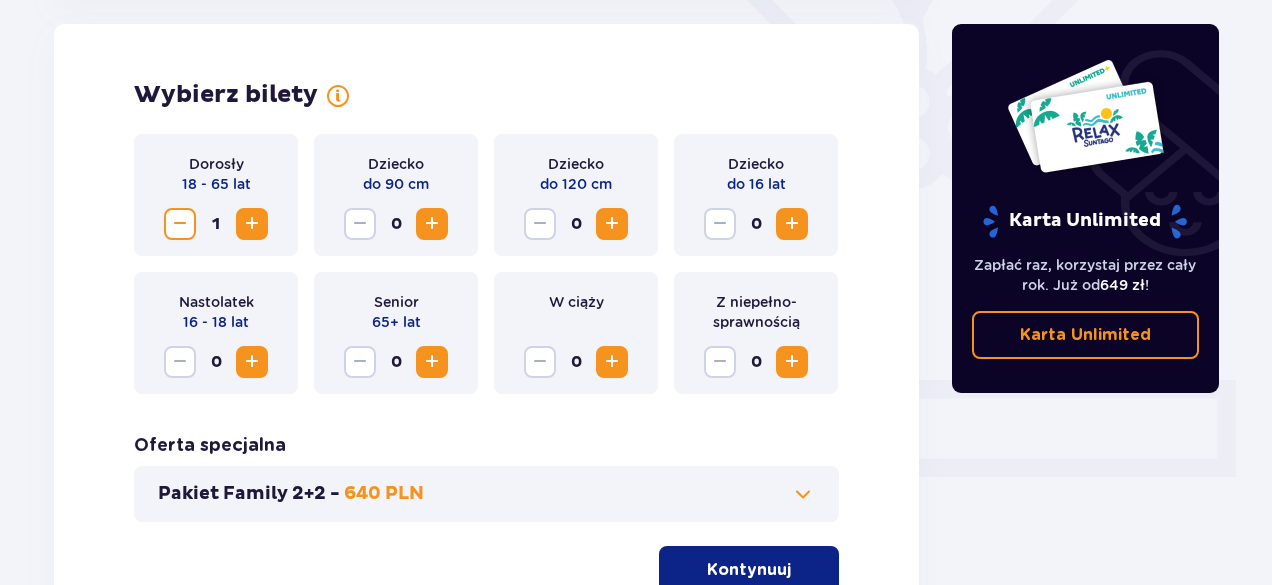 click at bounding box center (252, 224) 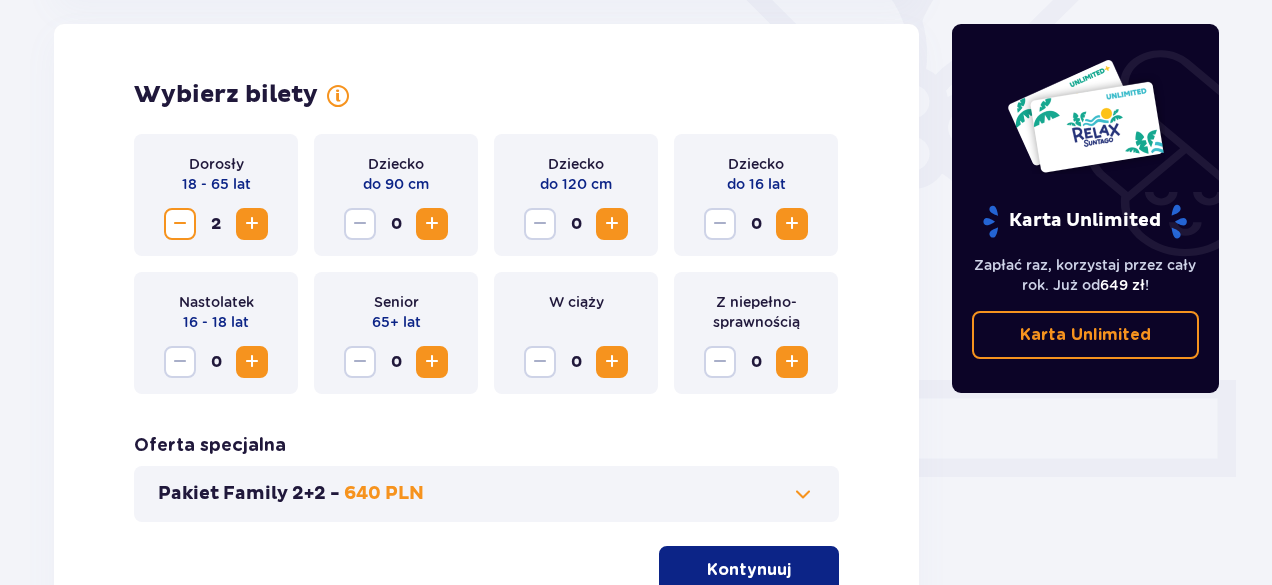 click at bounding box center (792, 224) 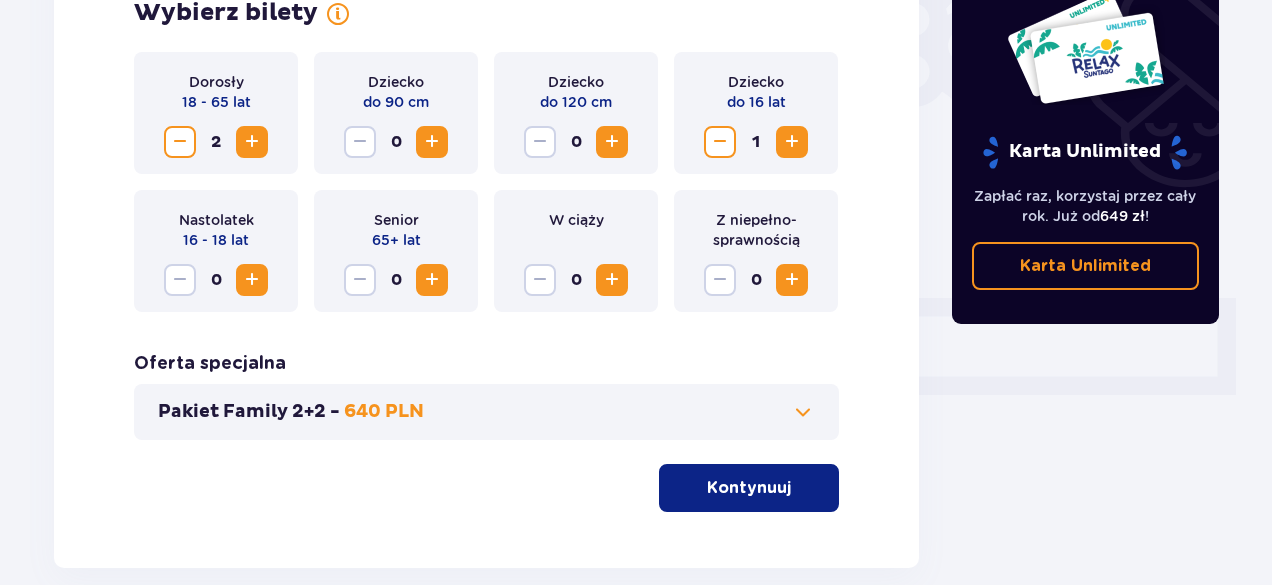 scroll, scrollTop: 740, scrollLeft: 0, axis: vertical 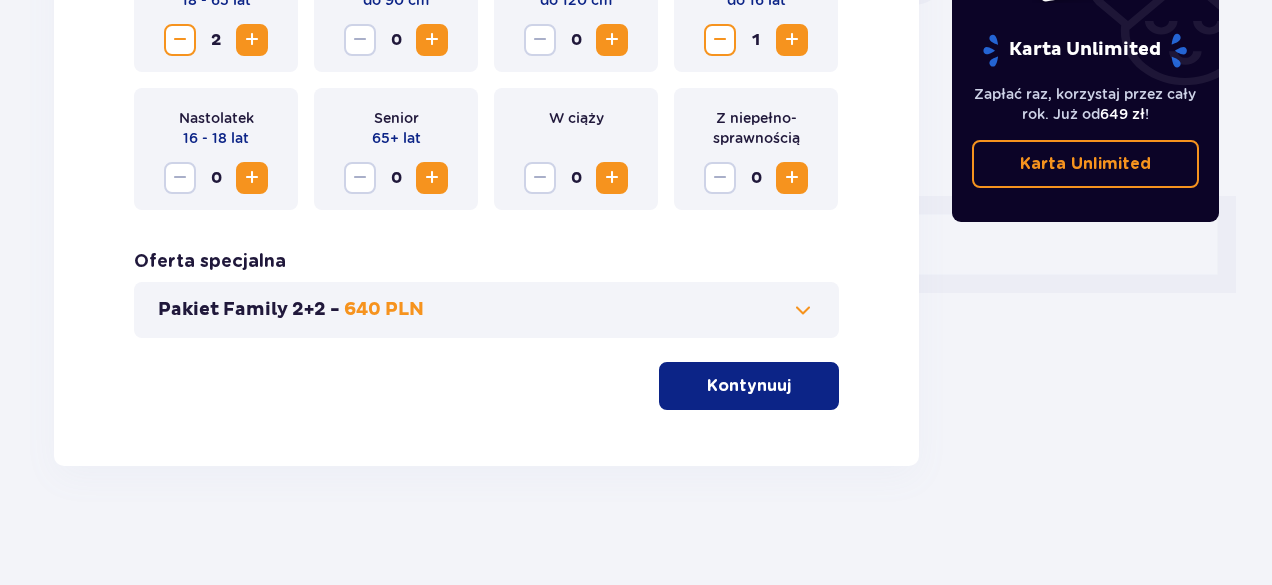 click at bounding box center [795, 386] 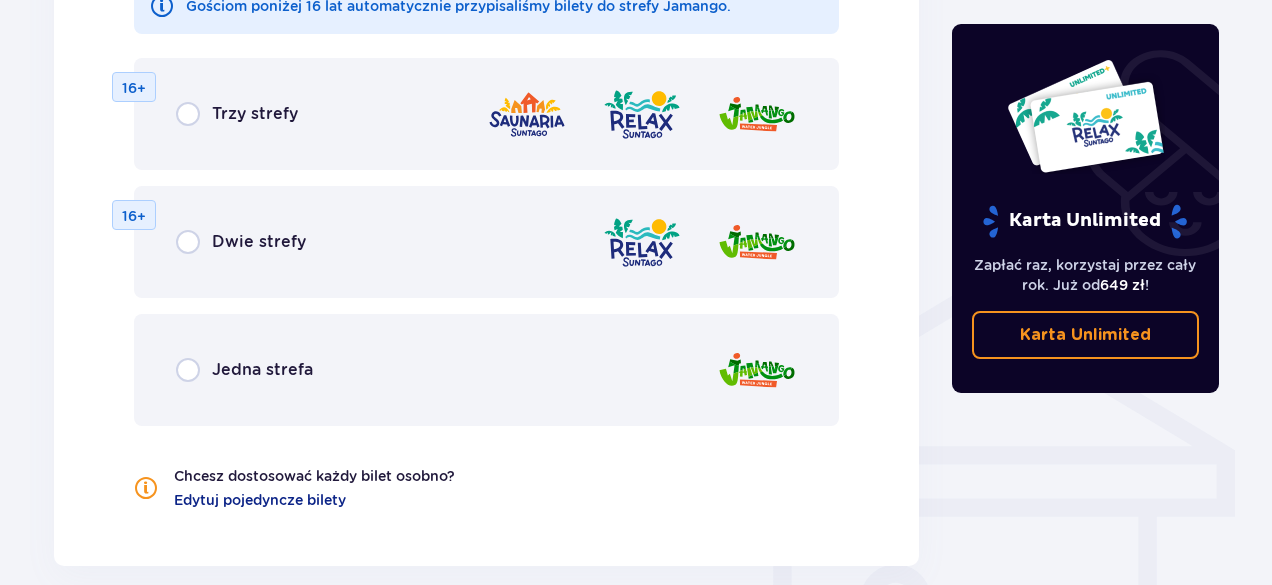scroll, scrollTop: 1310, scrollLeft: 0, axis: vertical 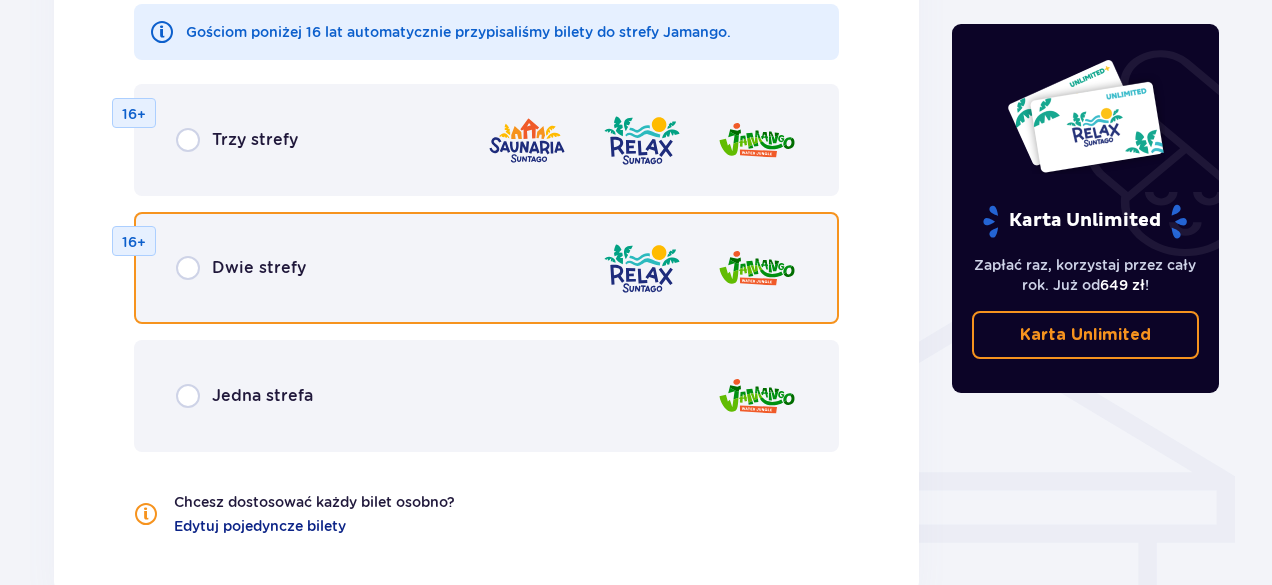 click at bounding box center [188, 268] 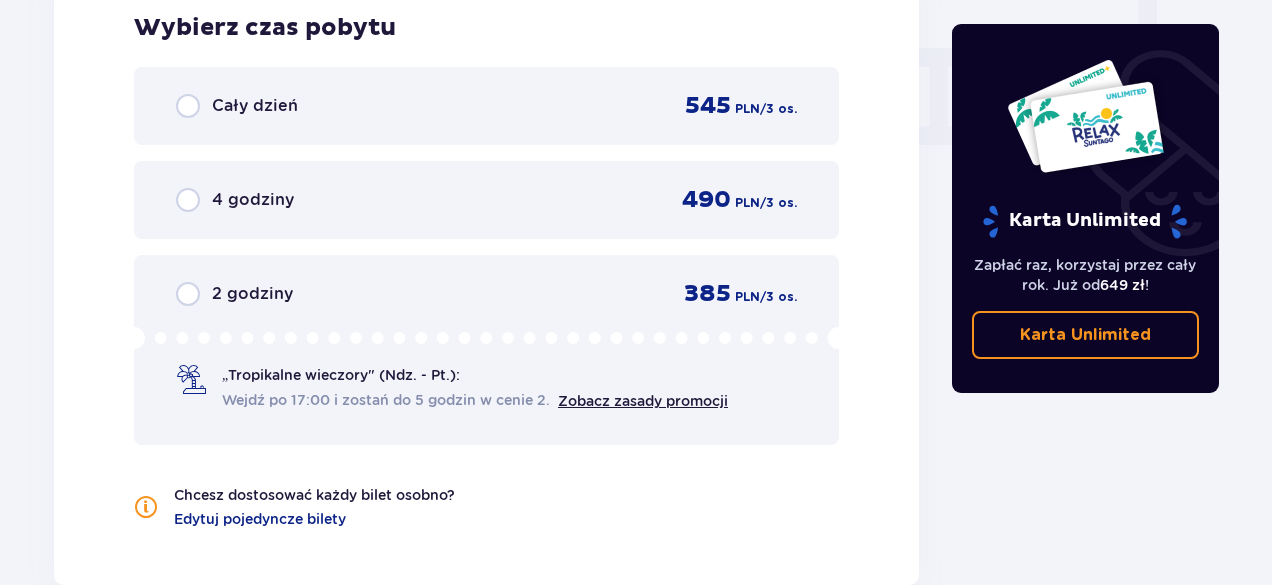 scroll, scrollTop: 1960, scrollLeft: 0, axis: vertical 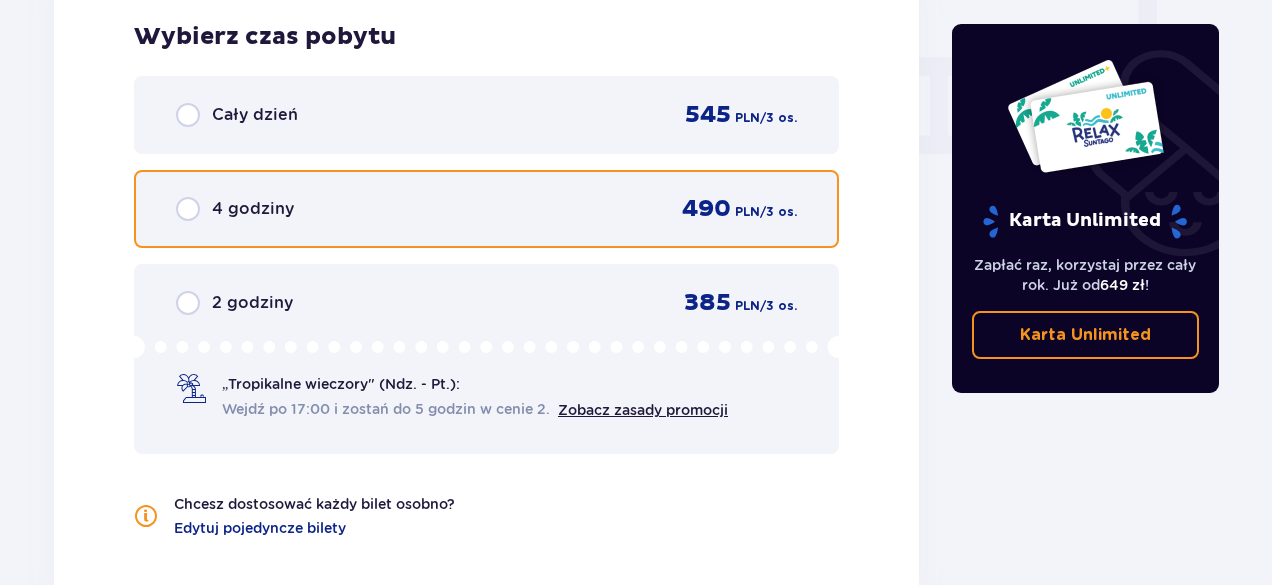 click at bounding box center (188, 209) 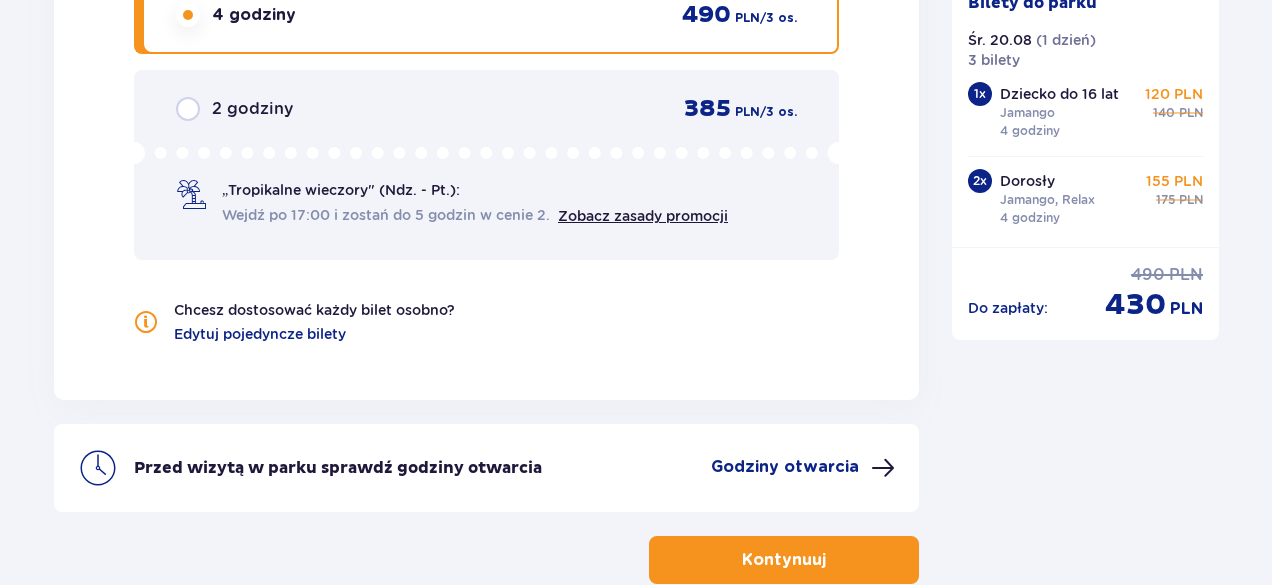 scroll, scrollTop: 1972, scrollLeft: 0, axis: vertical 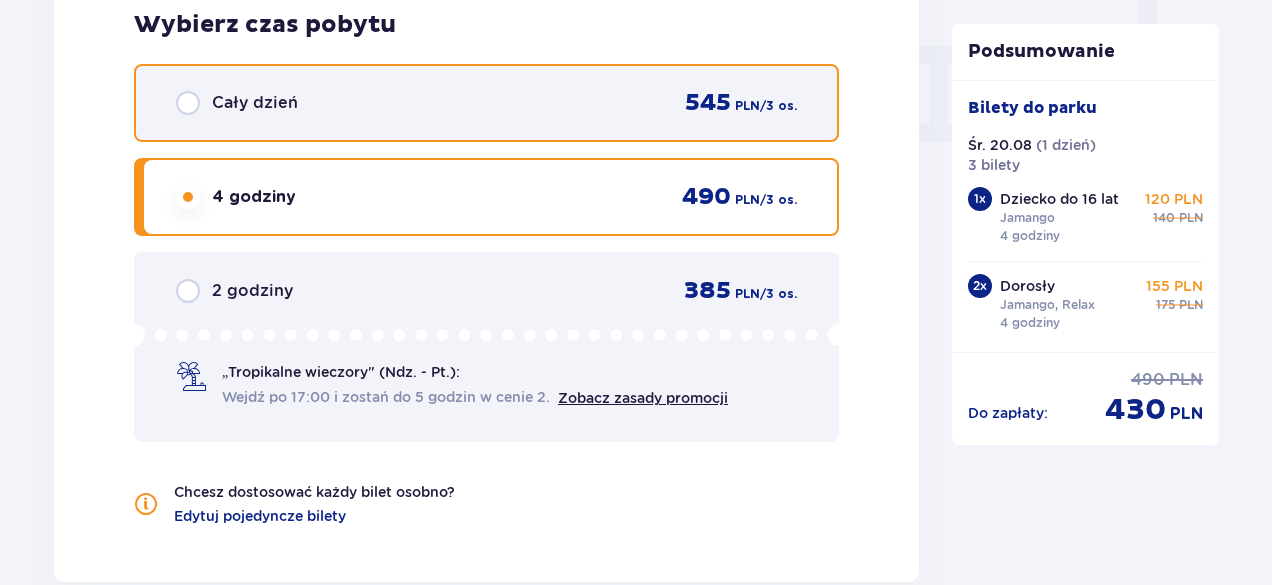 click at bounding box center (188, 103) 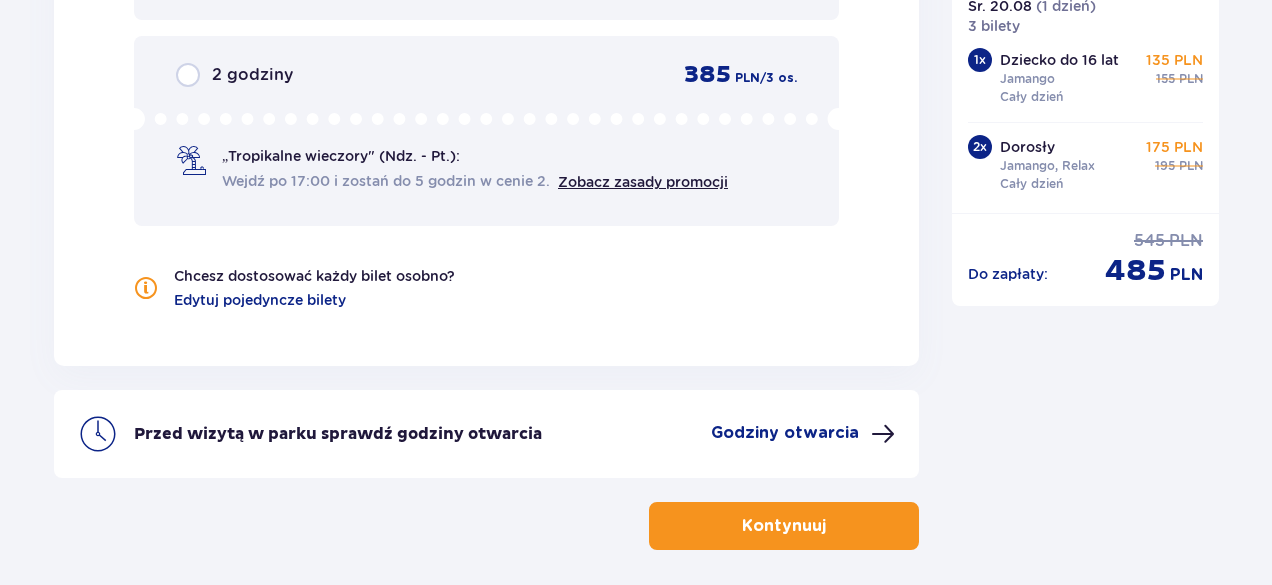 scroll, scrollTop: 2072, scrollLeft: 0, axis: vertical 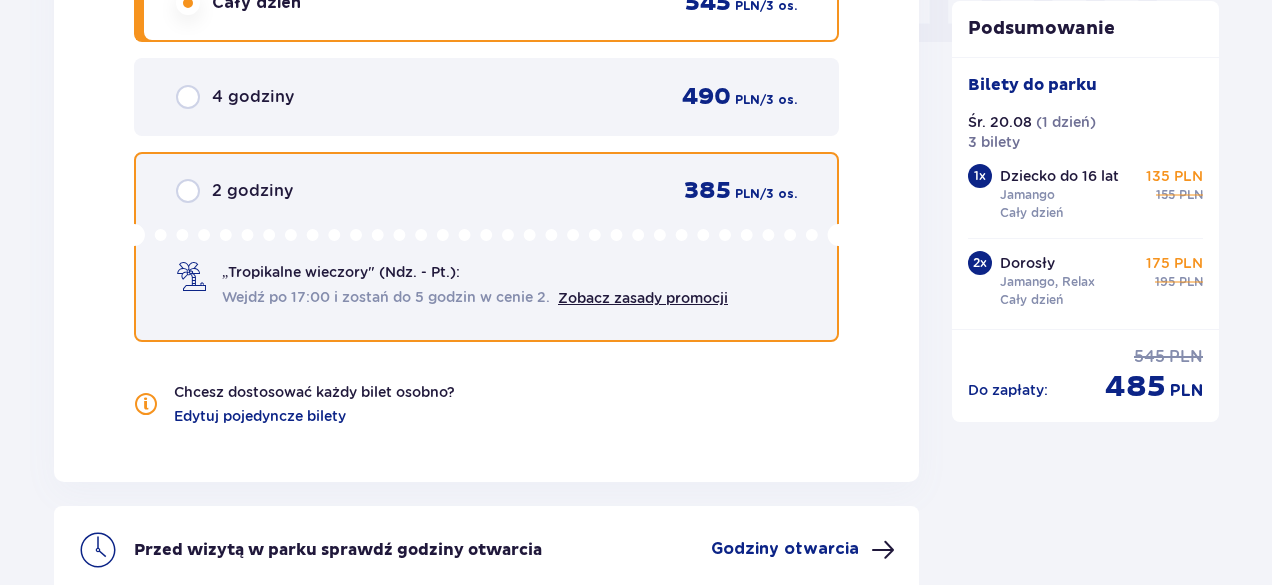 drag, startPoint x: 192, startPoint y: 193, endPoint x: 399, endPoint y: 206, distance: 207.4078 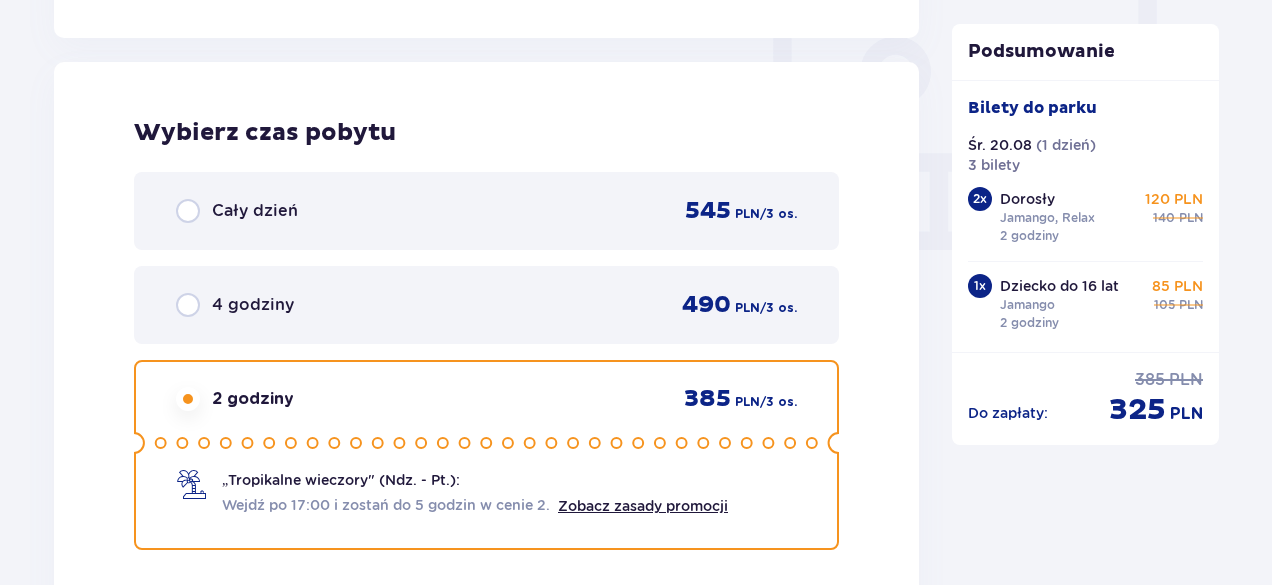 scroll, scrollTop: 1872, scrollLeft: 0, axis: vertical 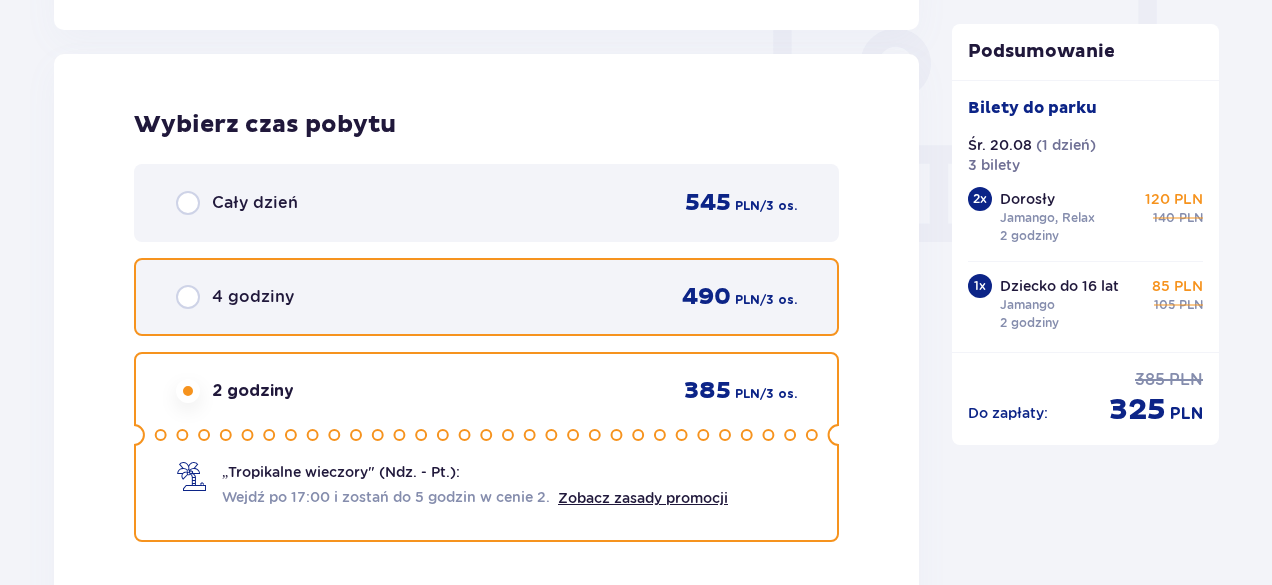 click at bounding box center [188, 297] 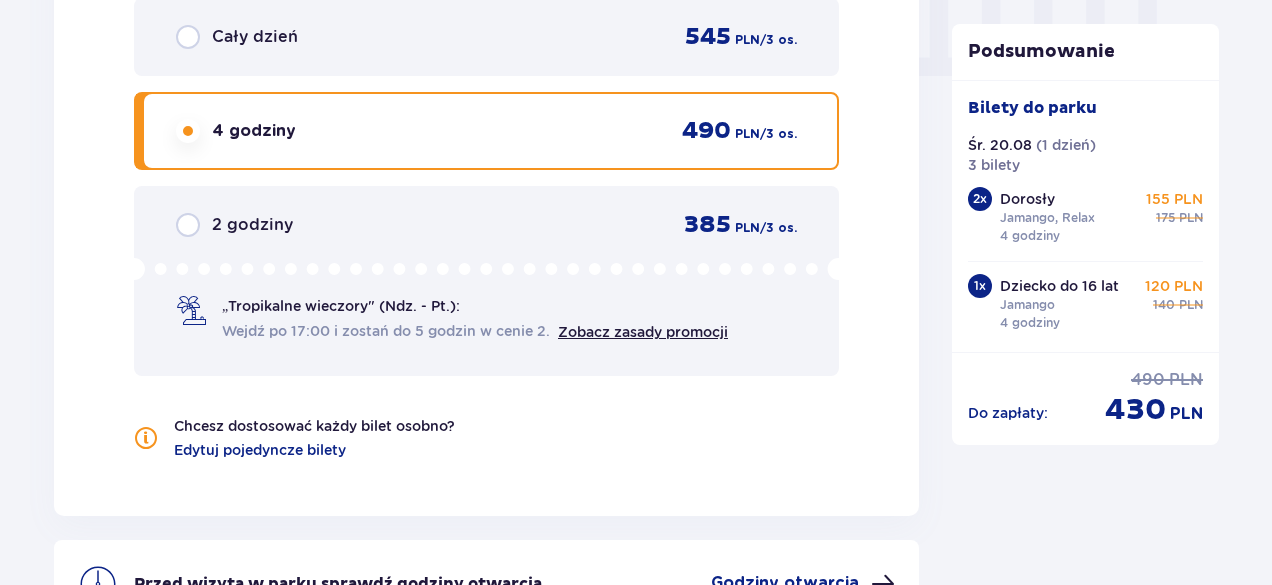 scroll, scrollTop: 2272, scrollLeft: 0, axis: vertical 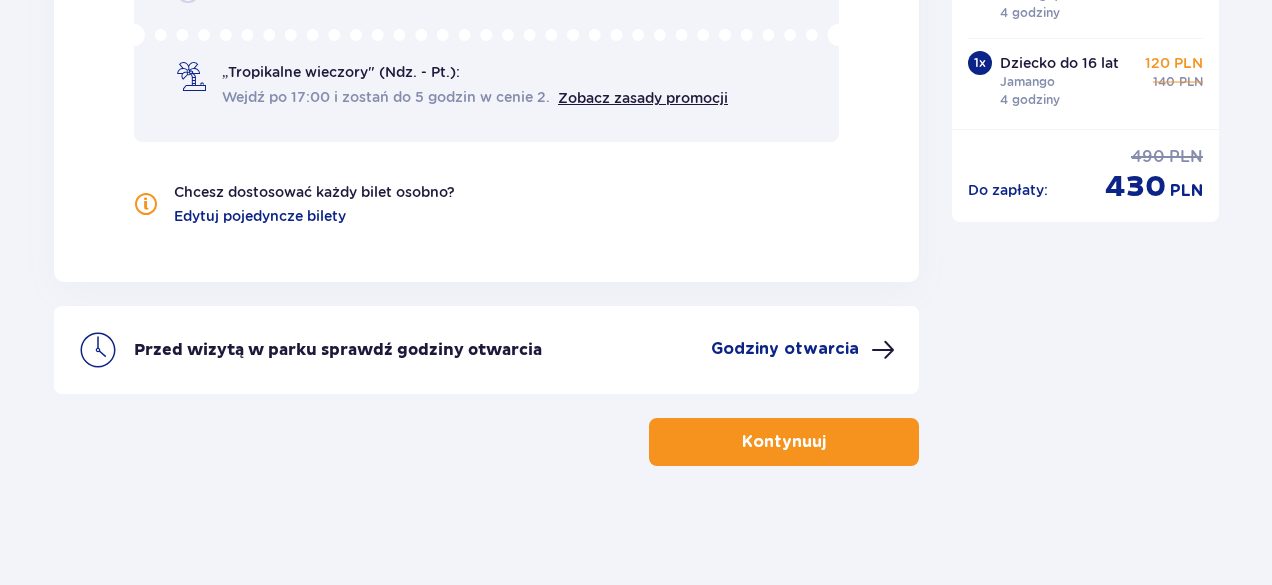 click on "Kontynuuj" at bounding box center [784, 442] 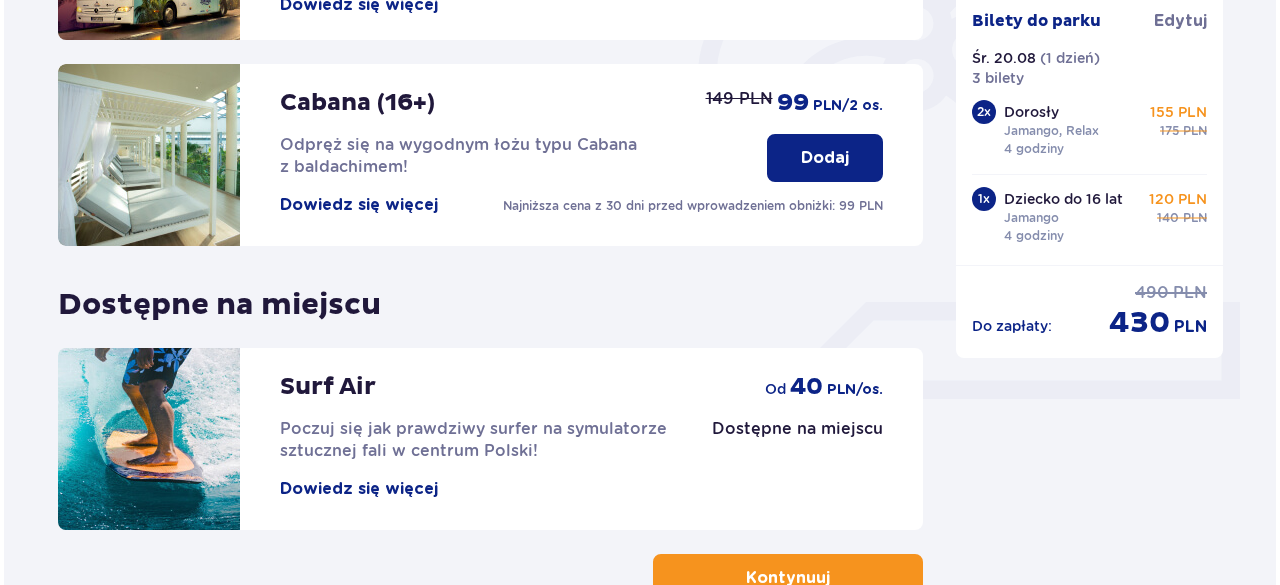 scroll, scrollTop: 700, scrollLeft: 0, axis: vertical 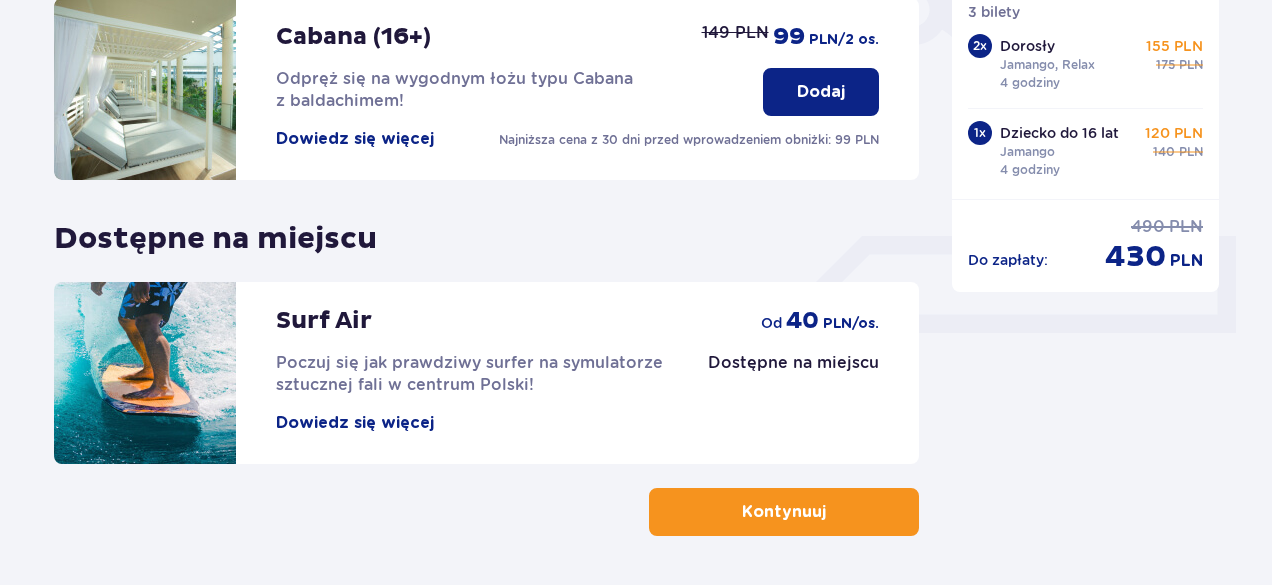 click on "Dowiedz się więcej" at bounding box center (355, 139) 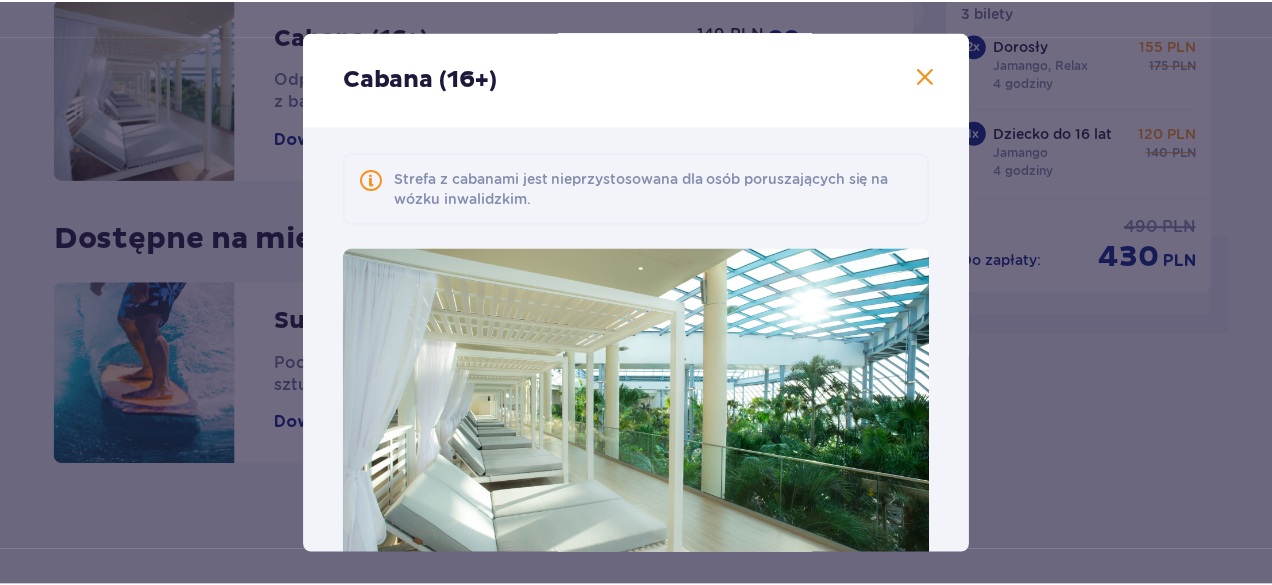 scroll, scrollTop: 250, scrollLeft: 0, axis: vertical 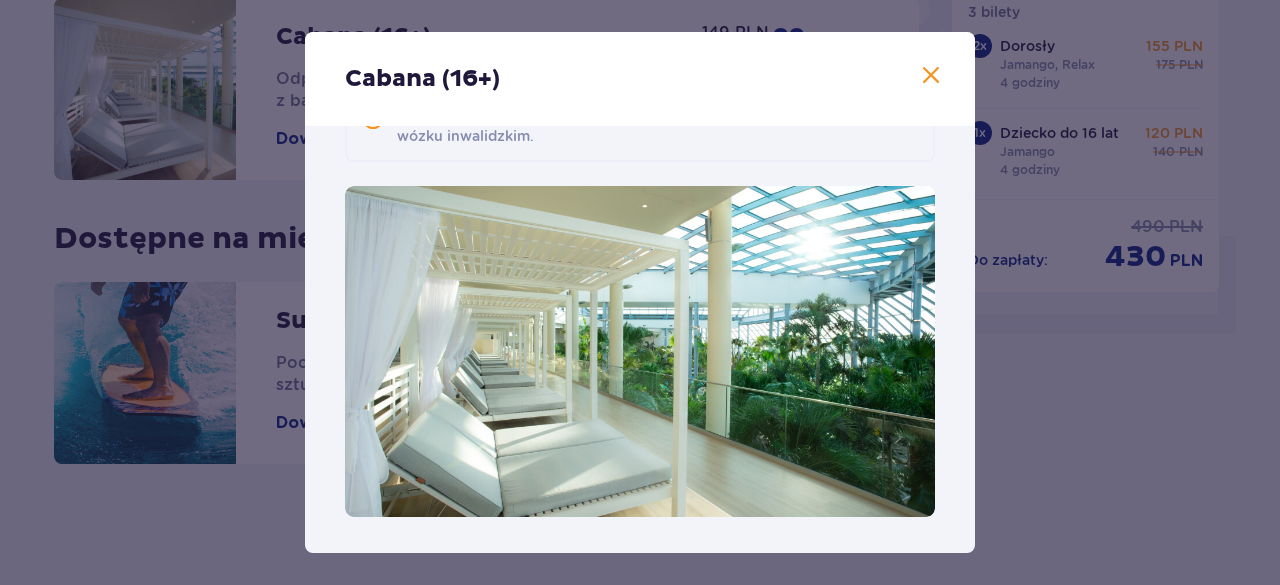 click at bounding box center [931, 76] 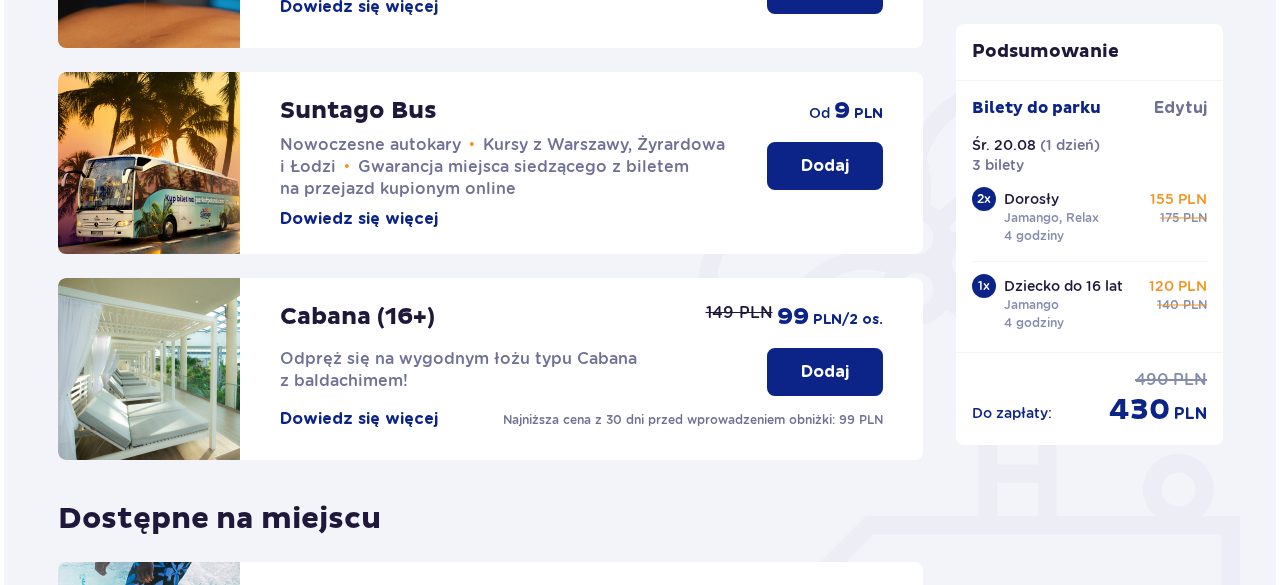 scroll, scrollTop: 170, scrollLeft: 0, axis: vertical 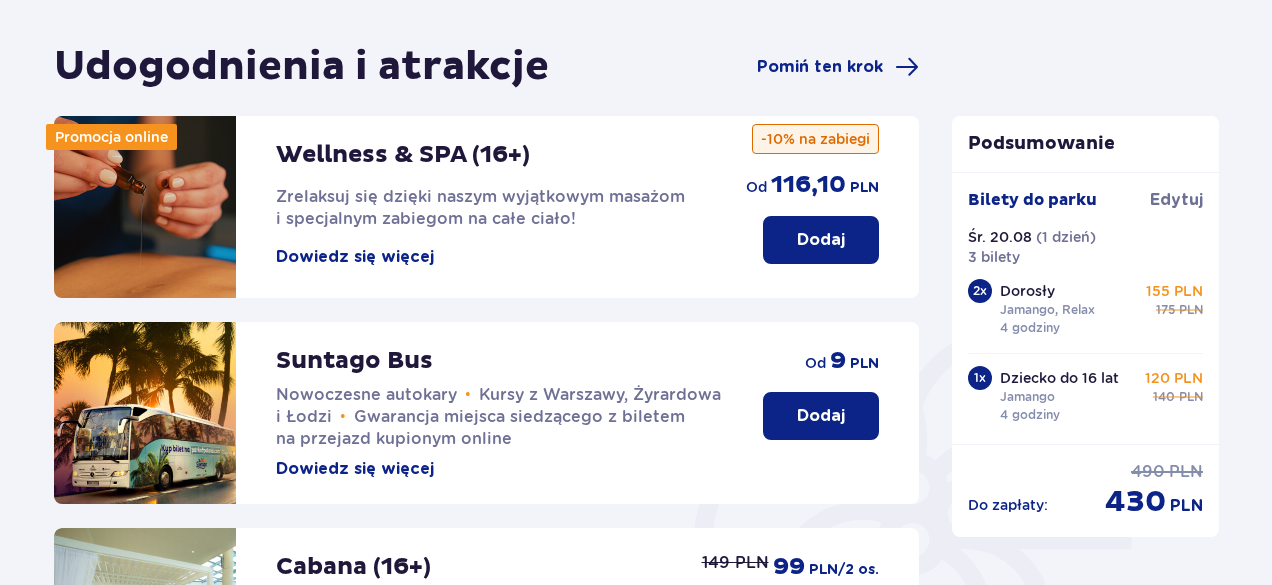click on "Dowiedz się więcej" at bounding box center [355, 257] 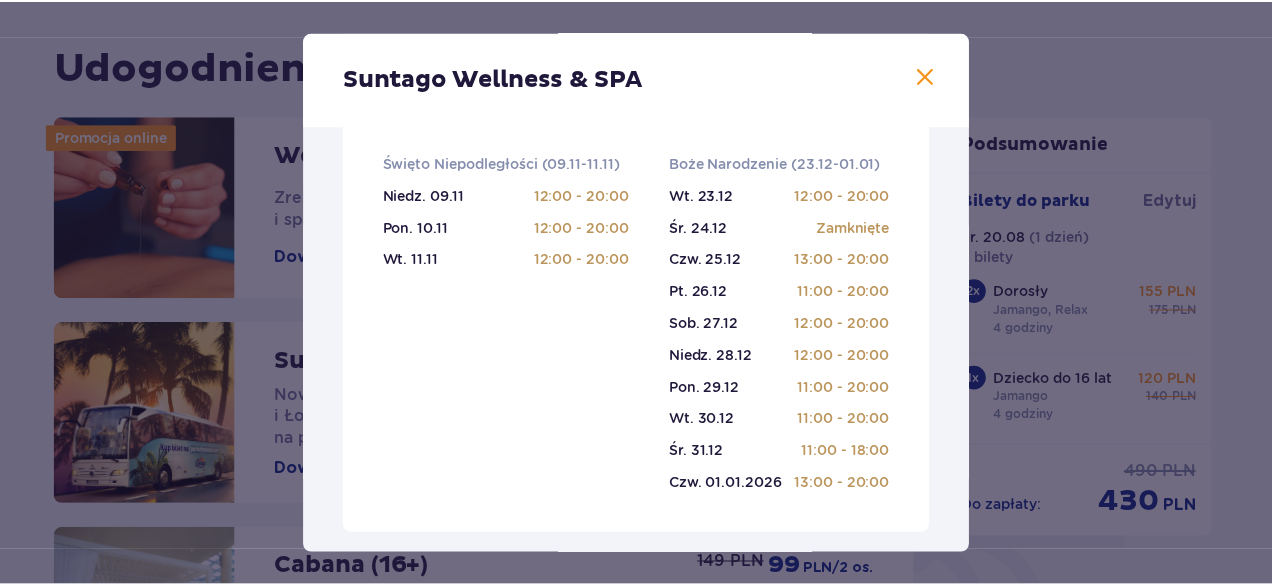 scroll, scrollTop: 800, scrollLeft: 0, axis: vertical 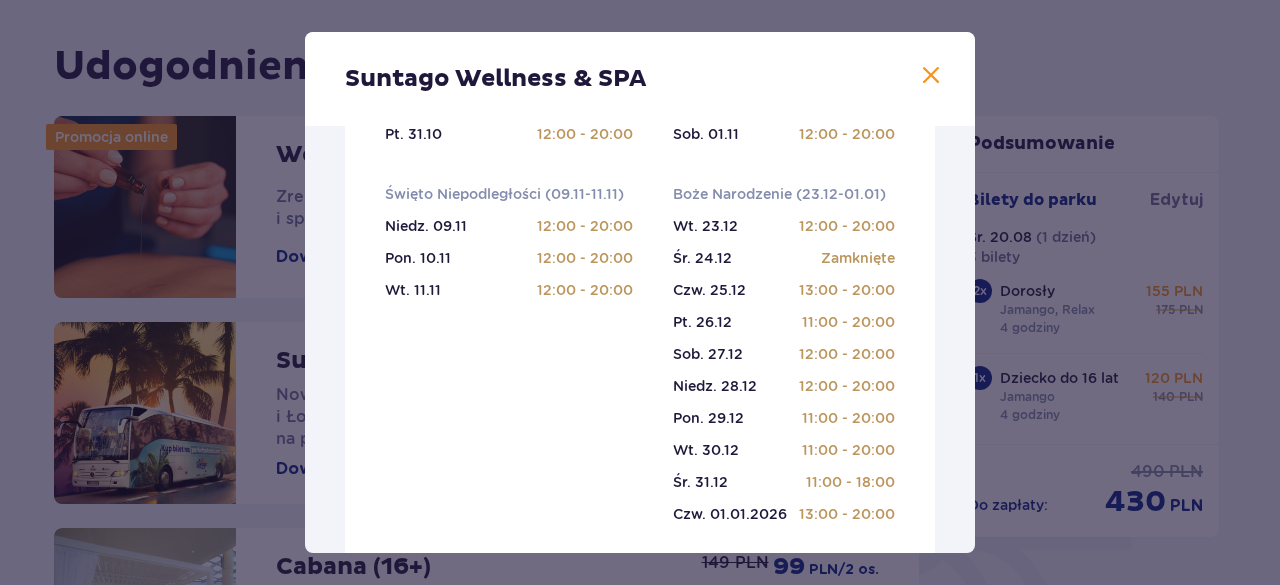 click at bounding box center [931, 76] 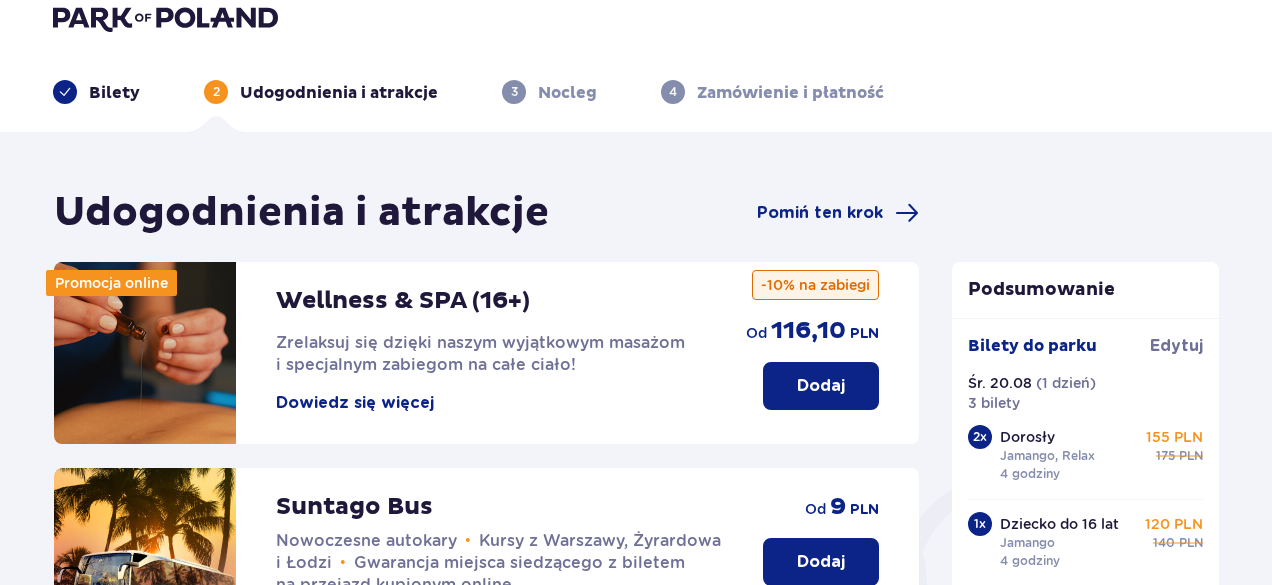 scroll, scrollTop: 0, scrollLeft: 0, axis: both 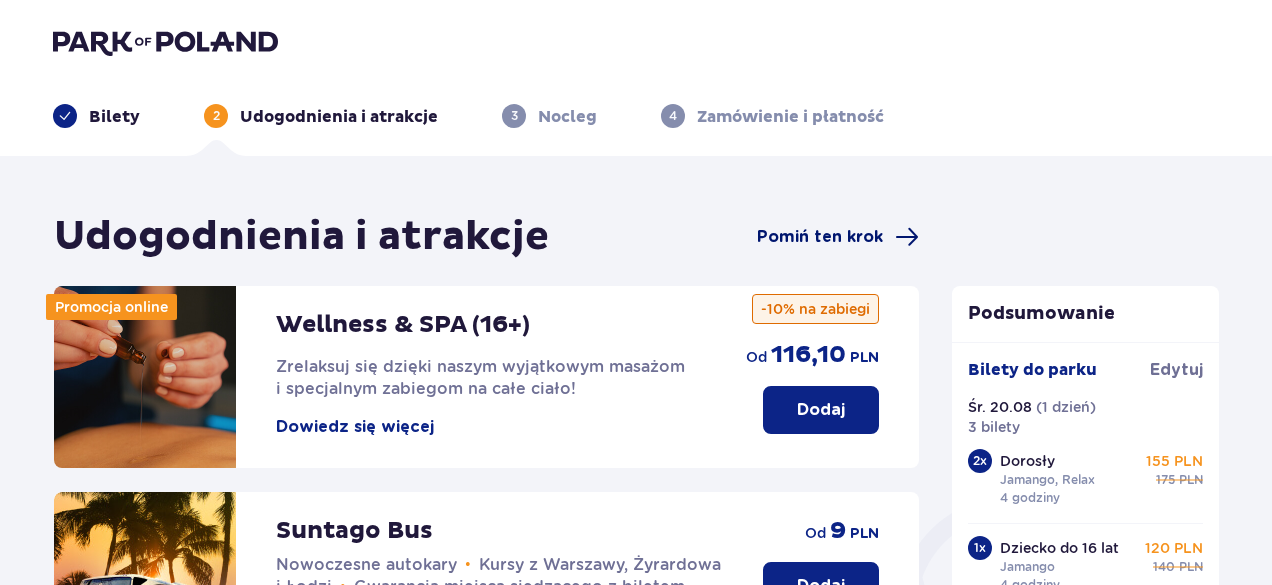 drag, startPoint x: 838, startPoint y: 229, endPoint x: 1063, endPoint y: 219, distance: 225.2221 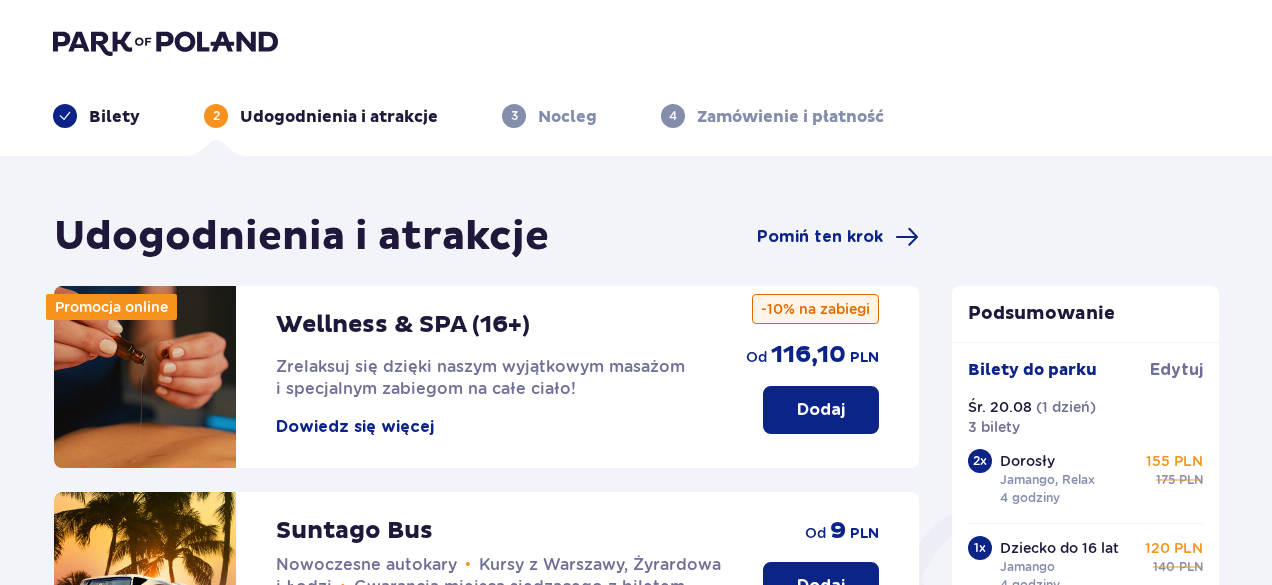 click on "Pomiń ten krok" at bounding box center (820, 237) 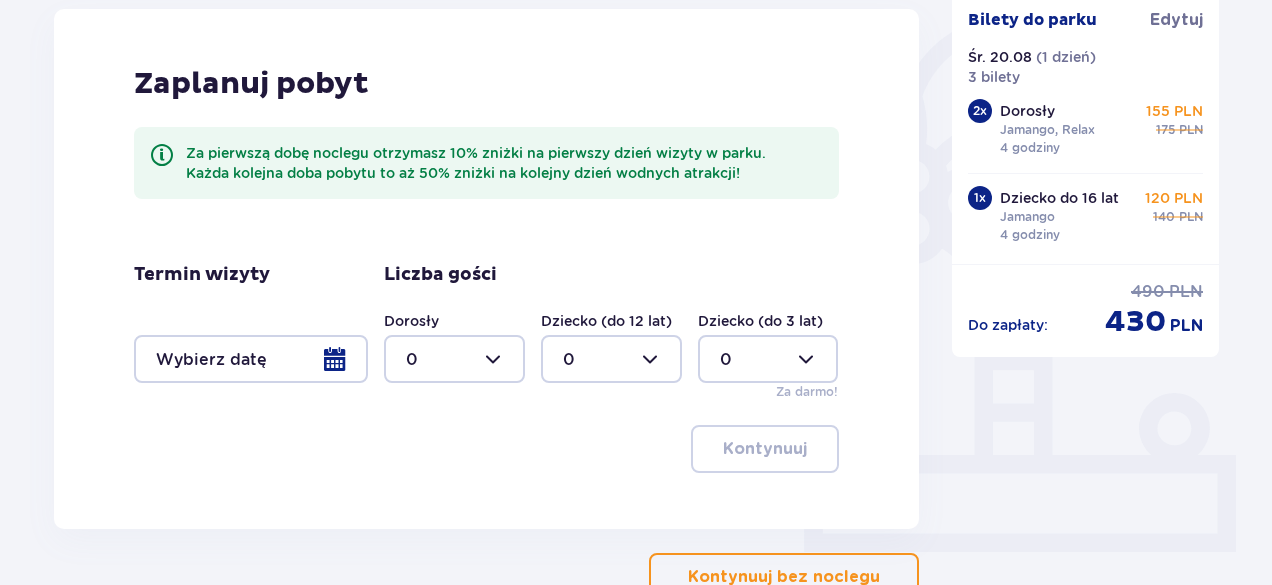scroll, scrollTop: 500, scrollLeft: 0, axis: vertical 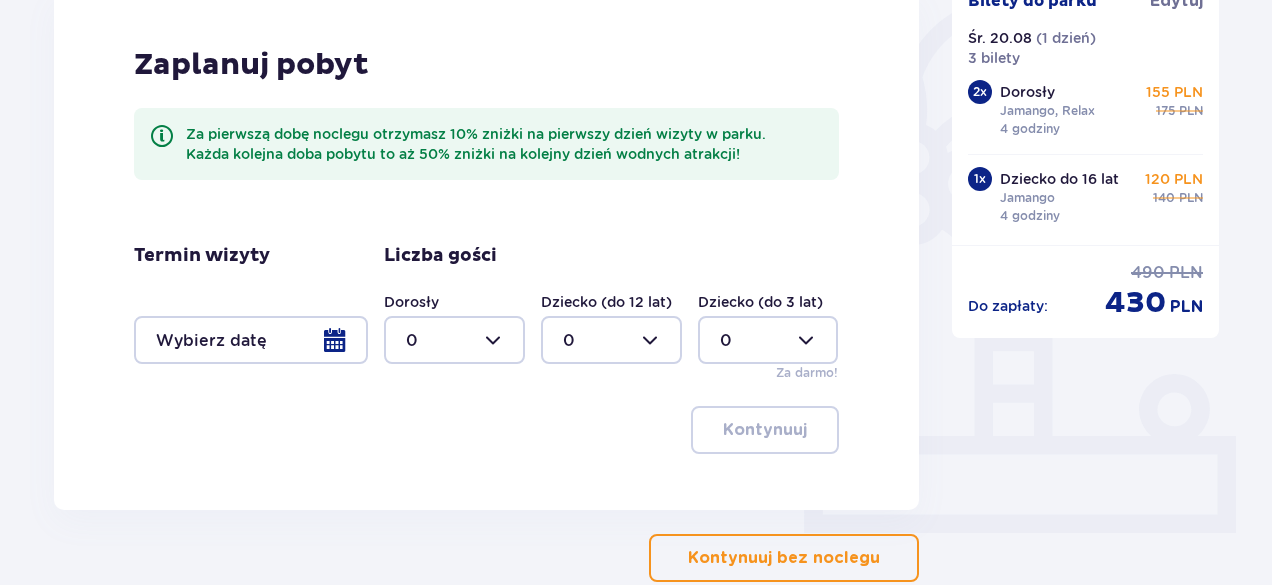 click at bounding box center [251, 340] 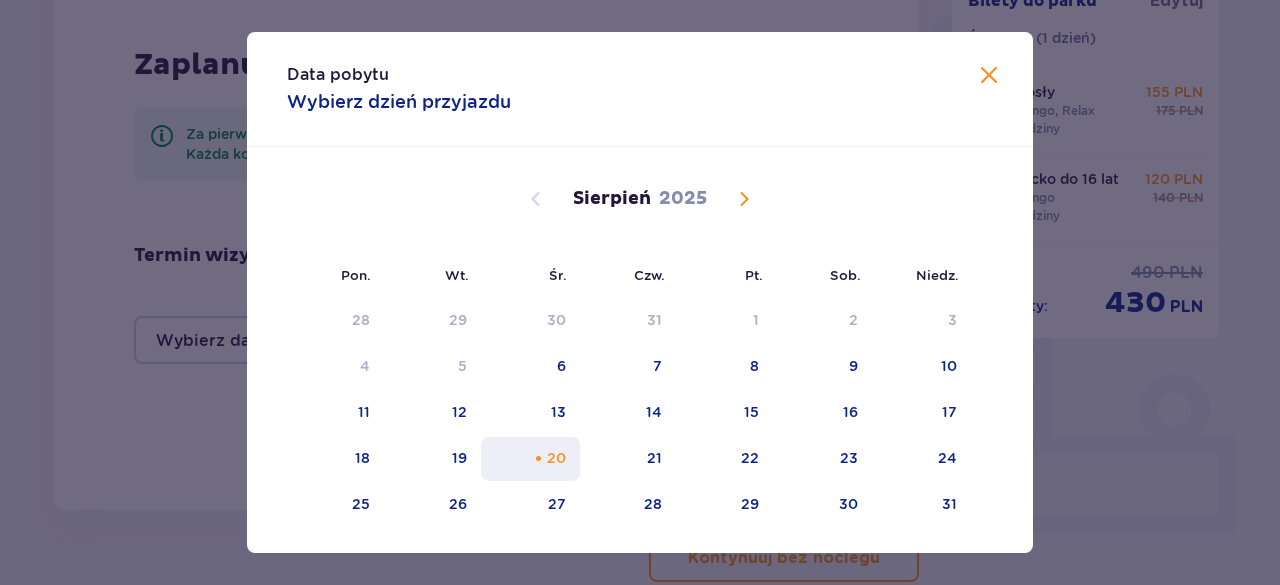 click on "20" at bounding box center [530, 459] 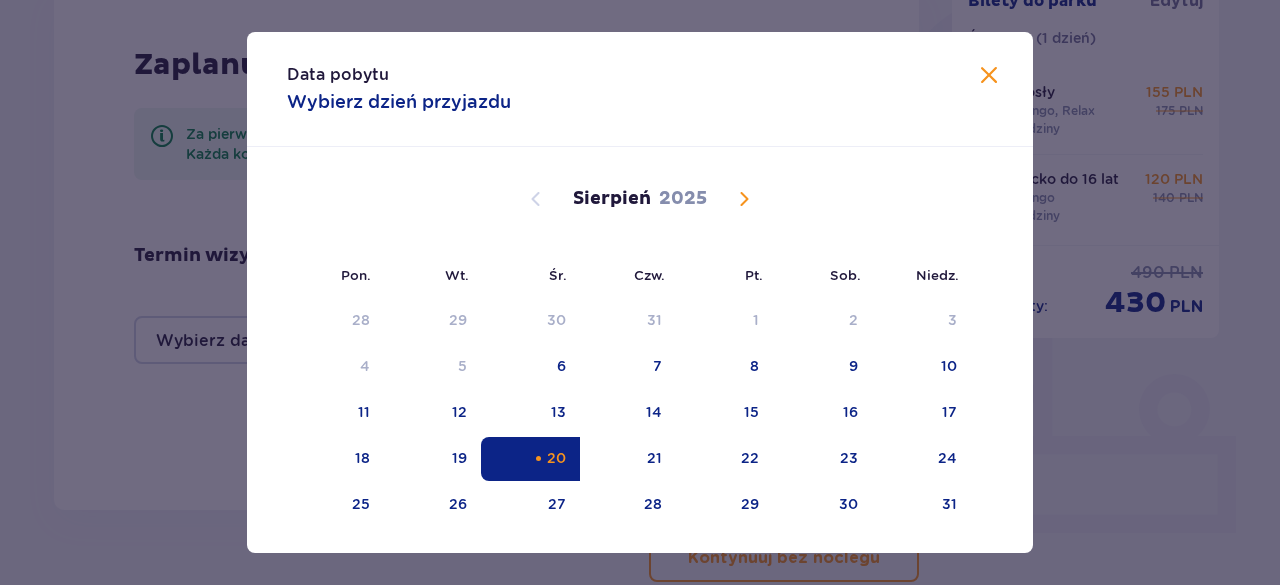 click at bounding box center (989, 76) 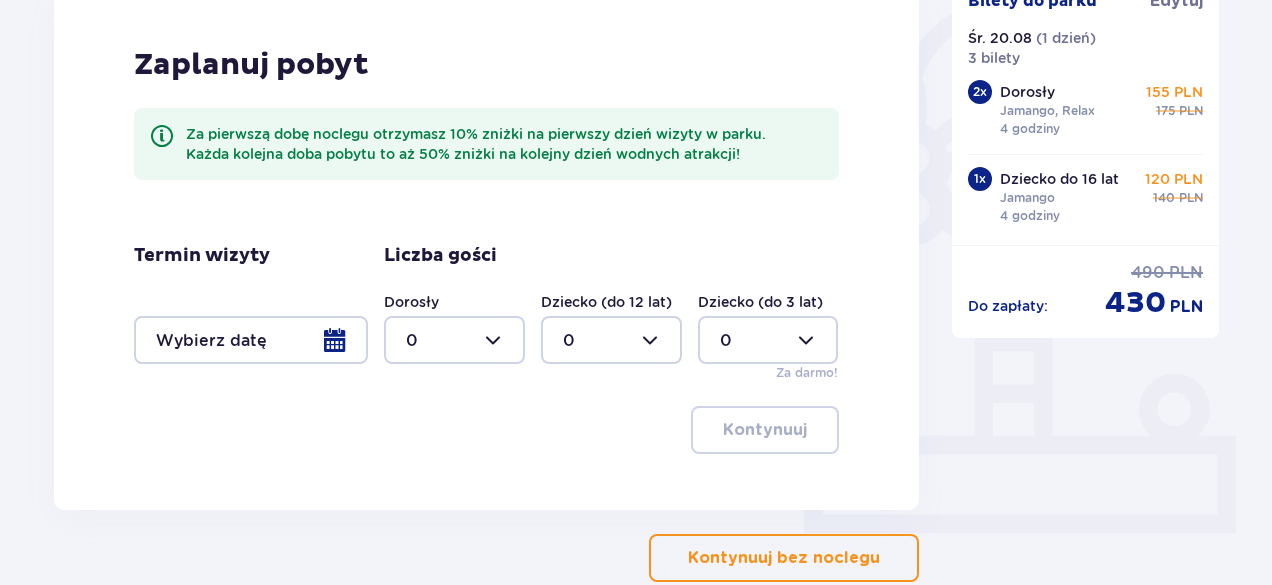 click at bounding box center [454, 340] 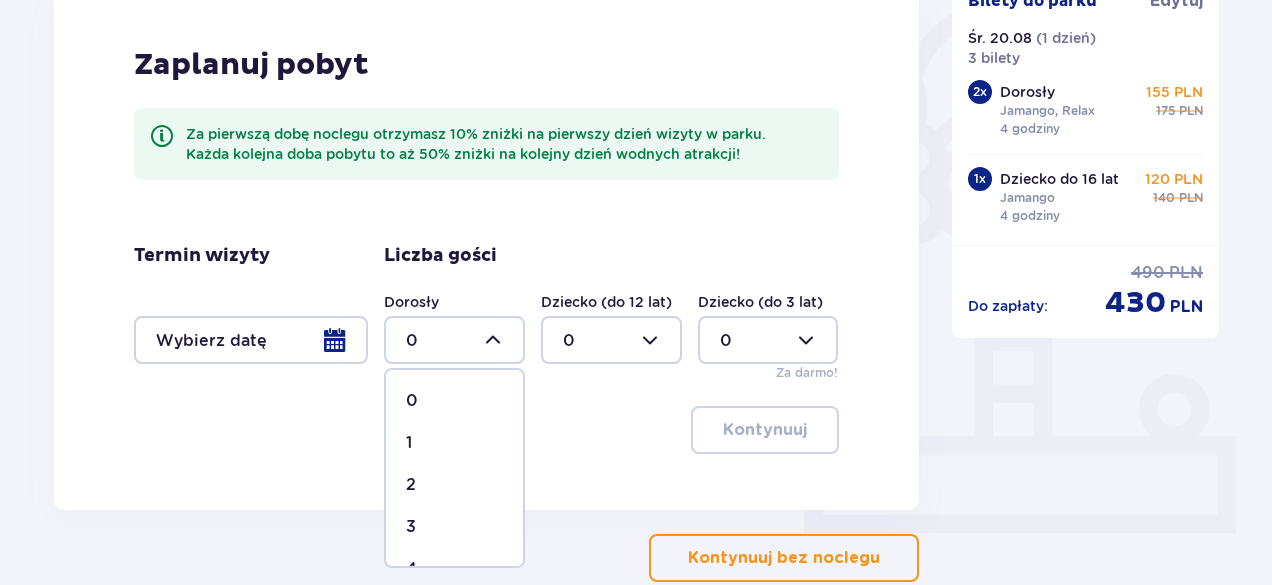 drag, startPoint x: 420, startPoint y: 480, endPoint x: 741, endPoint y: 357, distance: 343.75864 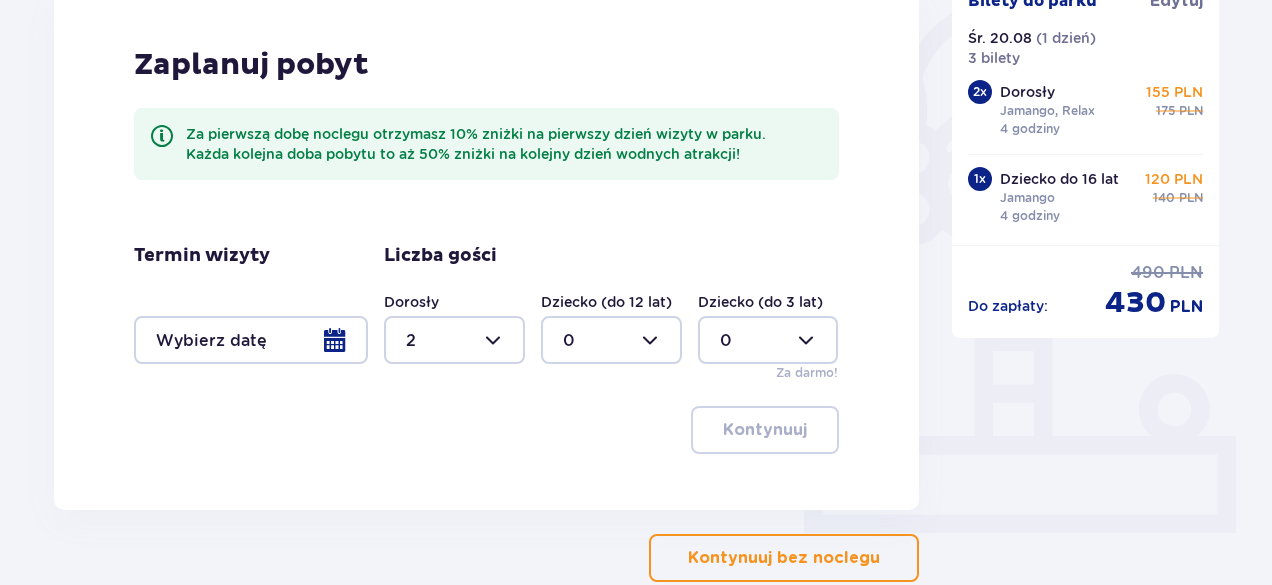 click at bounding box center (611, 340) 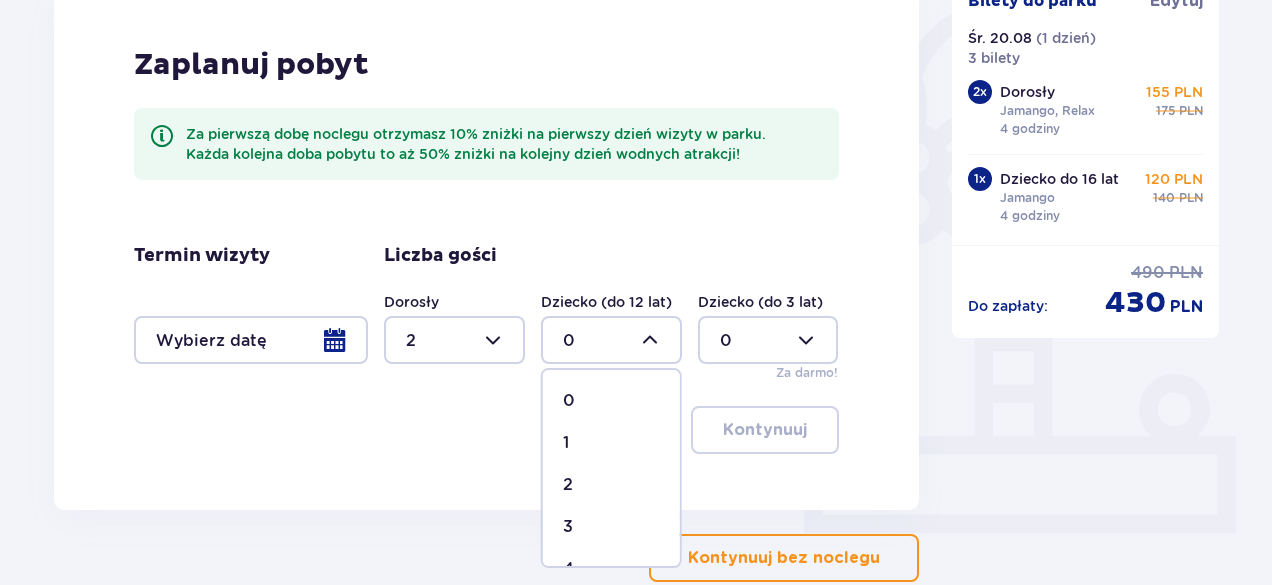 click on "1" at bounding box center [611, 443] 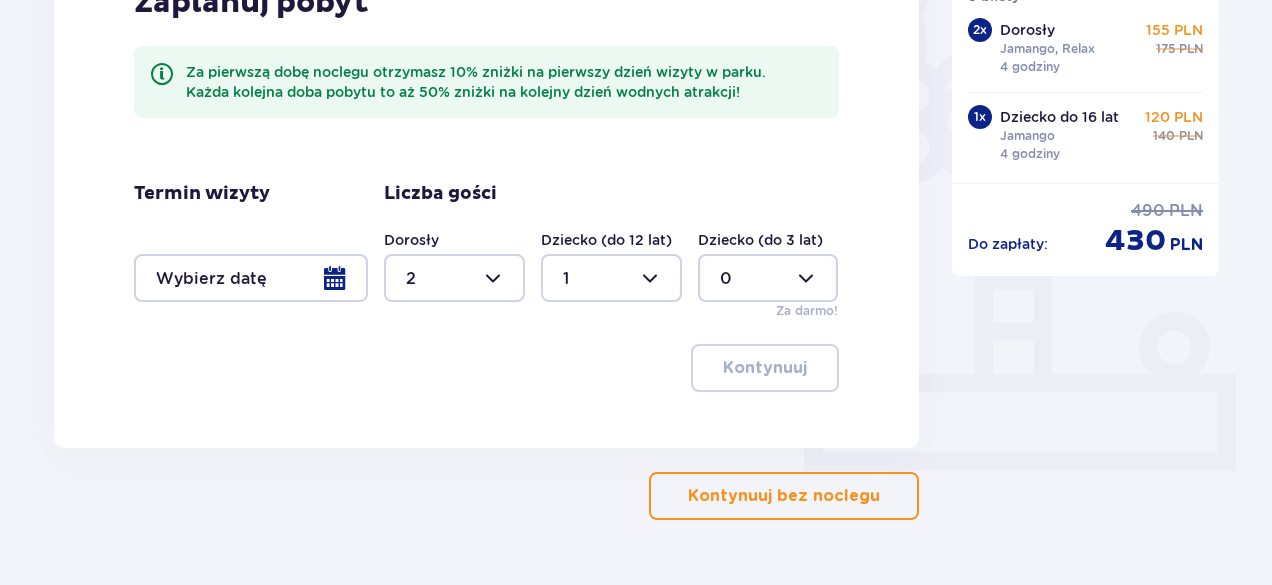 scroll, scrollTop: 616, scrollLeft: 0, axis: vertical 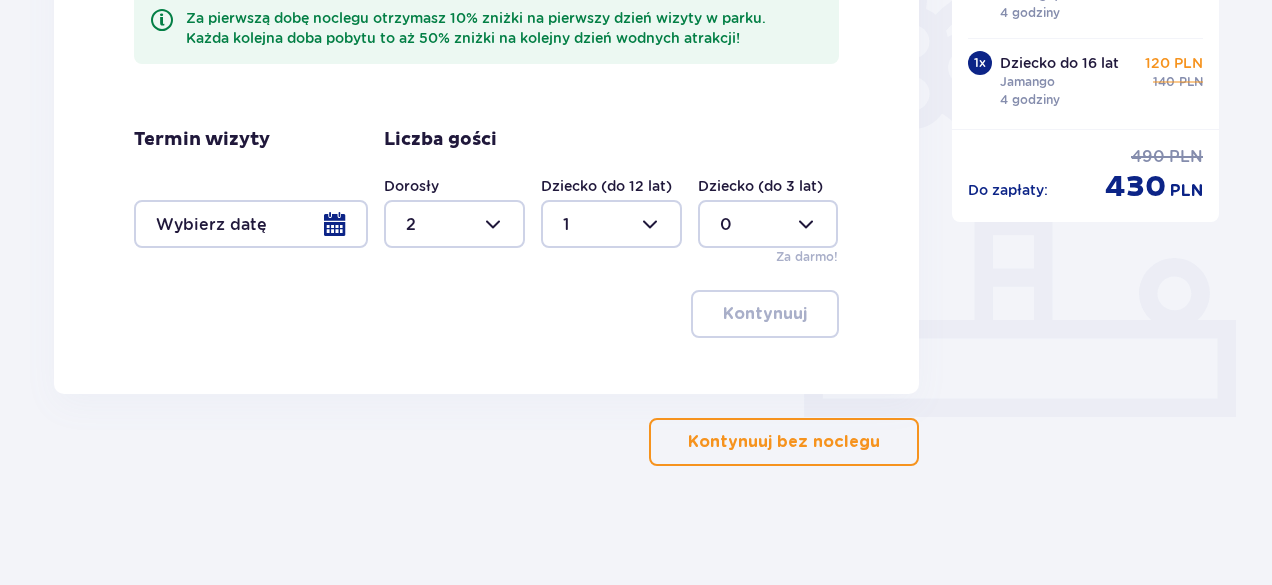click on "Zaplanuj pobyt Za pierwszą dobę noclegu otrzymasz 10% zniżki na pierwszy dzień wizyty w parku. Każda kolejna doba pobytu to aż 50% zniżki na kolejny dzień wodnych atrakcji! Termin wizyty Liczba gości Dorosły   2 Dziecko (do 12 lat)   1 Dziecko (do 3 lat)   0 Za darmo! Kontynuuj" at bounding box center [486, 134] 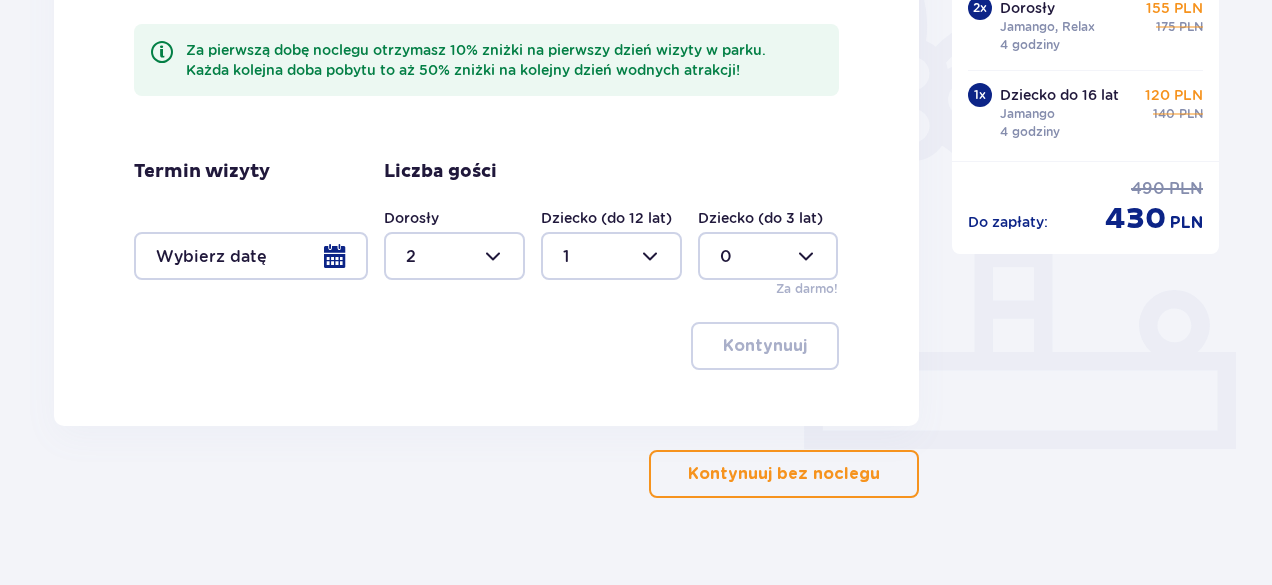 scroll, scrollTop: 616, scrollLeft: 0, axis: vertical 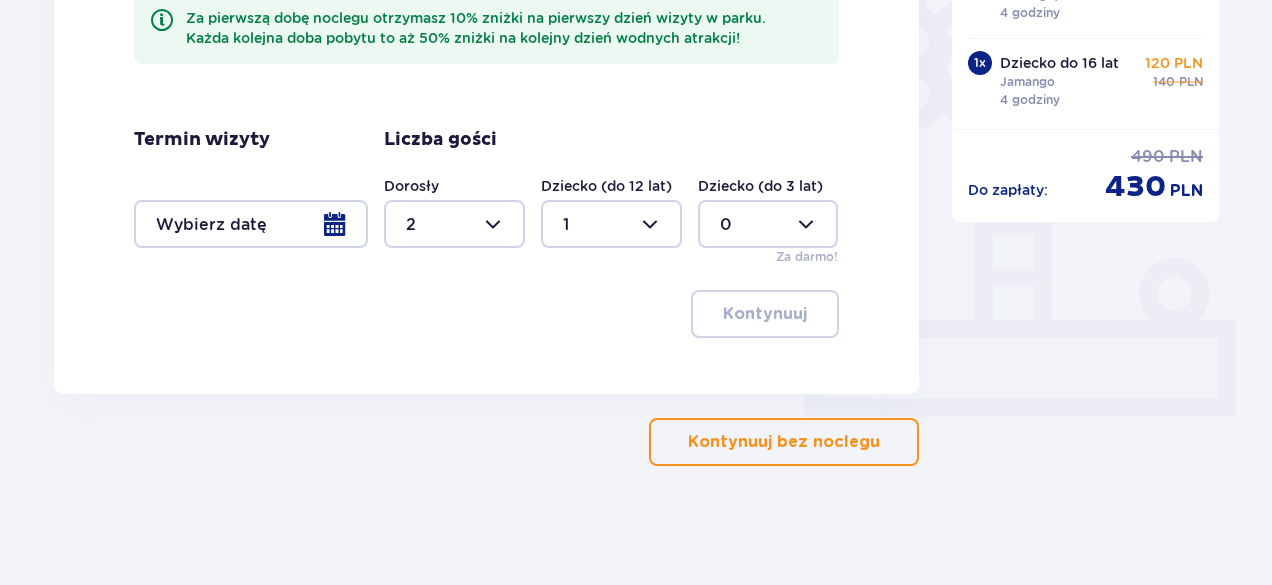 click on "Kontynuuj bez noclegu" at bounding box center [784, 442] 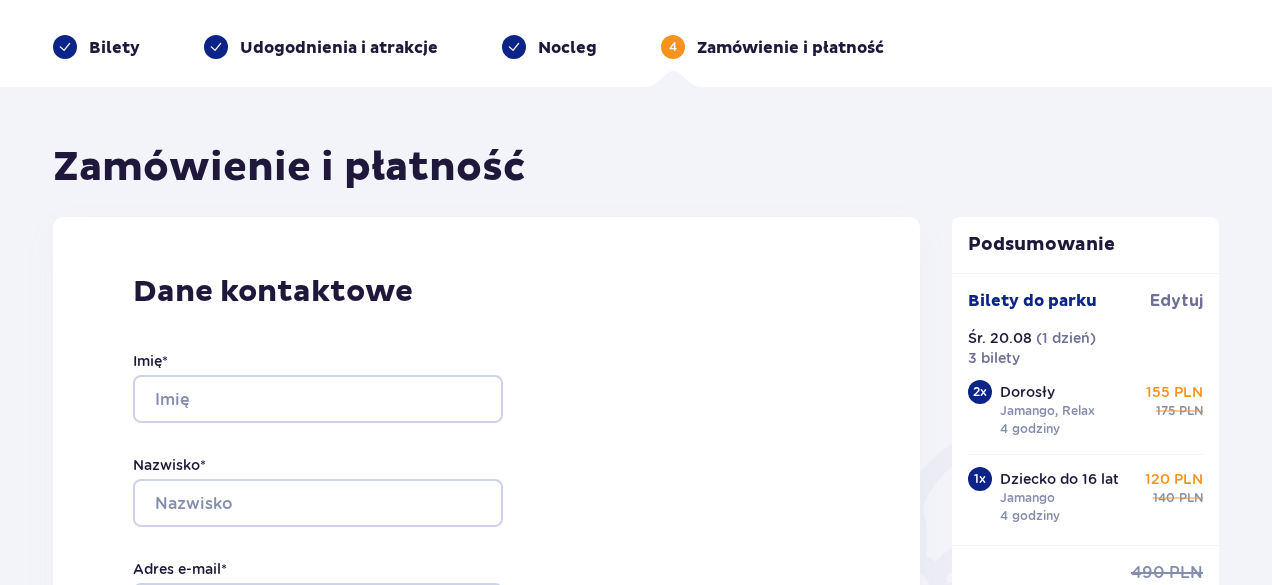 scroll, scrollTop: 0, scrollLeft: 0, axis: both 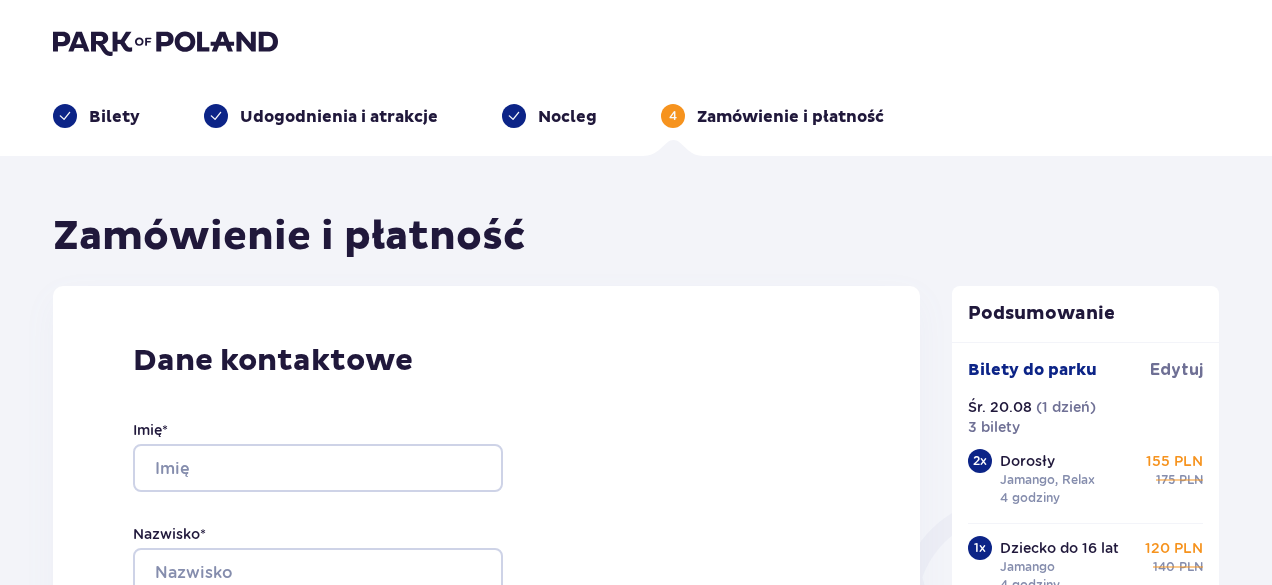 drag, startPoint x: 108, startPoint y: 115, endPoint x: 124, endPoint y: 115, distance: 16 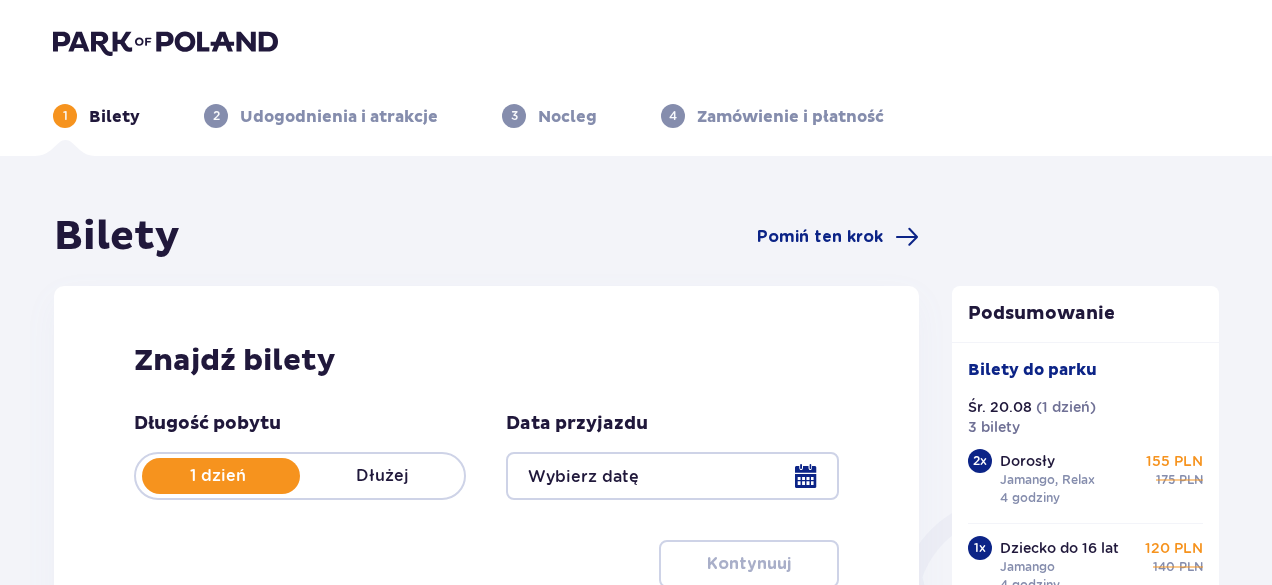 type on "20.08.25" 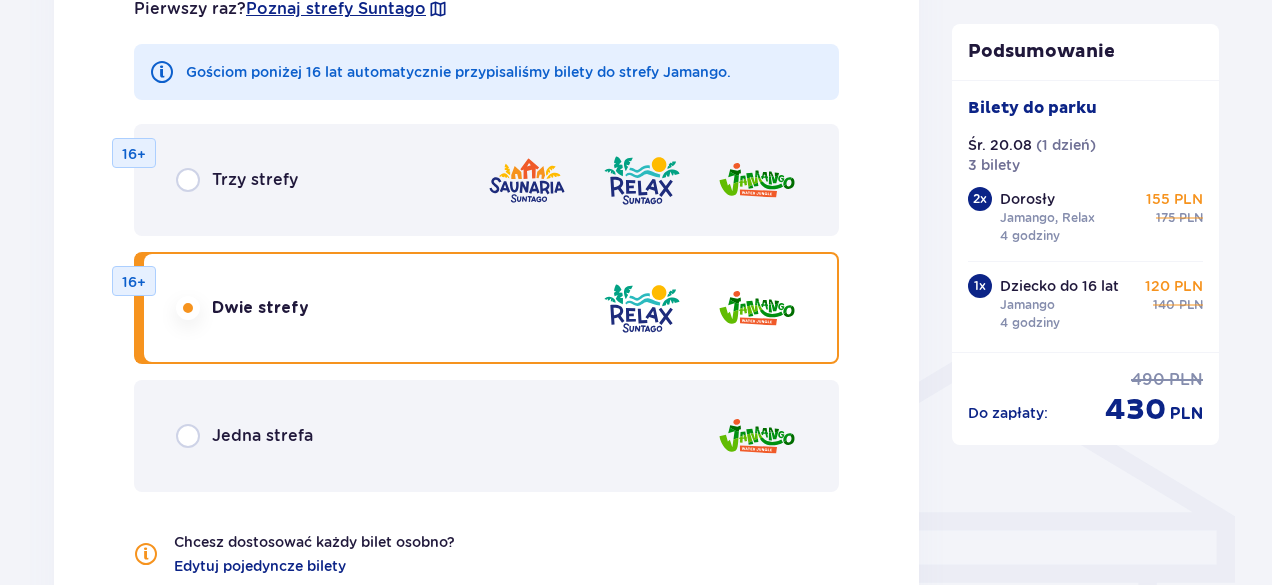 scroll, scrollTop: 1300, scrollLeft: 0, axis: vertical 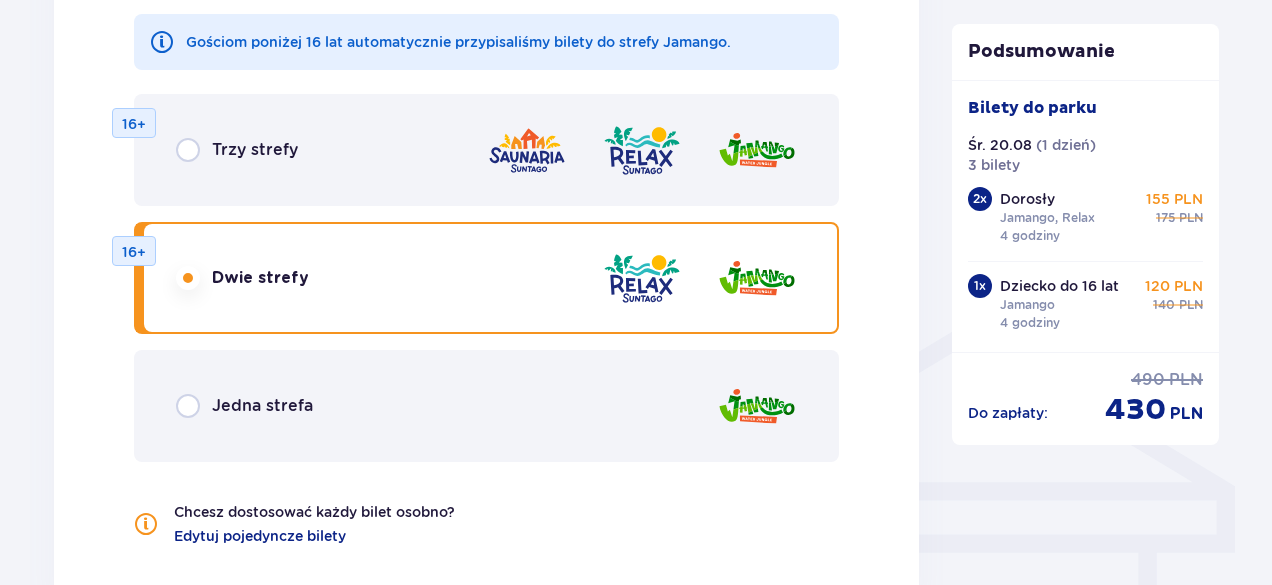 drag, startPoint x: 238, startPoint y: 403, endPoint x: 458, endPoint y: 392, distance: 220.27483 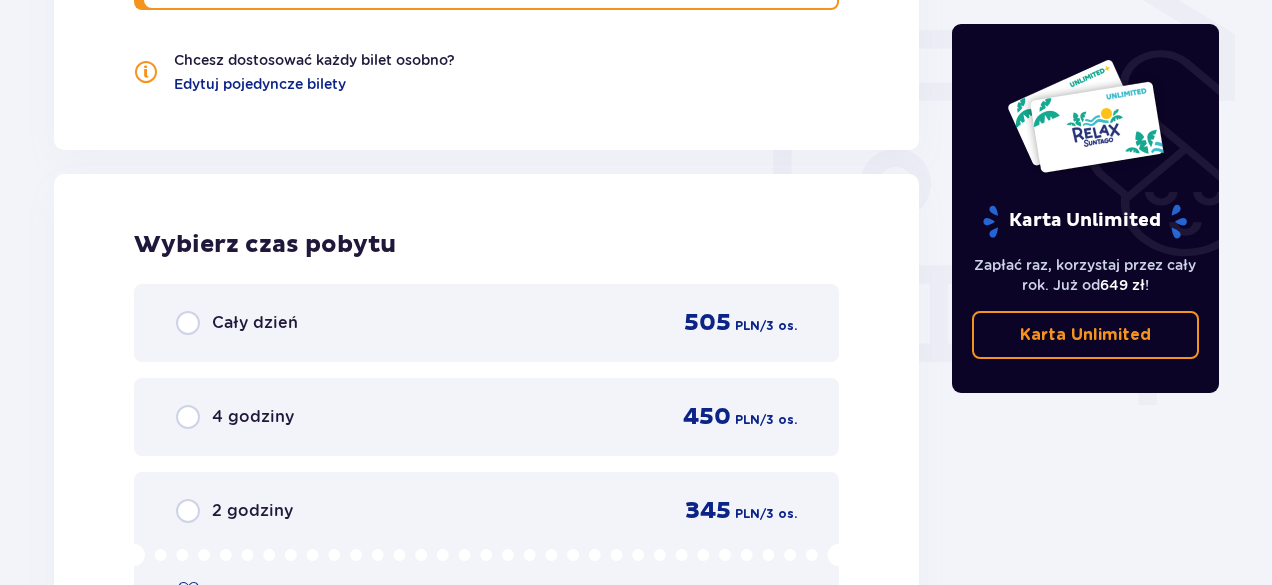 scroll, scrollTop: 1878, scrollLeft: 0, axis: vertical 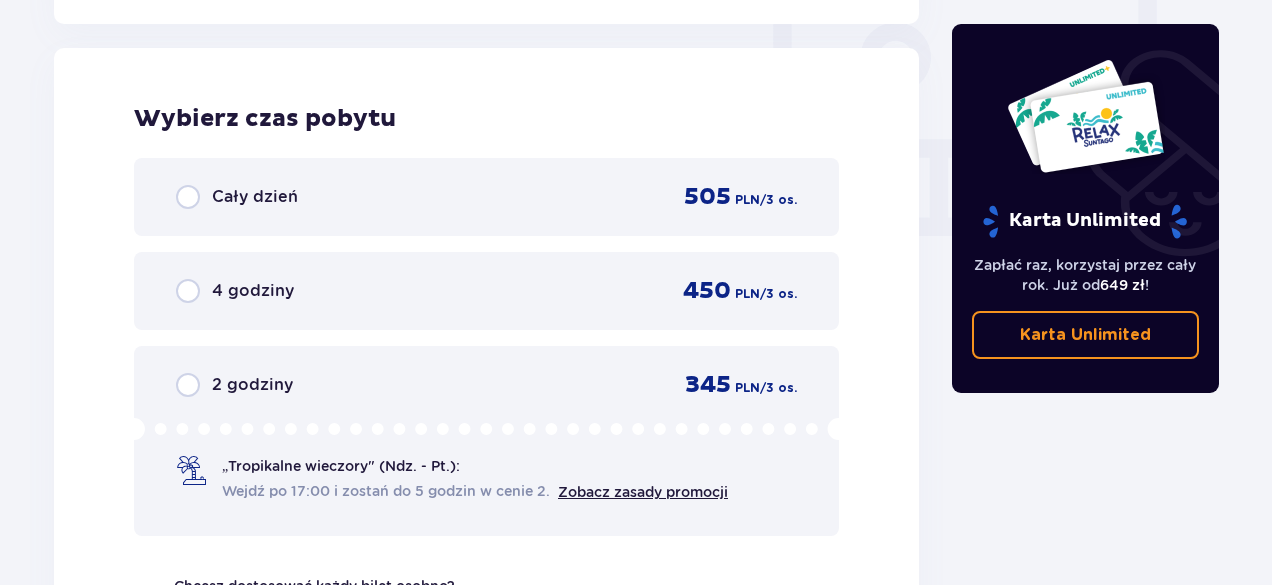 click on "4 godziny   450 PLN / 3 os." at bounding box center [486, 291] 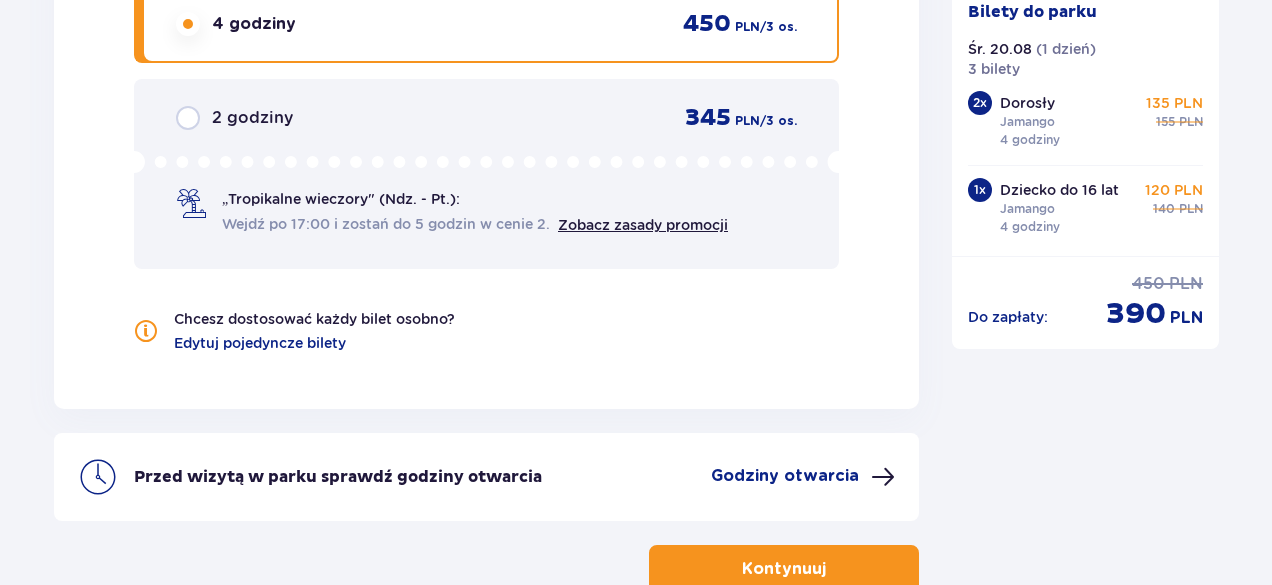 scroll, scrollTop: 2272, scrollLeft: 0, axis: vertical 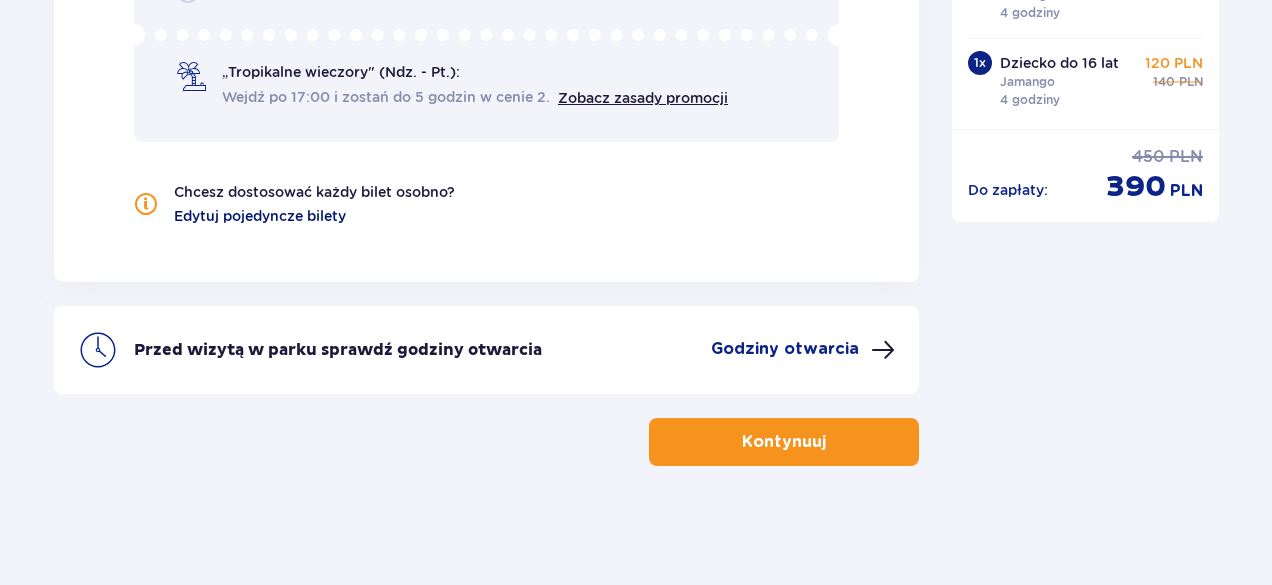 click on "Edytuj pojedyncze bilety" at bounding box center [260, 216] 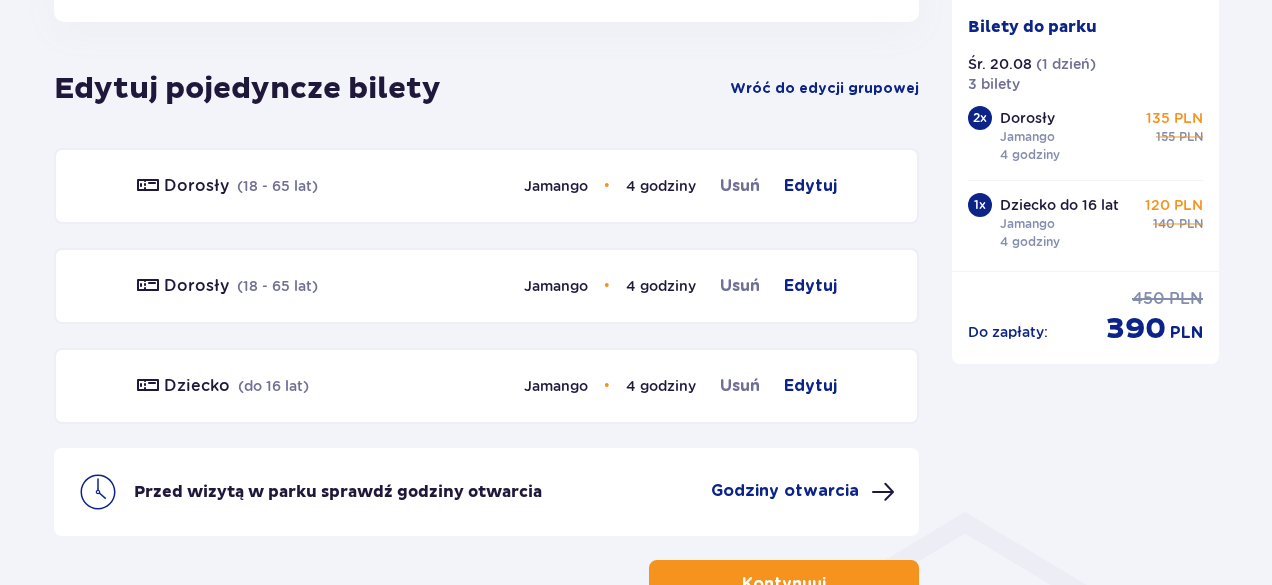 scroll, scrollTop: 1110, scrollLeft: 0, axis: vertical 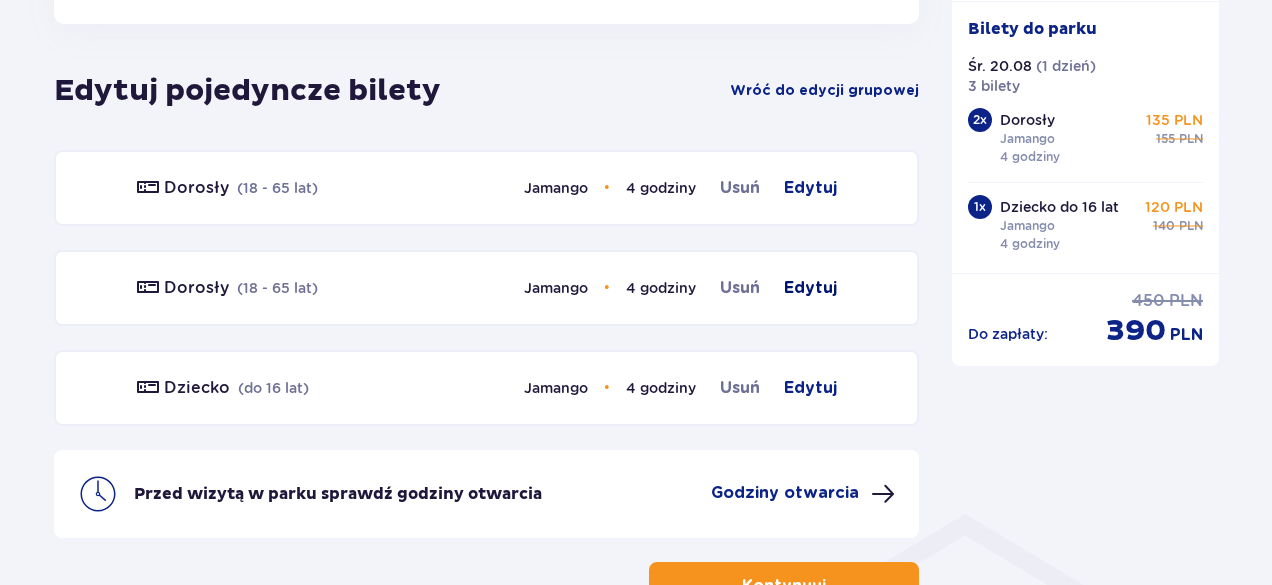 click on "Edytuj" at bounding box center (810, 288) 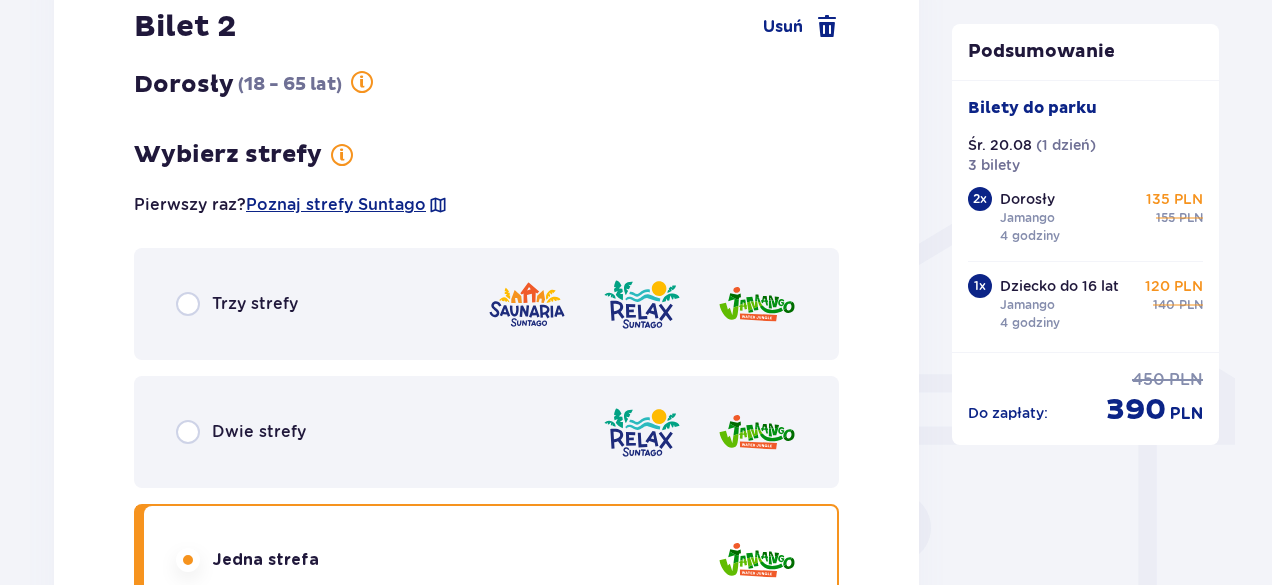scroll, scrollTop: 1436, scrollLeft: 0, axis: vertical 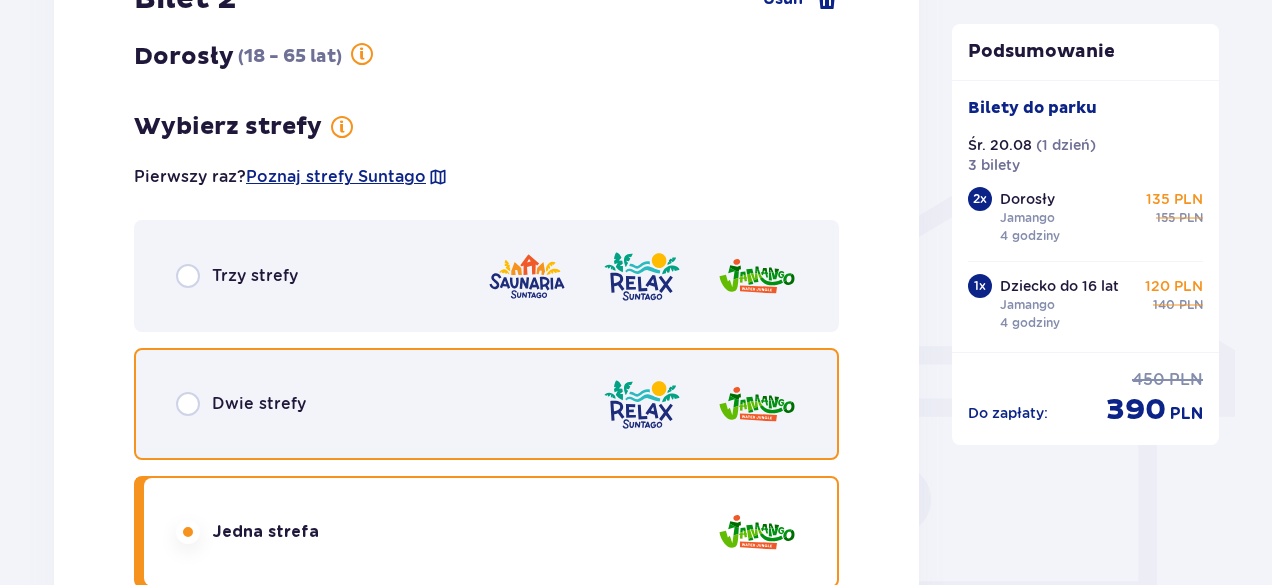 click at bounding box center [188, 404] 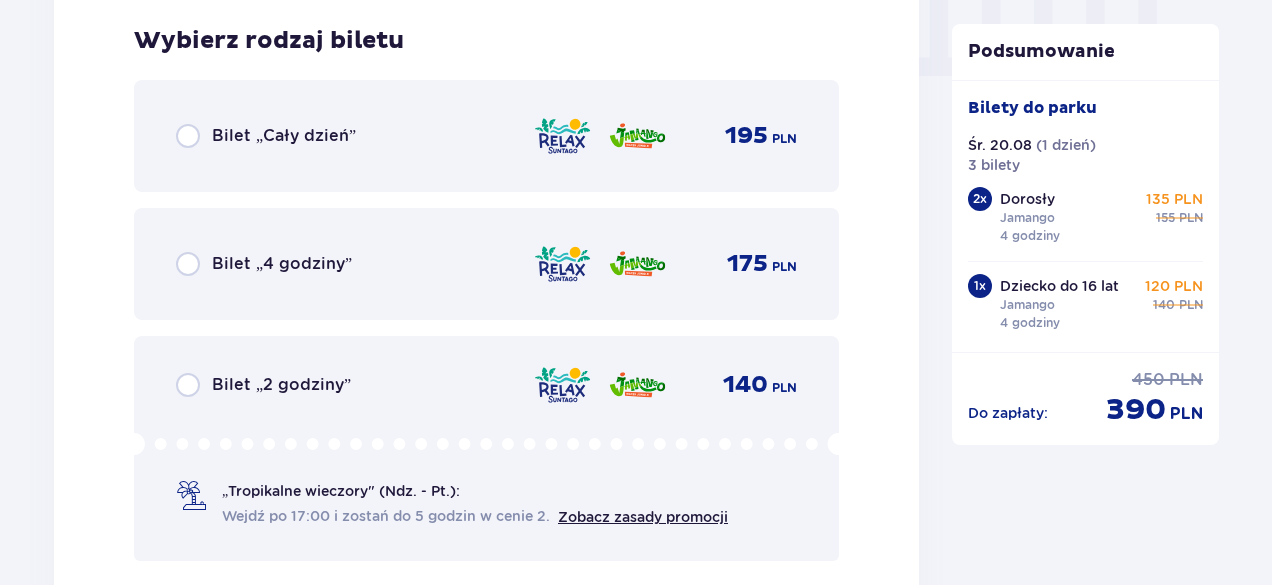 scroll, scrollTop: 2040, scrollLeft: 0, axis: vertical 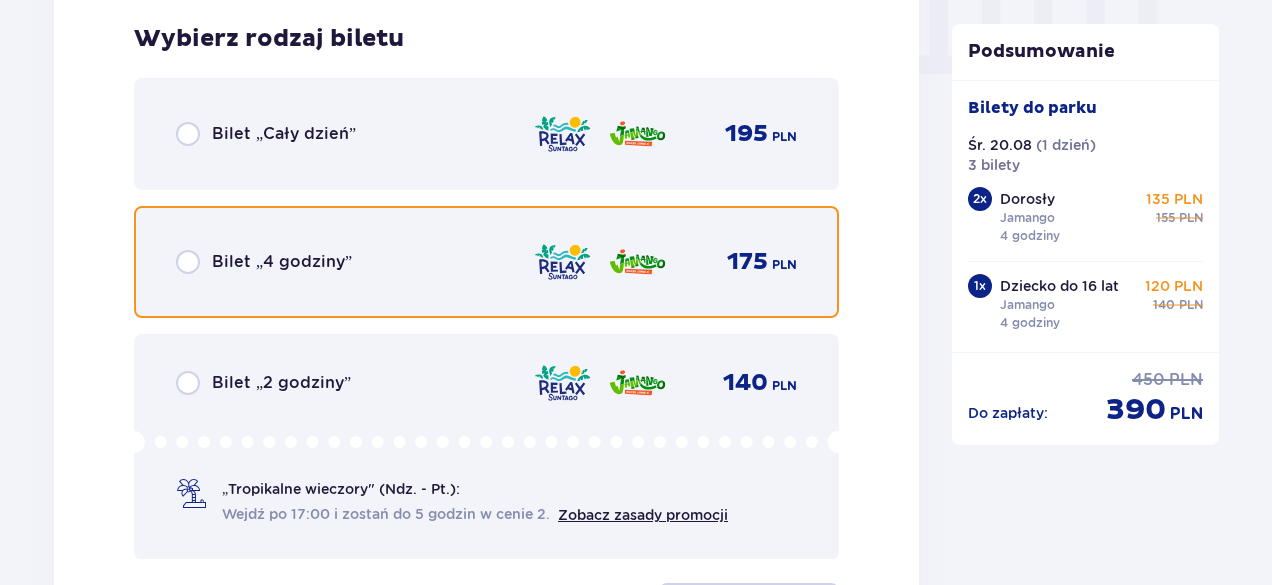 click at bounding box center (188, 262) 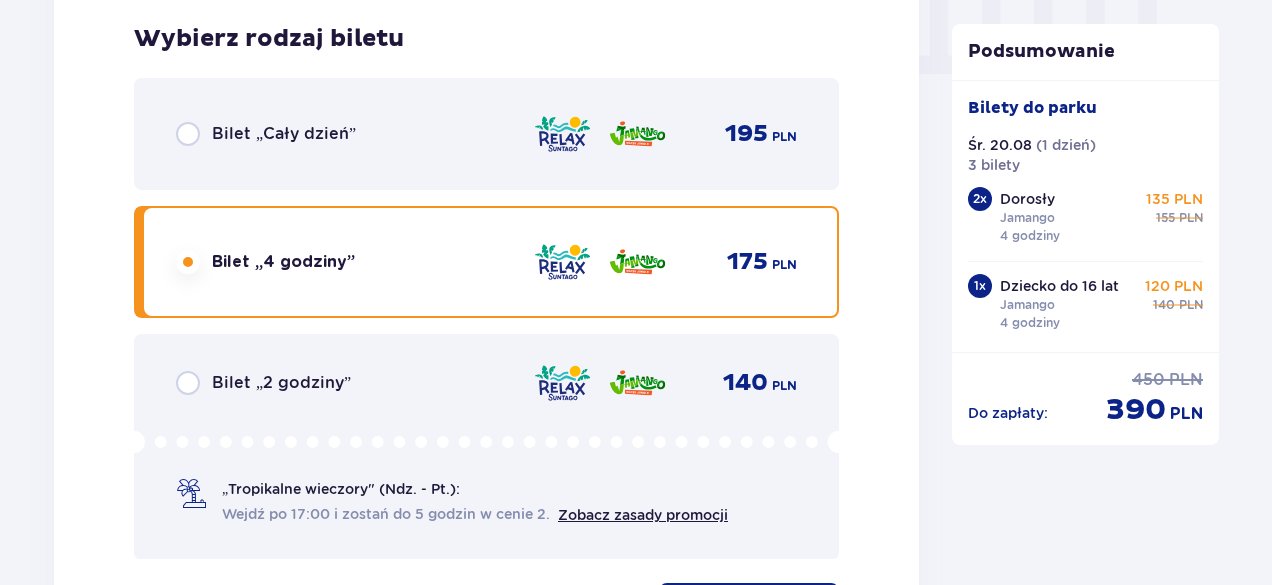 click on "Bilet   2 Usuń Dorosły ( 18 - 65 lat ) Wybierz strefy Pierwszy raz?  Poznaj strefy Suntago Trzy strefy Dwie strefy Jedna strefa Wybierz rodzaj biletu Bilet „Cały dzień”   195 PLN Bilet „4 godziny”   175 PLN Bilet „2 godziny”   140 PLN „Tropikalne wieczory" (Ndz. - Pt.): Wejdź po 17:00 i zostań do 5 godzin w cenie 2. Zobacz zasady promocji Anuluj Zapisz zmiany" at bounding box center [486, 3] 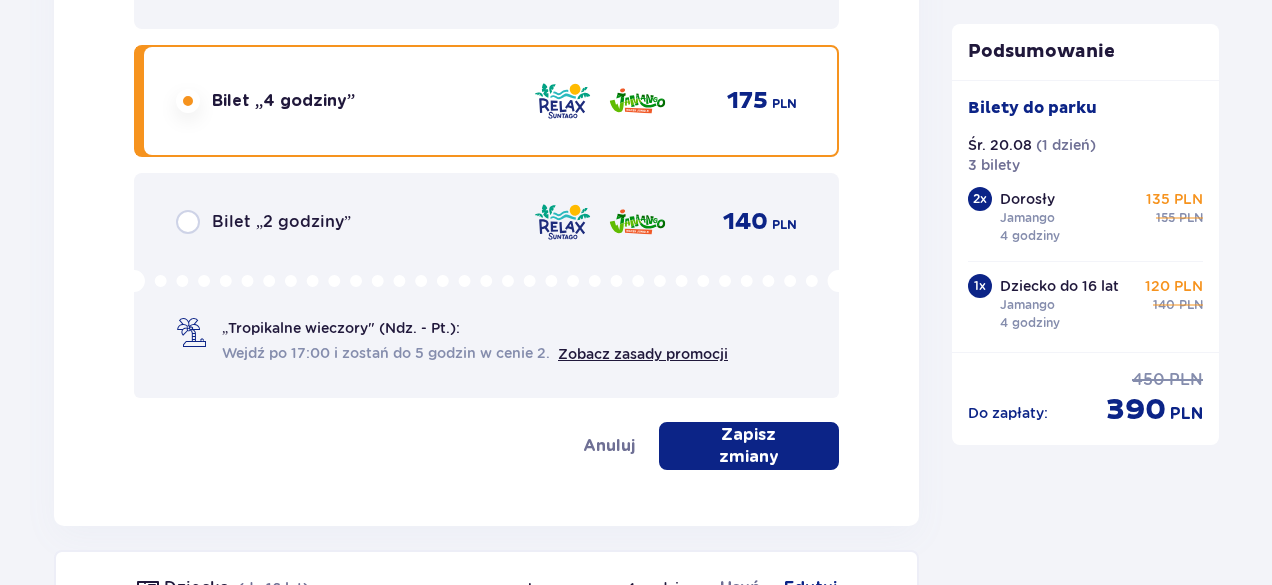 scroll, scrollTop: 2340, scrollLeft: 0, axis: vertical 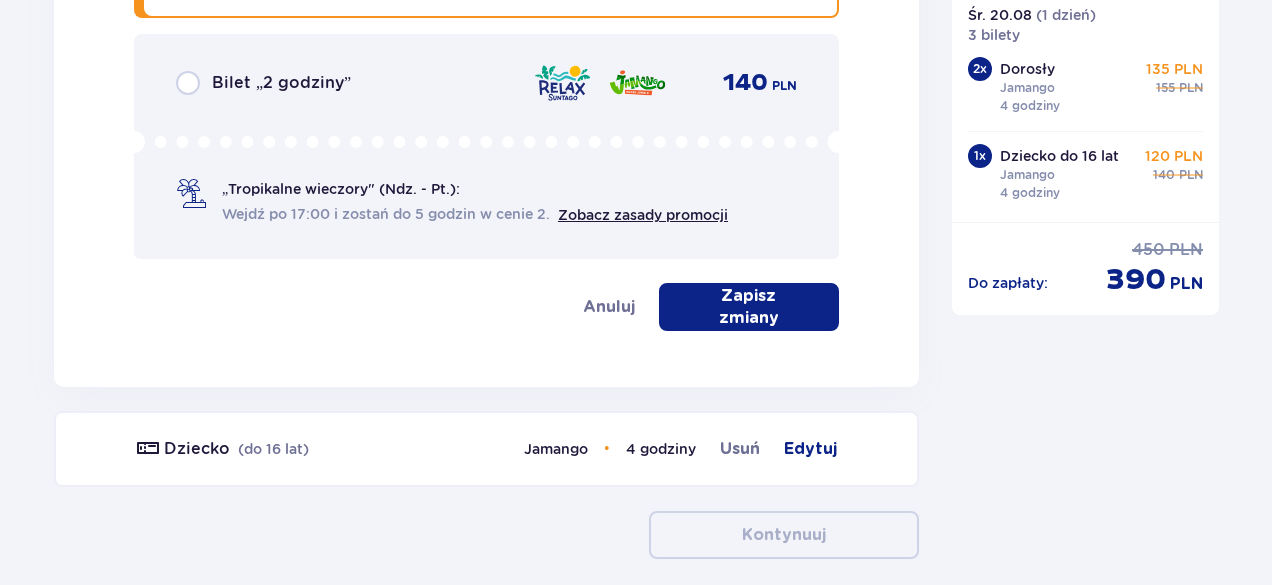 click on "Zapisz zmiany" at bounding box center [749, 307] 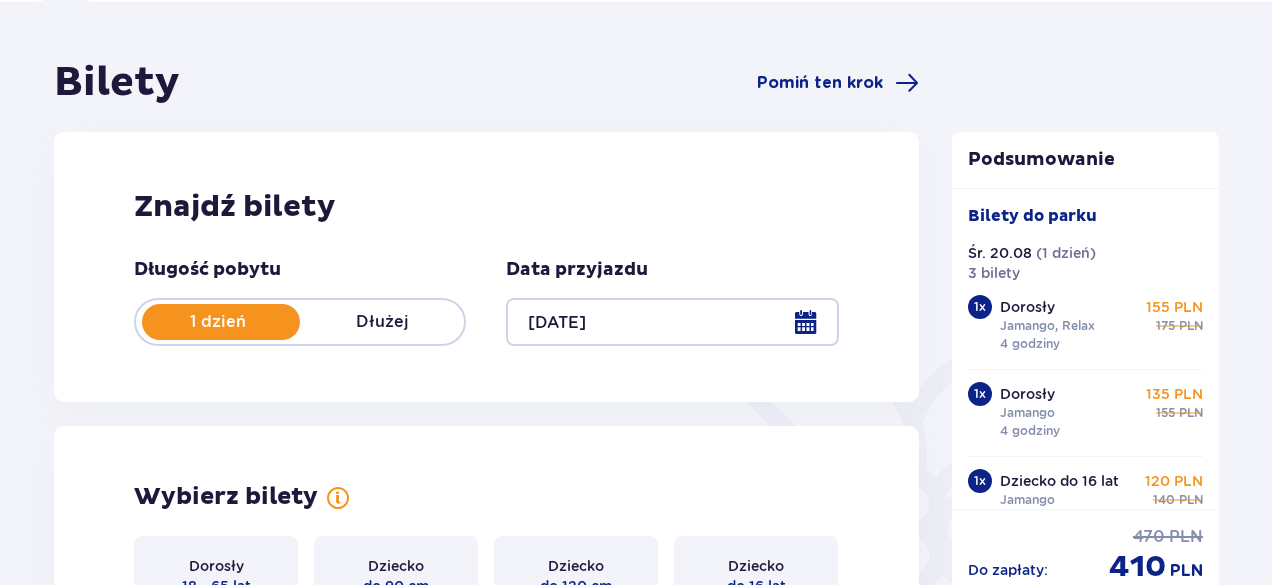 scroll, scrollTop: 0, scrollLeft: 0, axis: both 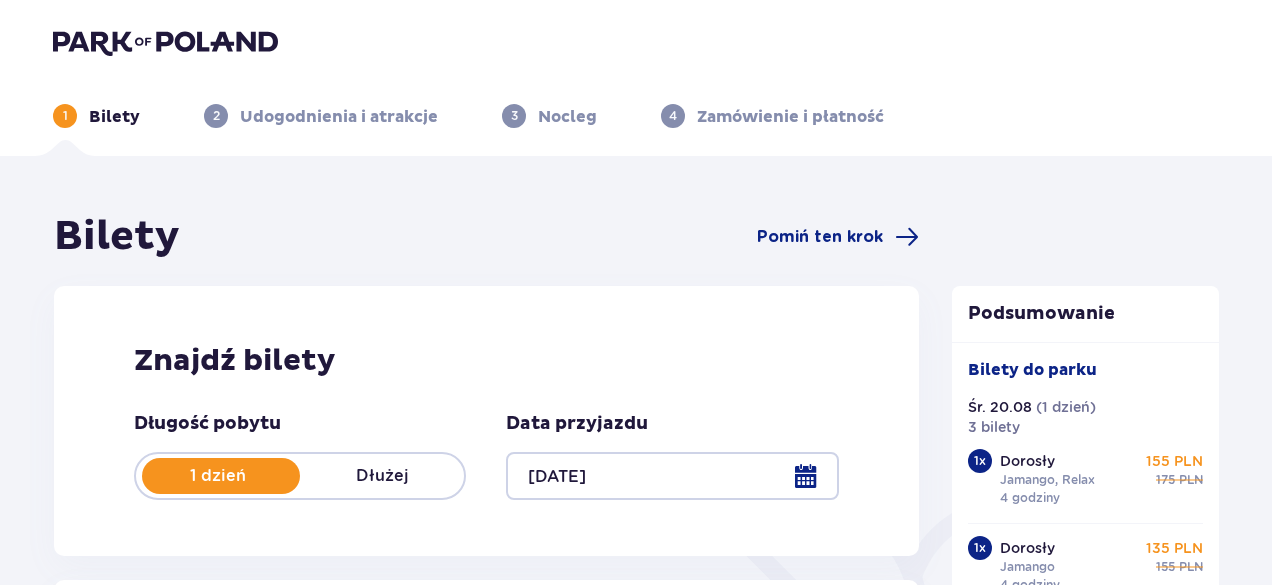 drag, startPoint x: 216, startPoint y: 48, endPoint x: 702, endPoint y: 101, distance: 488.88138 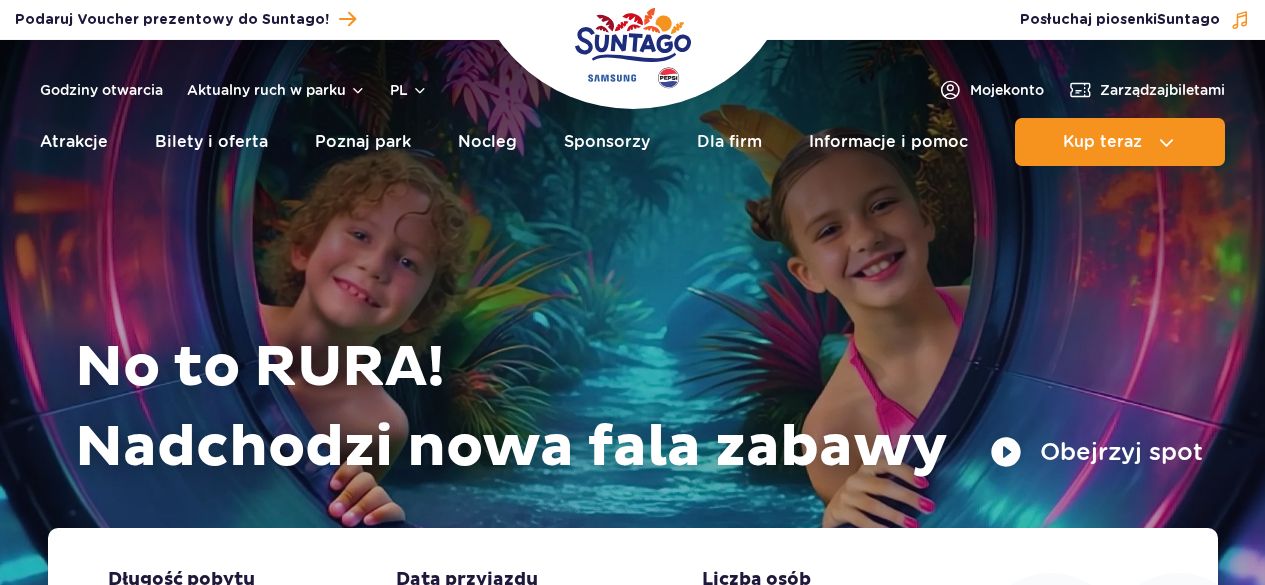 scroll, scrollTop: 0, scrollLeft: 0, axis: both 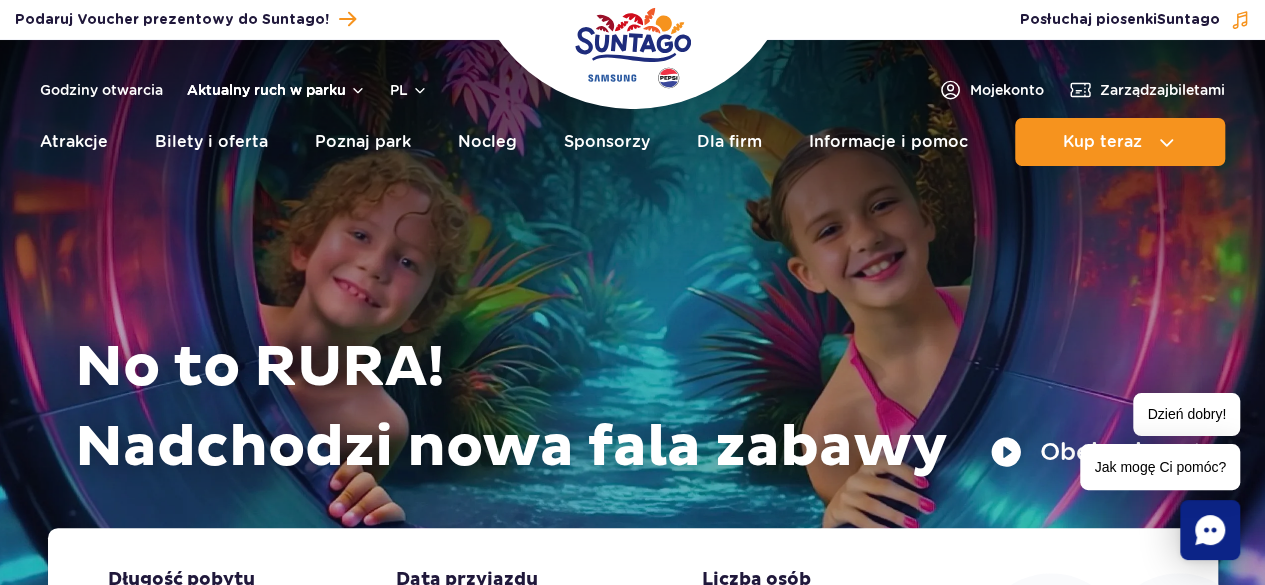 click on "Godziny otwarcia
Aktualny ruch w parku
pl
PL
EN
UA" at bounding box center (234, 90) 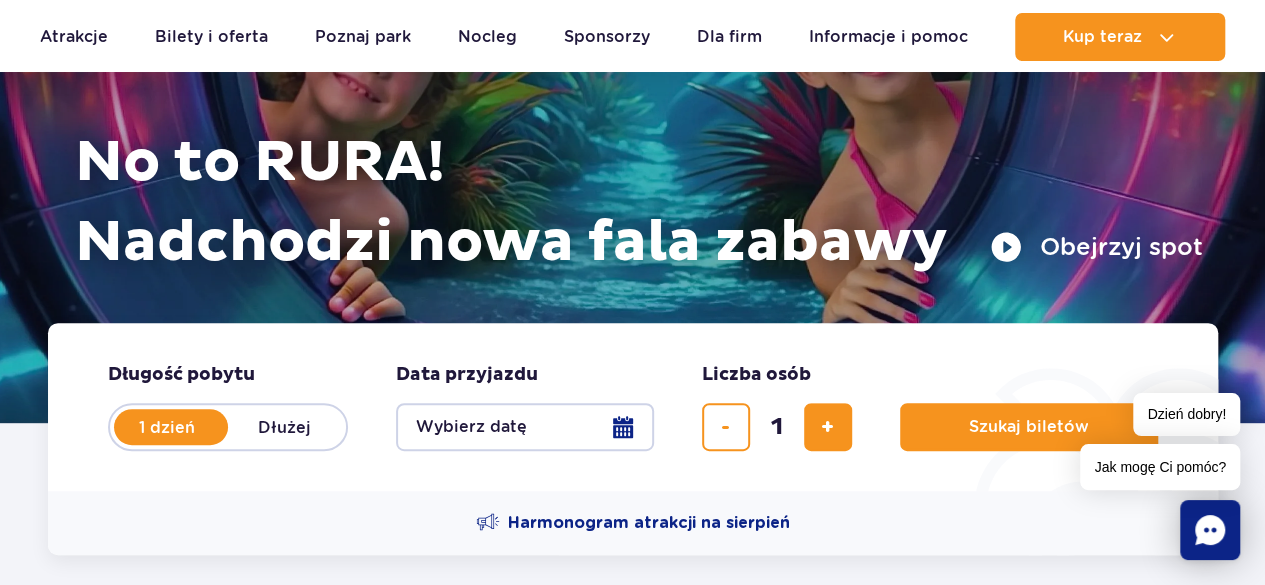 scroll, scrollTop: 0, scrollLeft: 0, axis: both 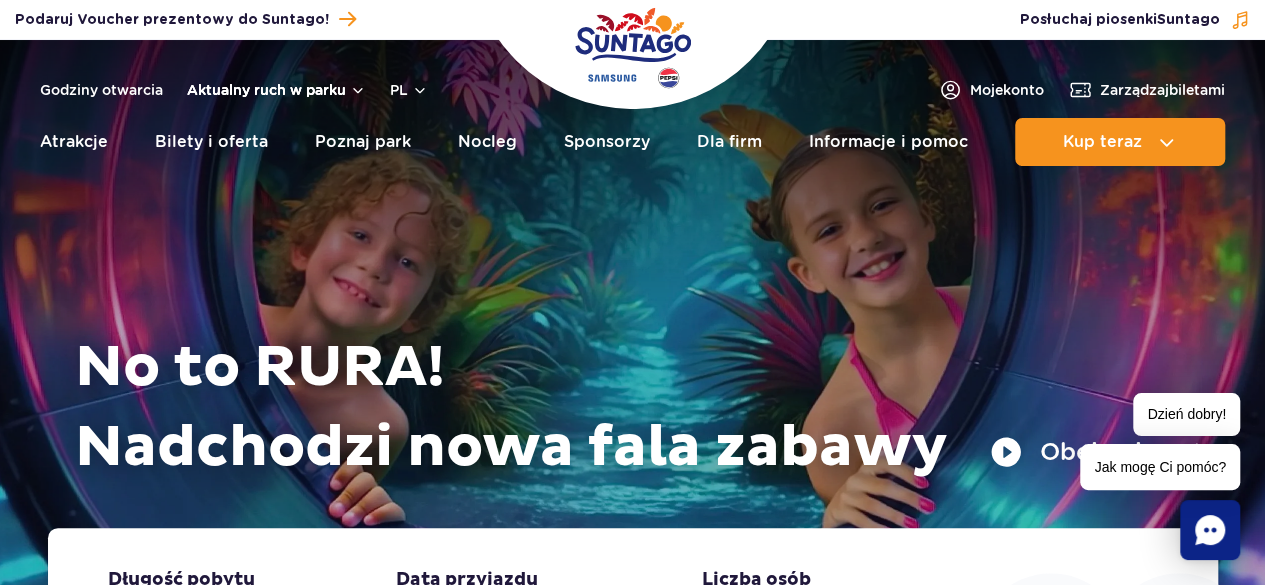click on "Aktualny ruch w parku" at bounding box center (276, 90) 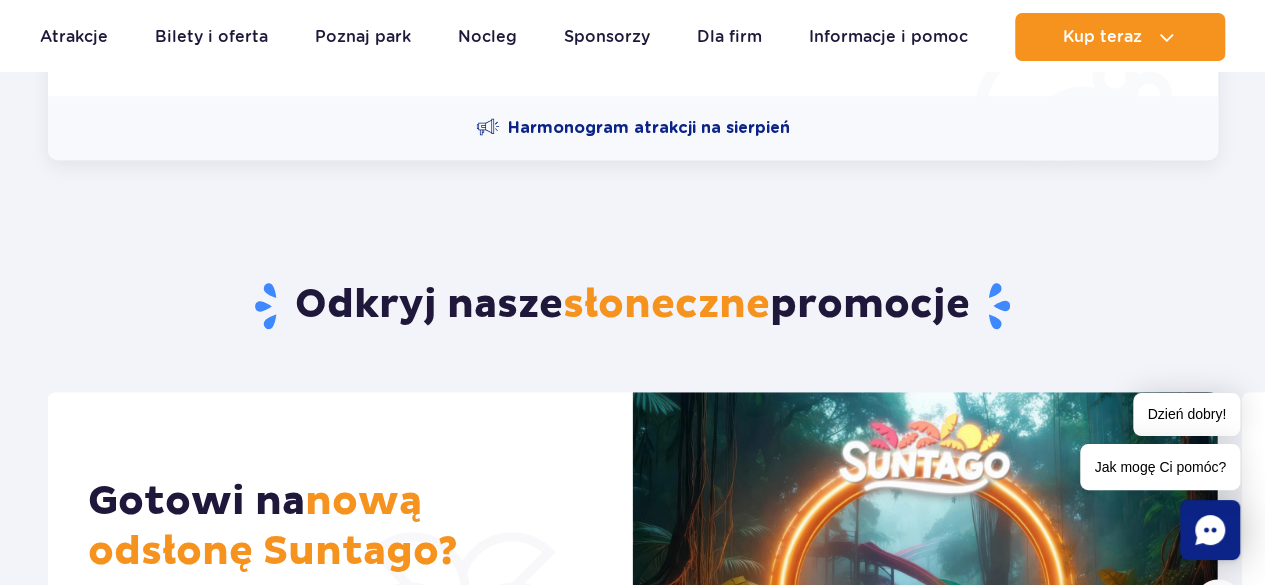 scroll, scrollTop: 400, scrollLeft: 0, axis: vertical 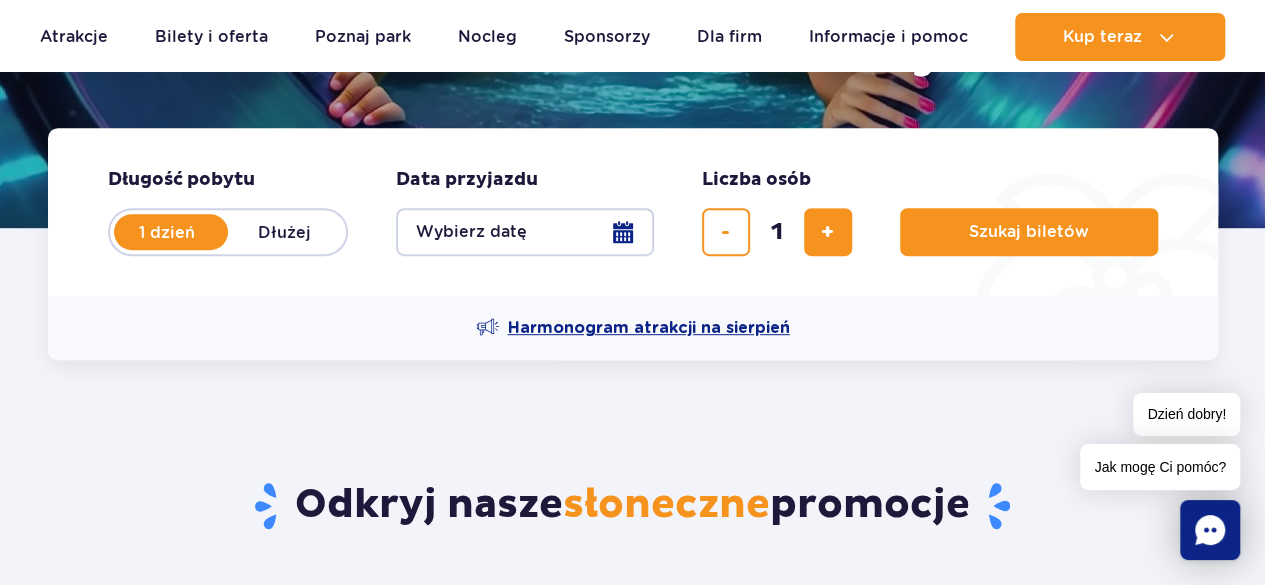 drag, startPoint x: 680, startPoint y: 325, endPoint x: 730, endPoint y: 331, distance: 50.358715 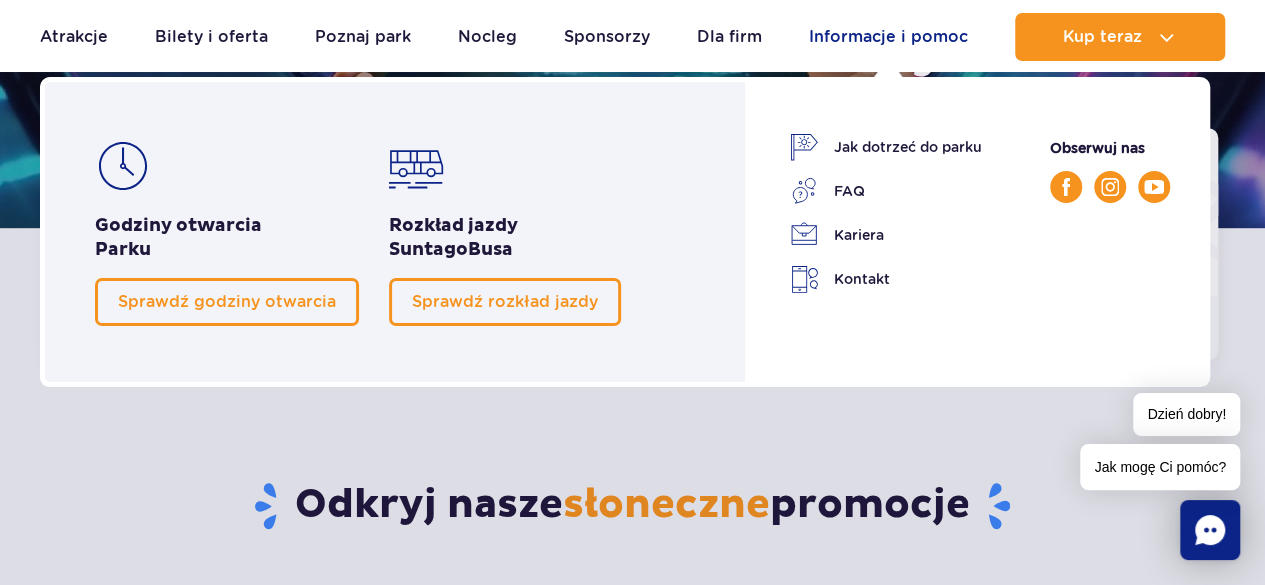 click on "Informacje i pomoc" at bounding box center [888, 37] 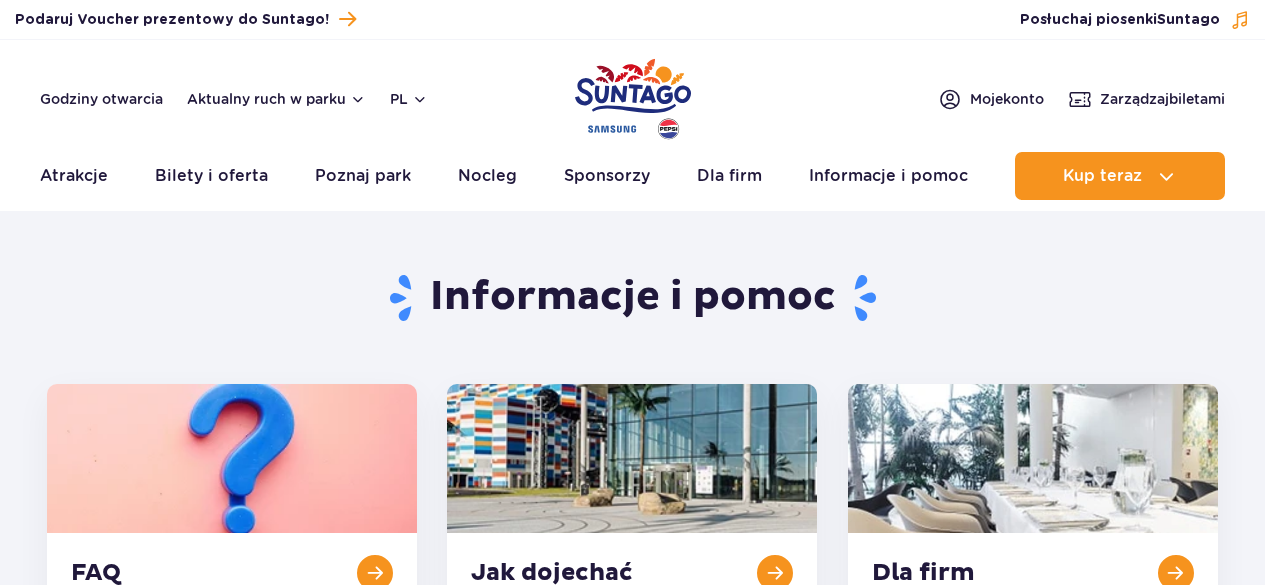 scroll, scrollTop: 0, scrollLeft: 0, axis: both 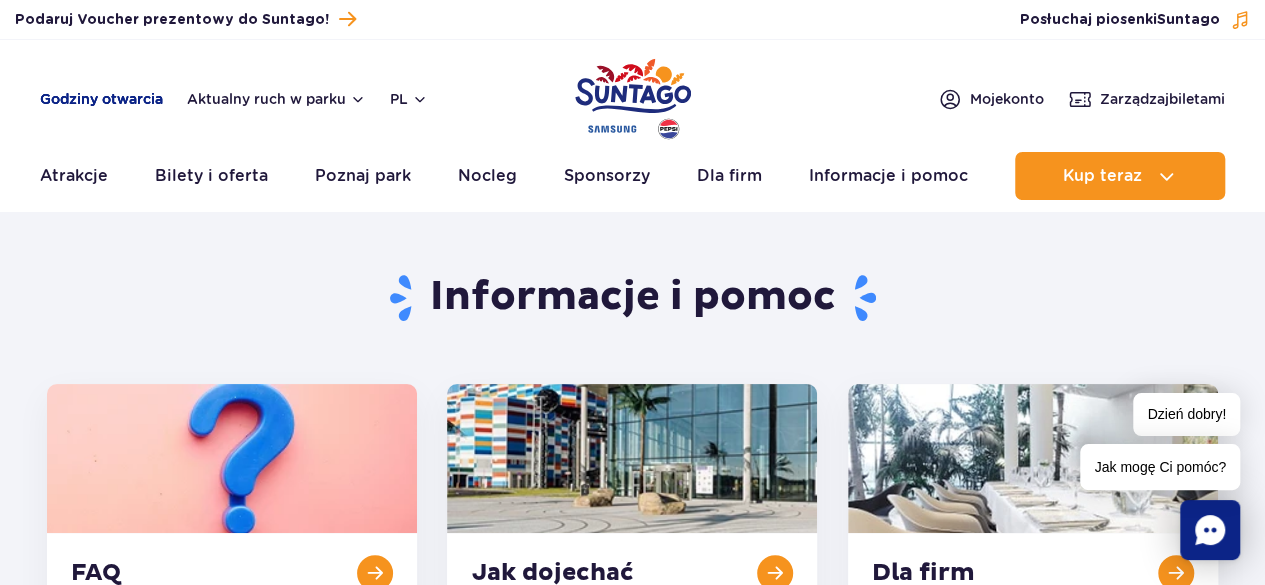 click on "Godziny otwarcia" at bounding box center [101, 99] 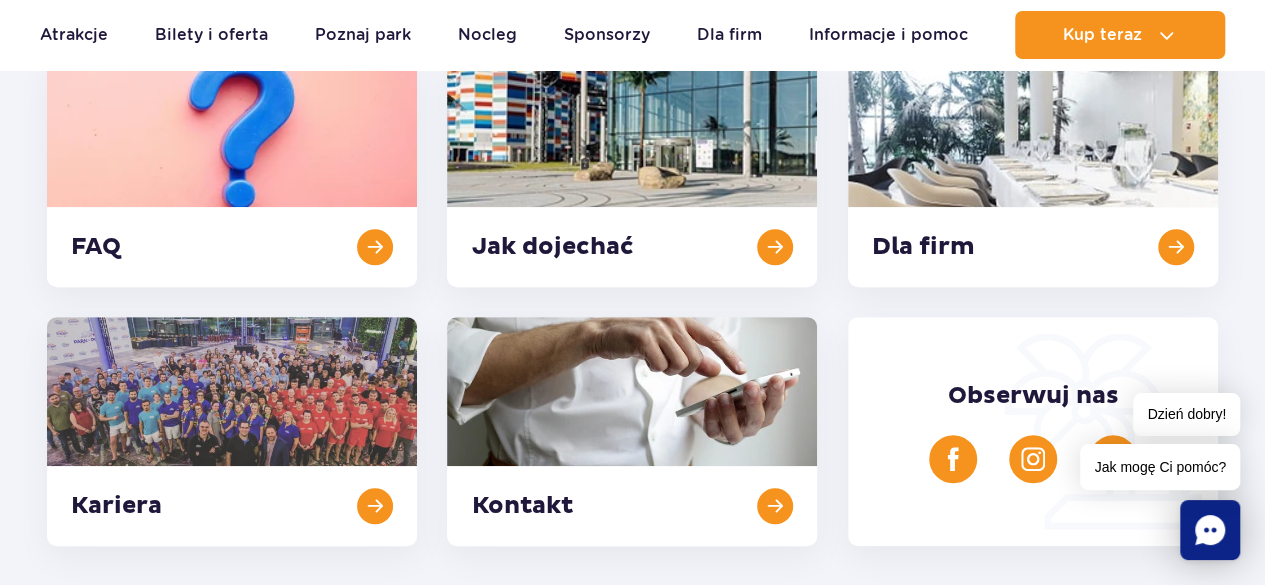 scroll, scrollTop: 0, scrollLeft: 0, axis: both 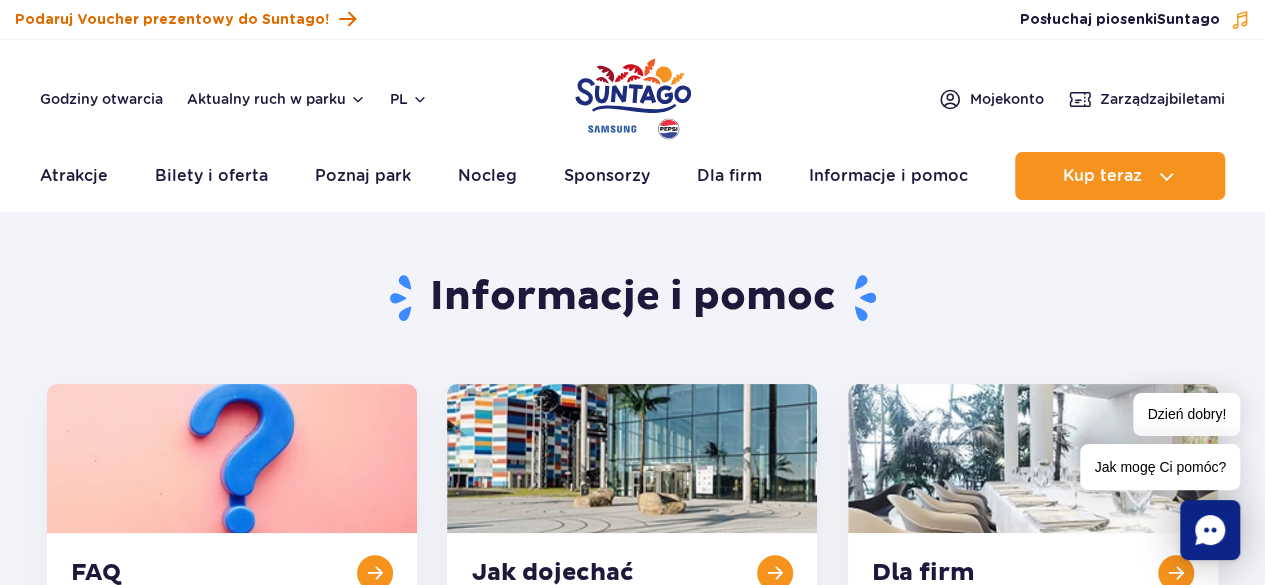 click on "Podaruj Voucher prezentowy do Suntago!" at bounding box center [172, 20] 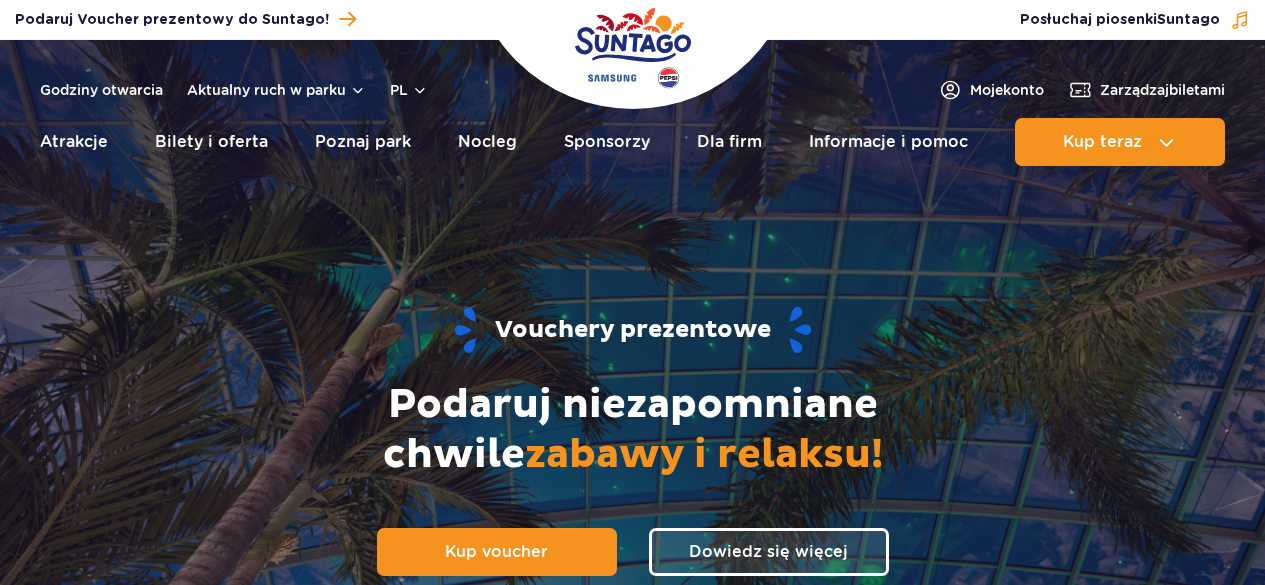 scroll, scrollTop: 0, scrollLeft: 0, axis: both 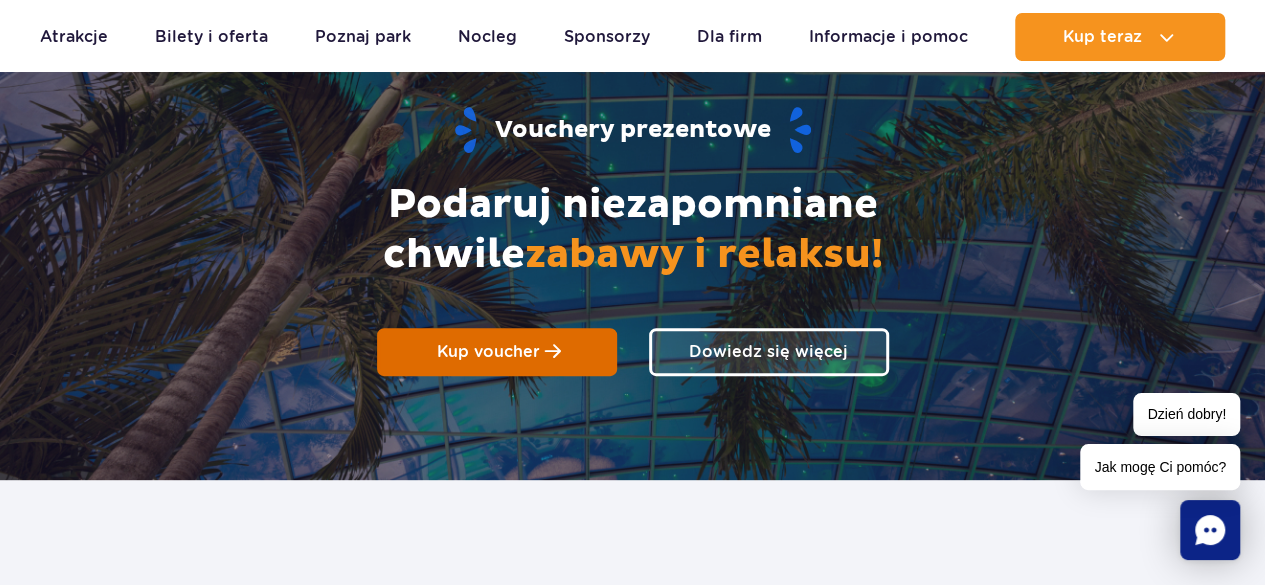 click on "Kup voucher" at bounding box center [488, 351] 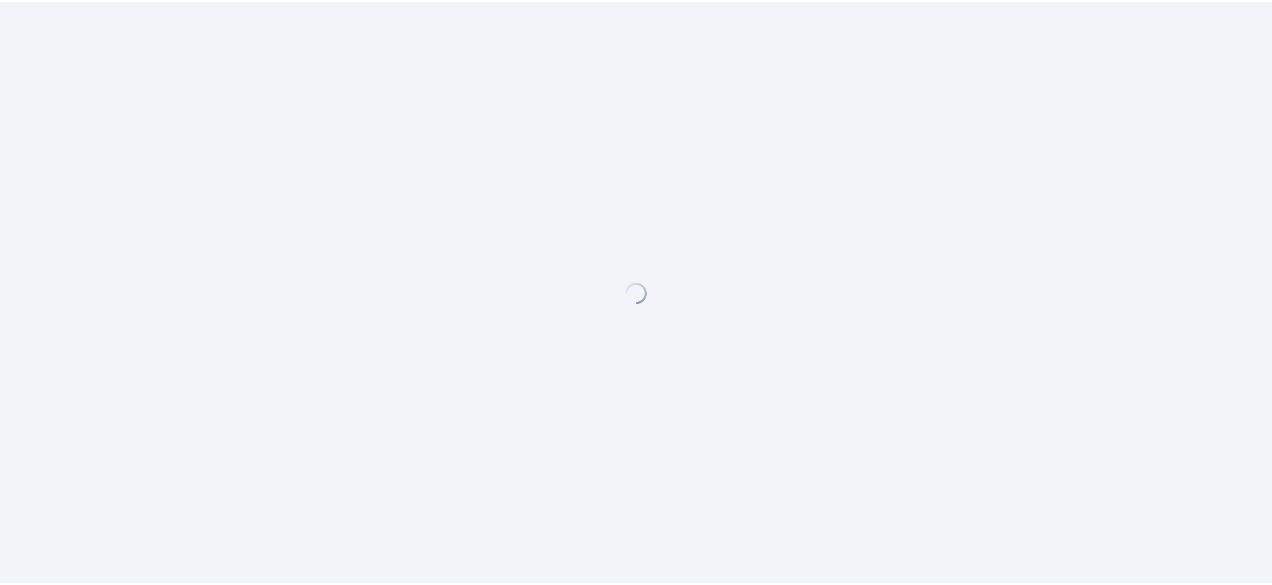 scroll, scrollTop: 0, scrollLeft: 0, axis: both 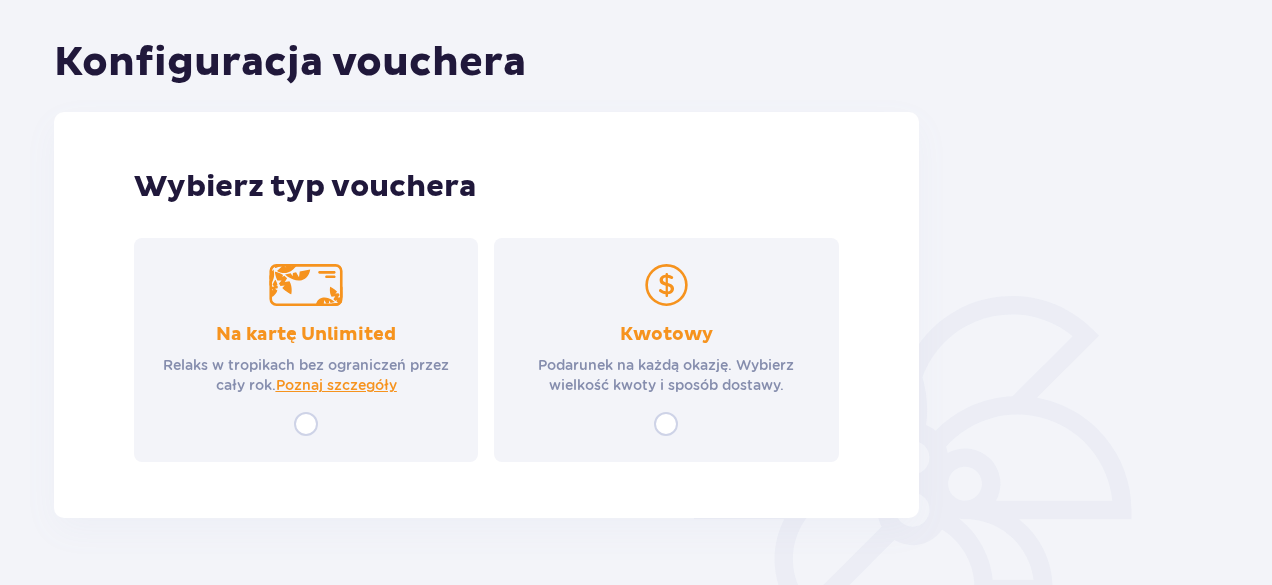 click on "Na kartę Unlimited Relaks w tropikach bez ograniczeń przez cały rok.  Poznaj szczegóły" at bounding box center (306, 350) 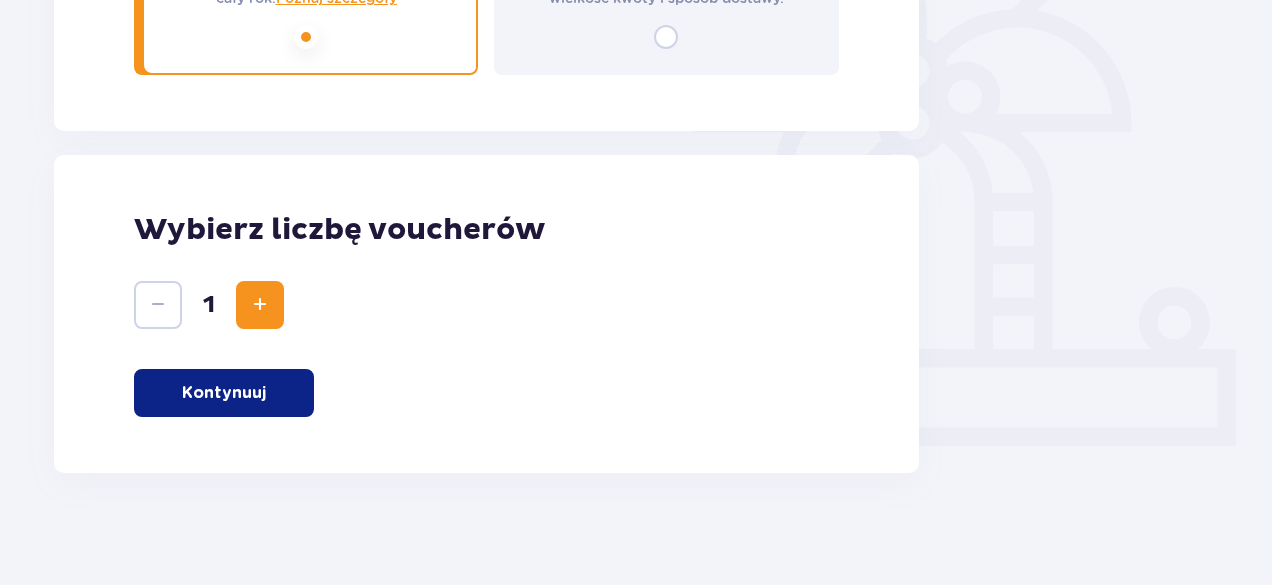 scroll, scrollTop: 594, scrollLeft: 0, axis: vertical 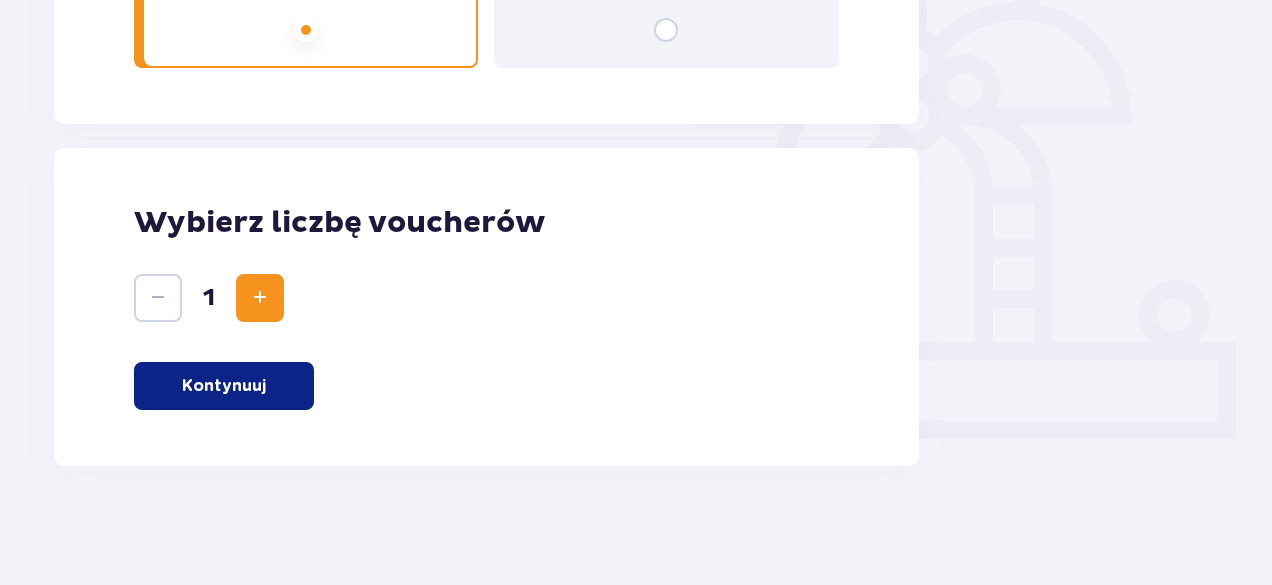 click on "Kontynuuj" at bounding box center (224, 386) 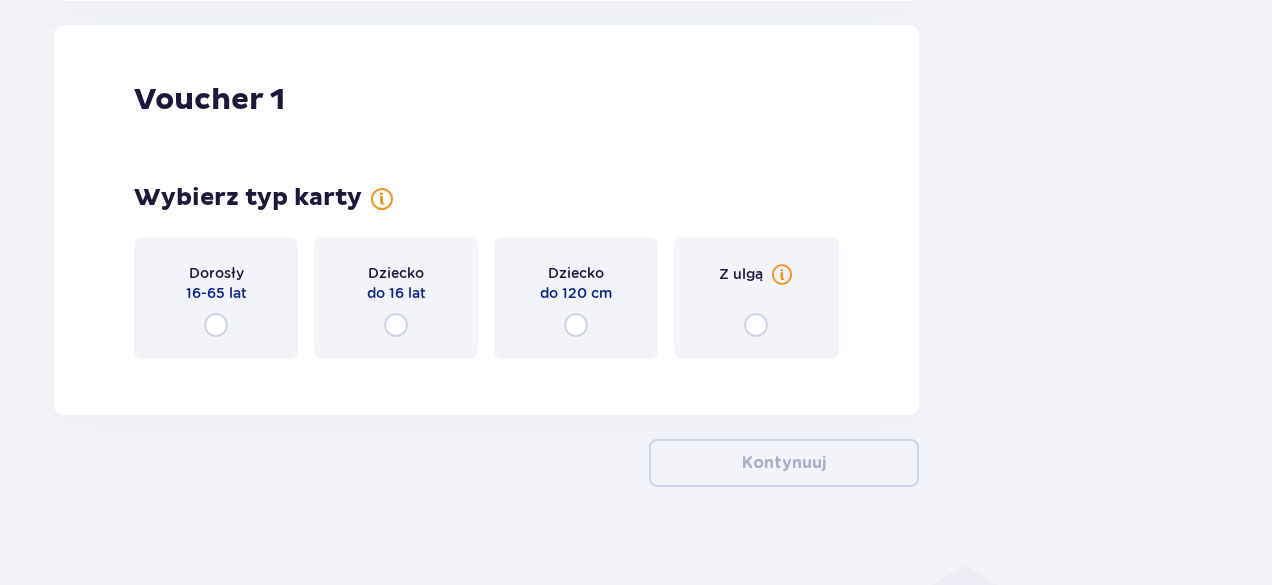 scroll, scrollTop: 1060, scrollLeft: 0, axis: vertical 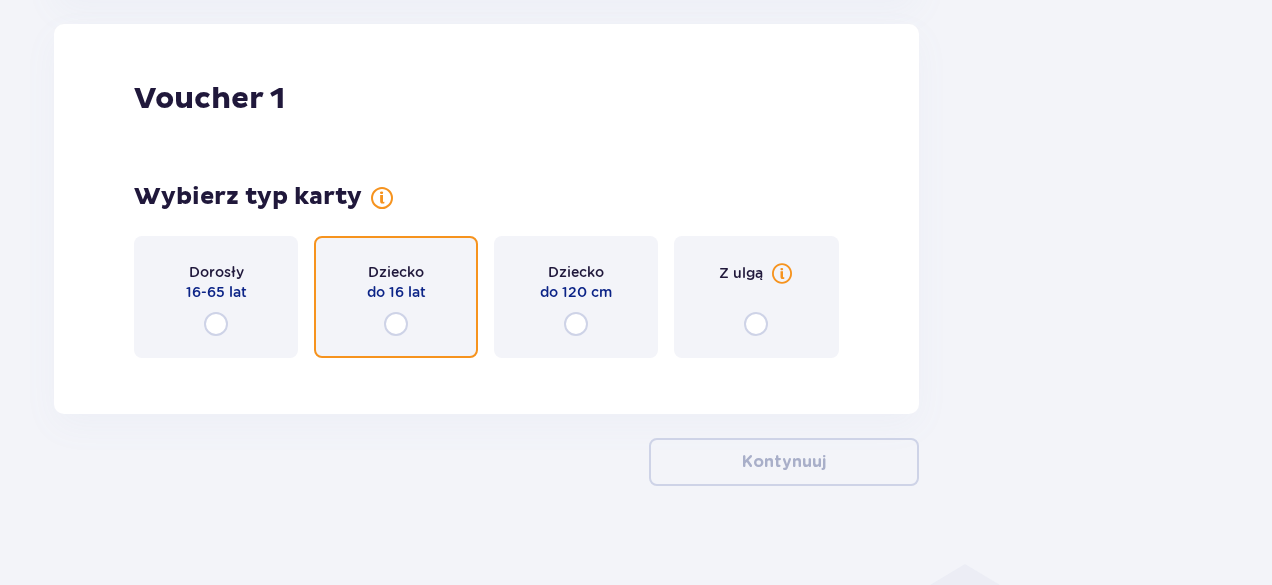 click at bounding box center [396, 324] 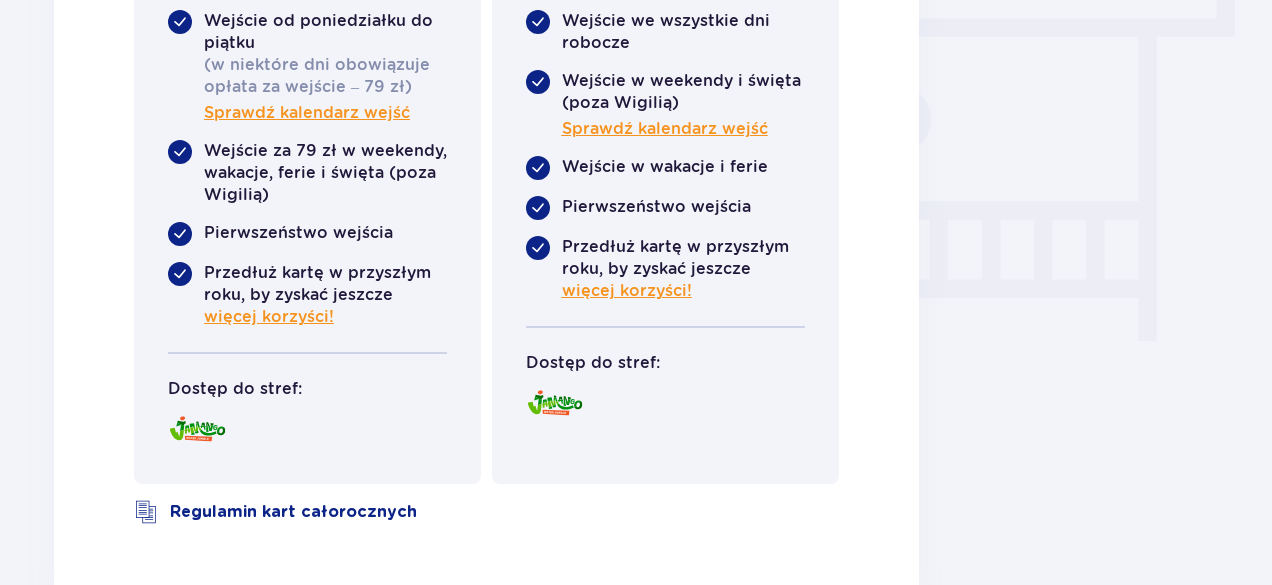 scroll, scrollTop: 1718, scrollLeft: 0, axis: vertical 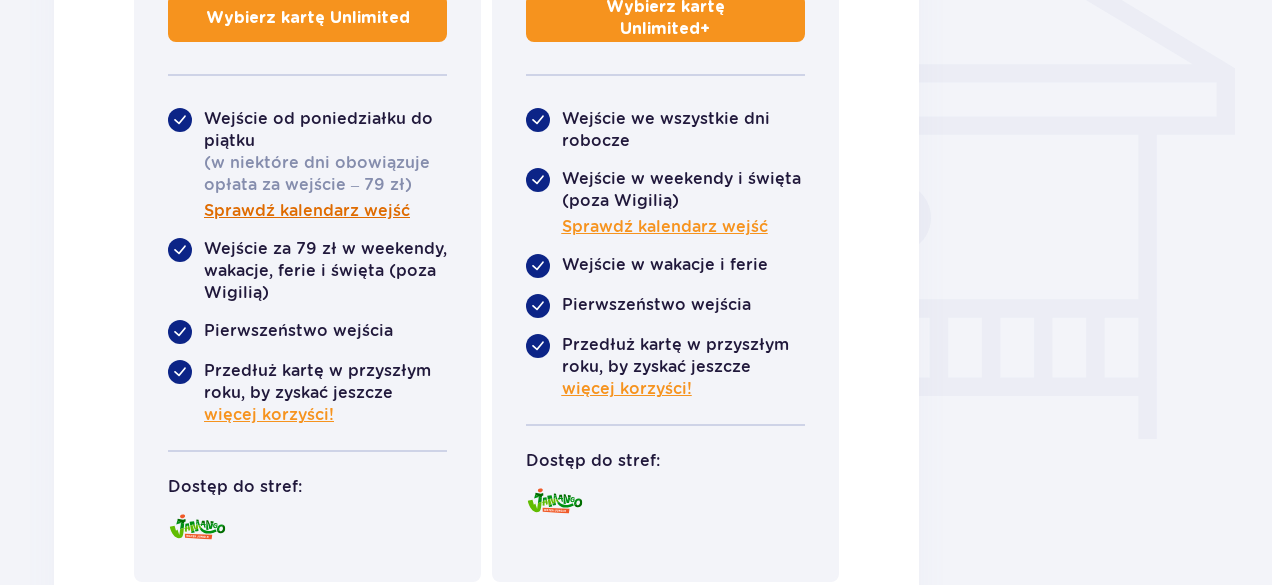 click on "Sprawdź kalendarz wejść" at bounding box center (307, 211) 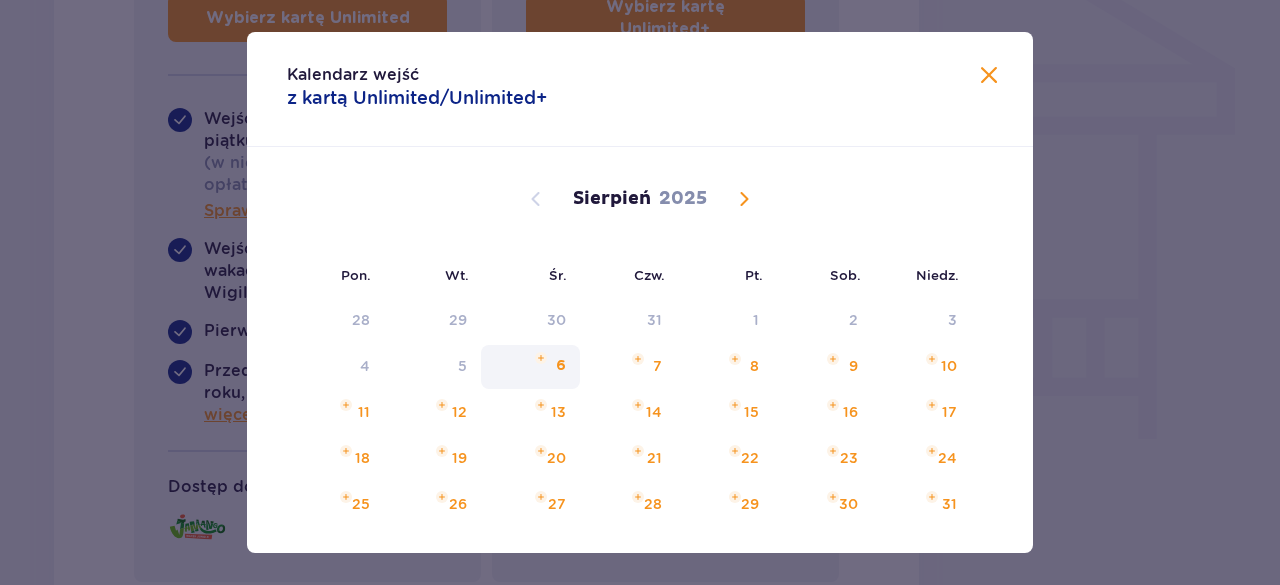 click on "6" at bounding box center [530, 367] 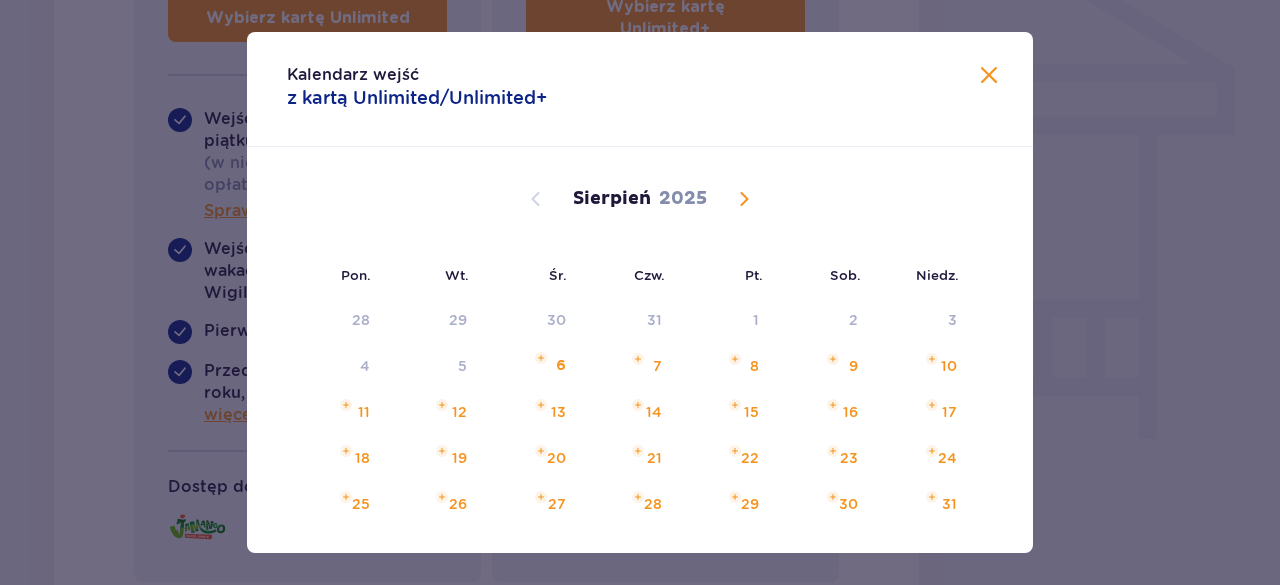 click at bounding box center (744, 199) 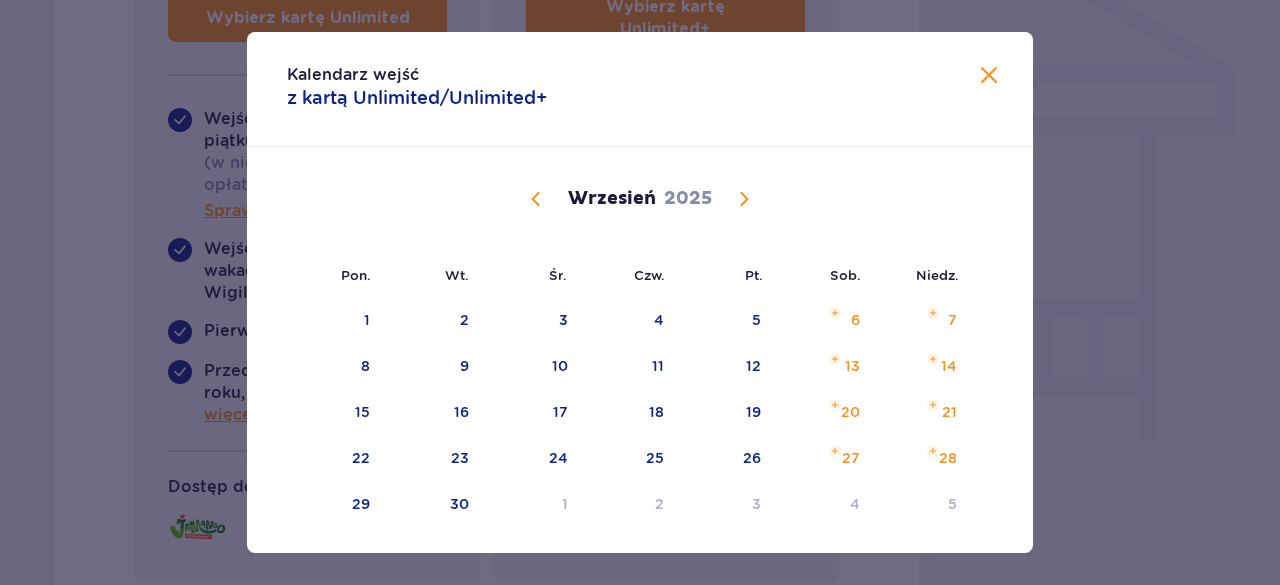click on "Wrzesień 2025" at bounding box center [640, 199] 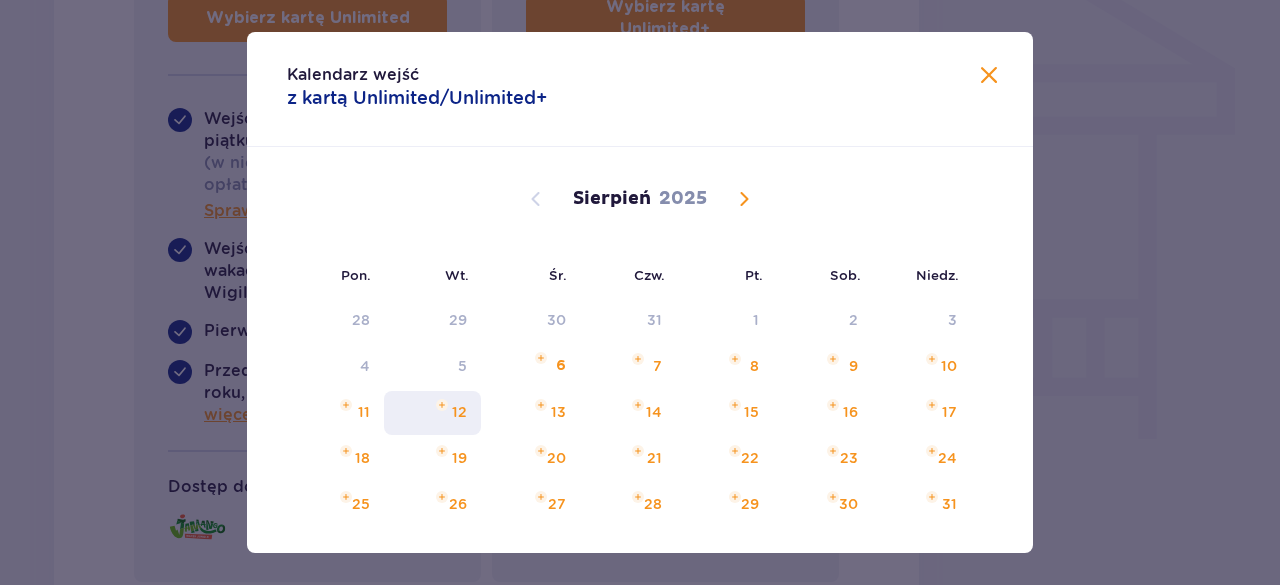 click on "12" at bounding box center [459, 412] 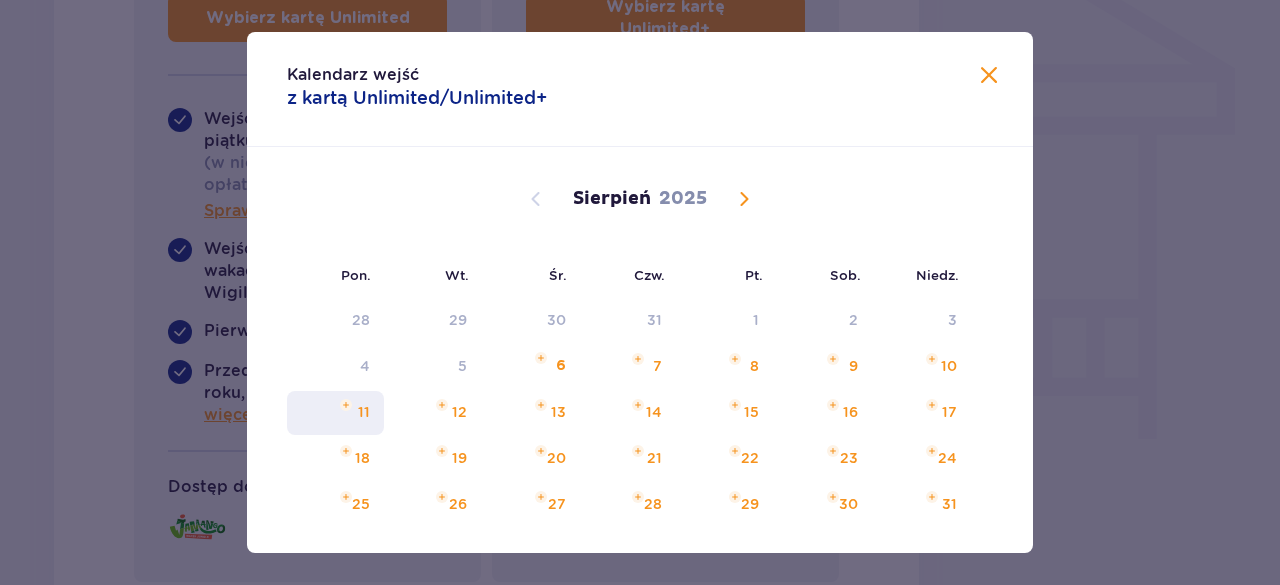 click on "11" at bounding box center [335, 413] 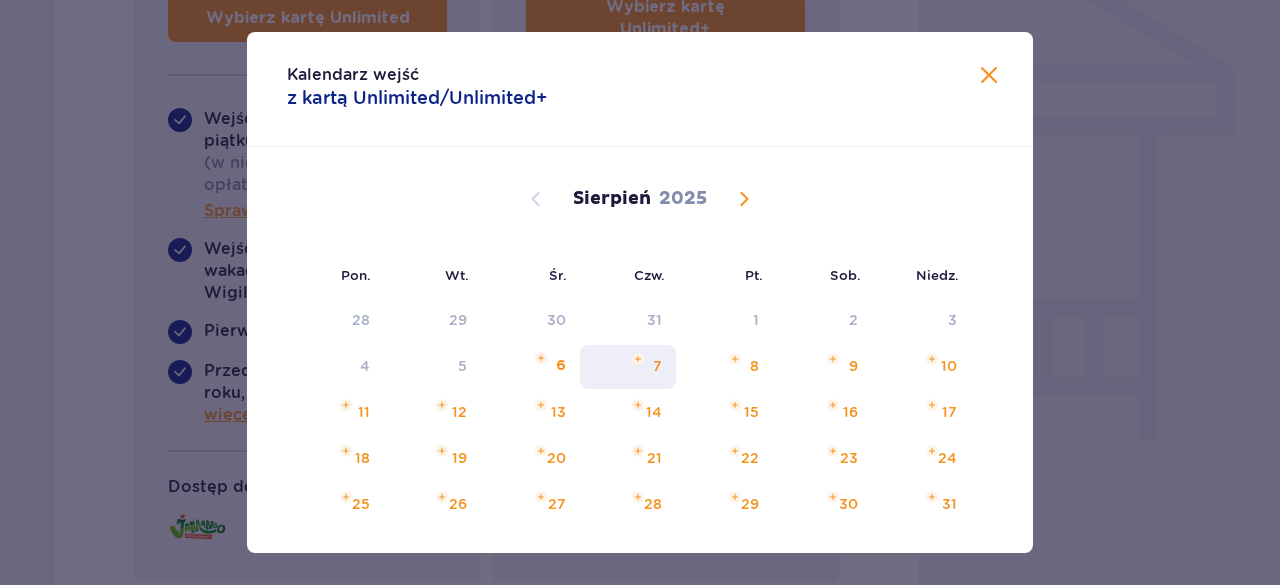 click on "7" at bounding box center (628, 367) 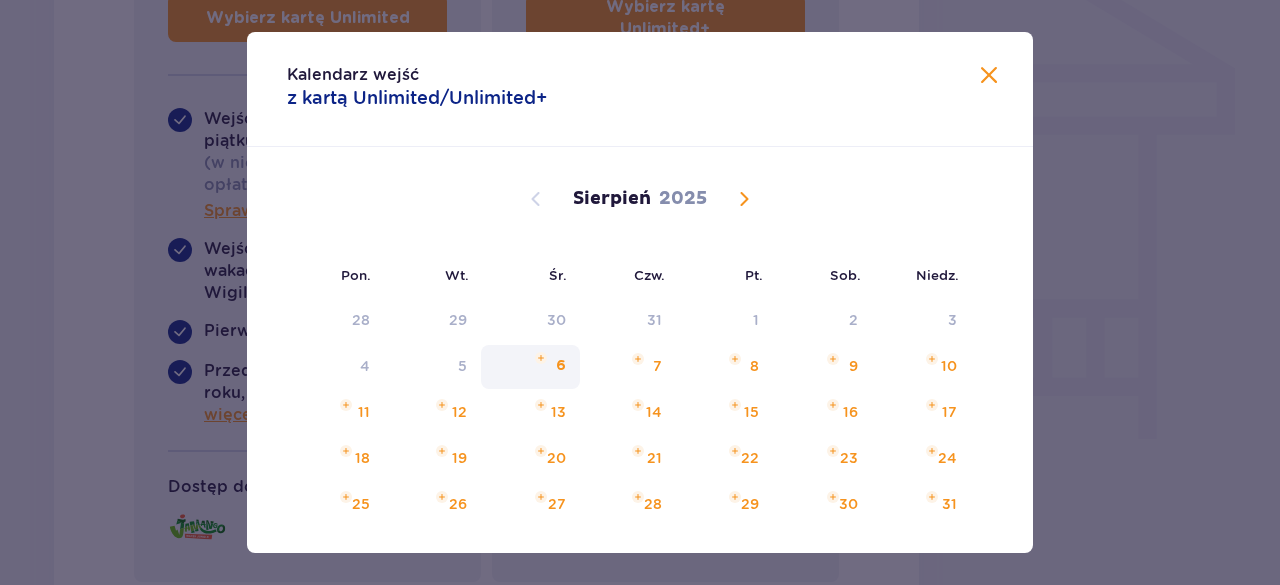 click on "6" at bounding box center [530, 367] 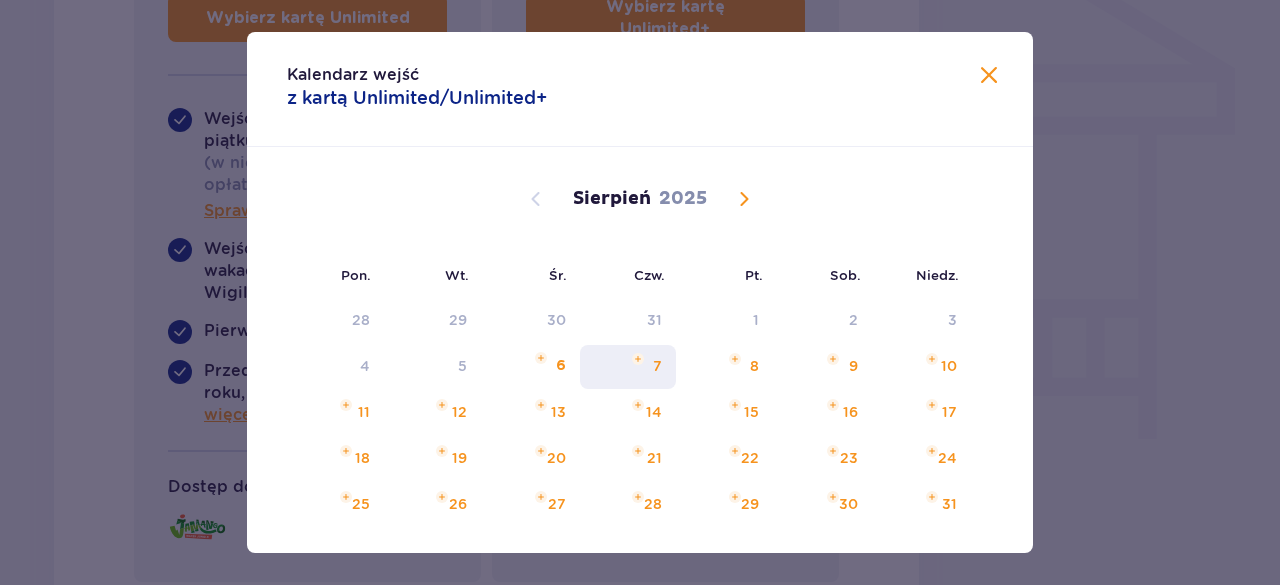 click on "7" at bounding box center (628, 367) 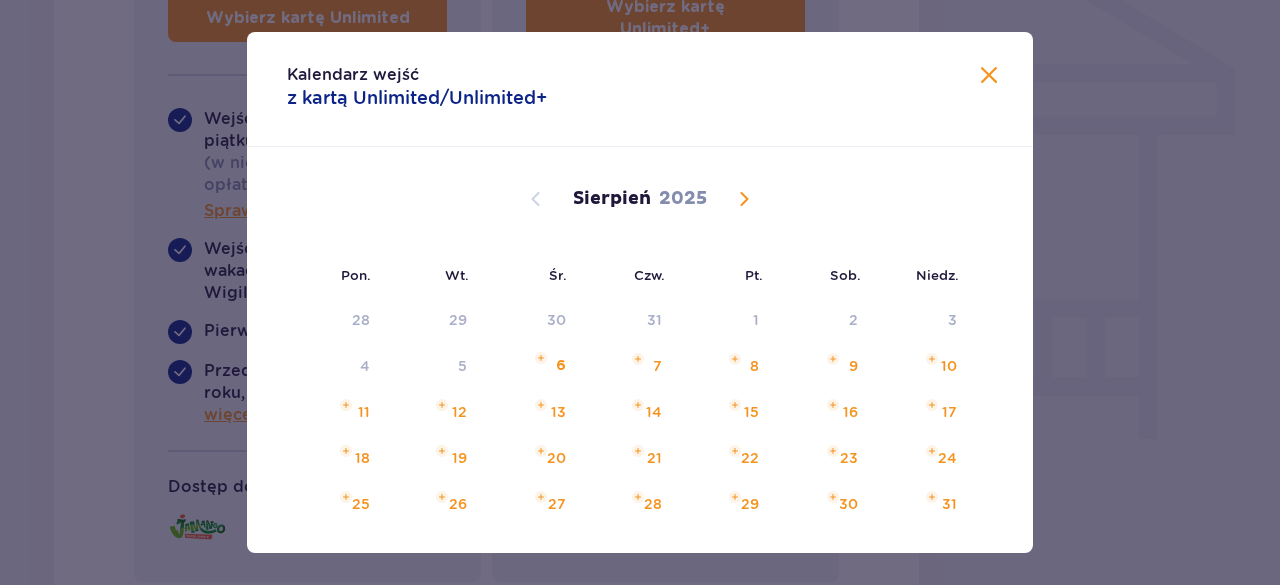 click at bounding box center (744, 199) 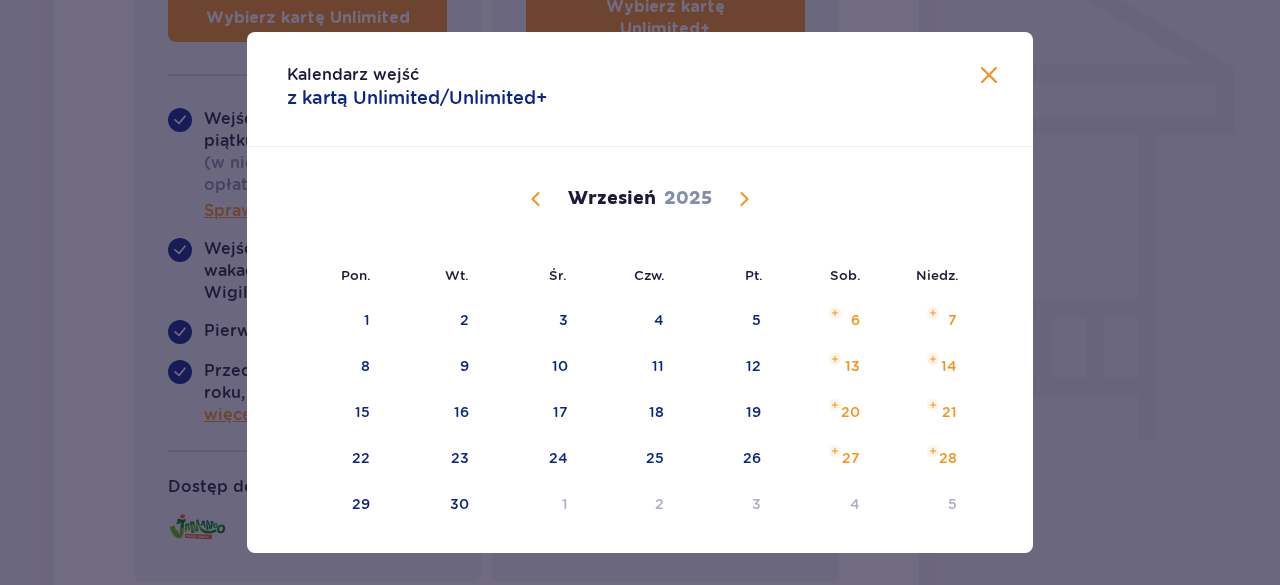 click at bounding box center [536, 199] 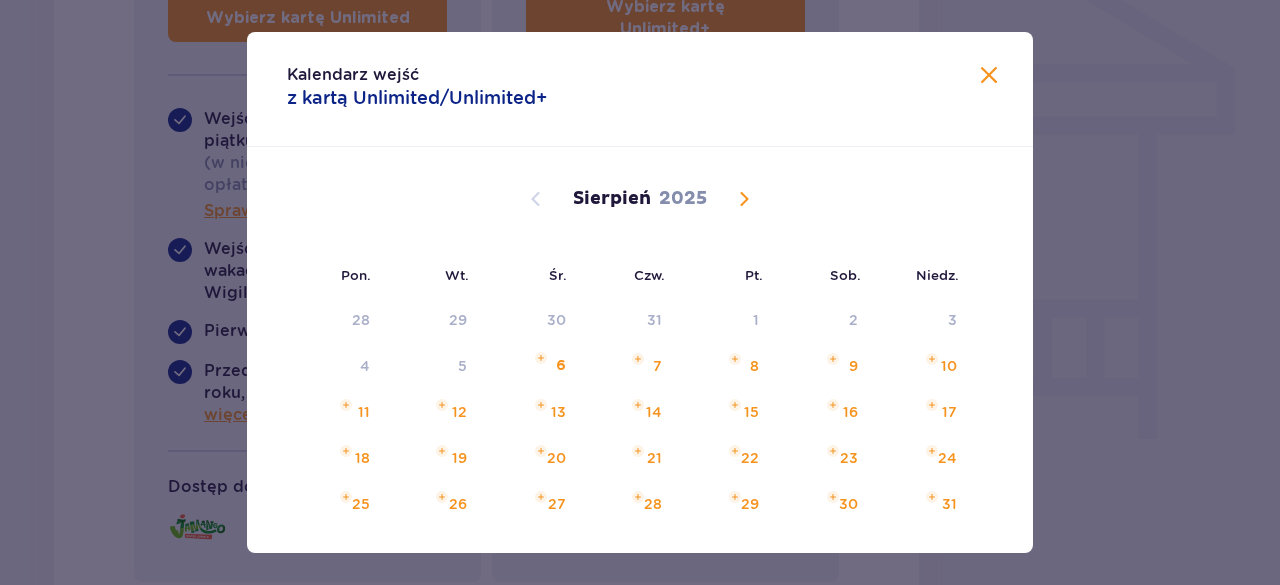 click at bounding box center [989, 76] 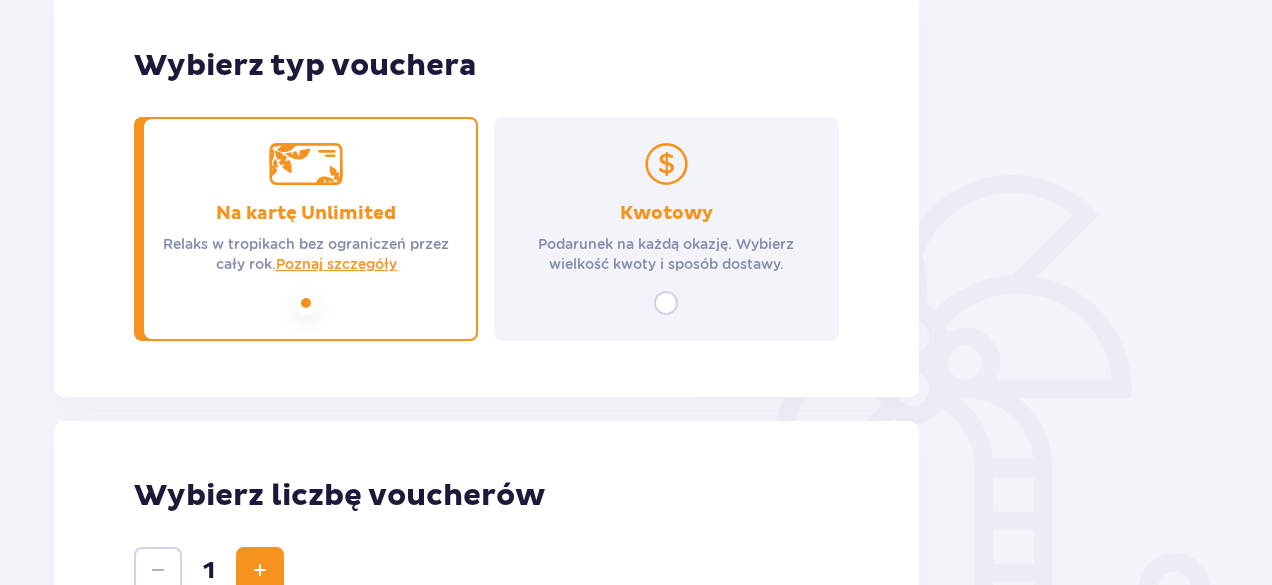 scroll, scrollTop: 0, scrollLeft: 0, axis: both 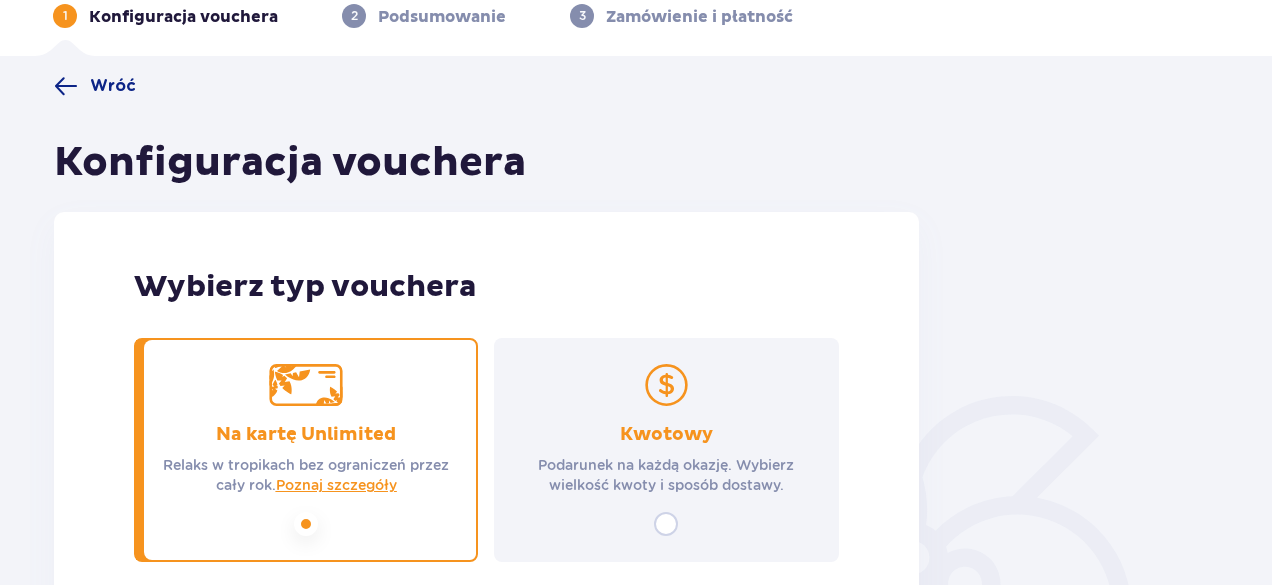 click at bounding box center [666, 385] 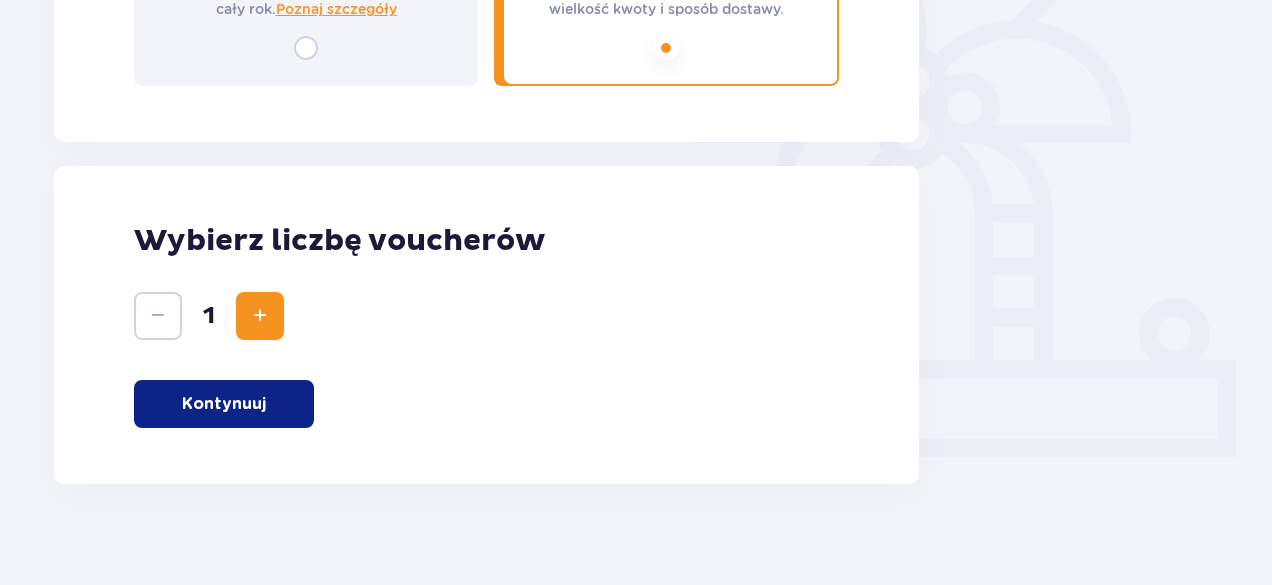 scroll, scrollTop: 594, scrollLeft: 0, axis: vertical 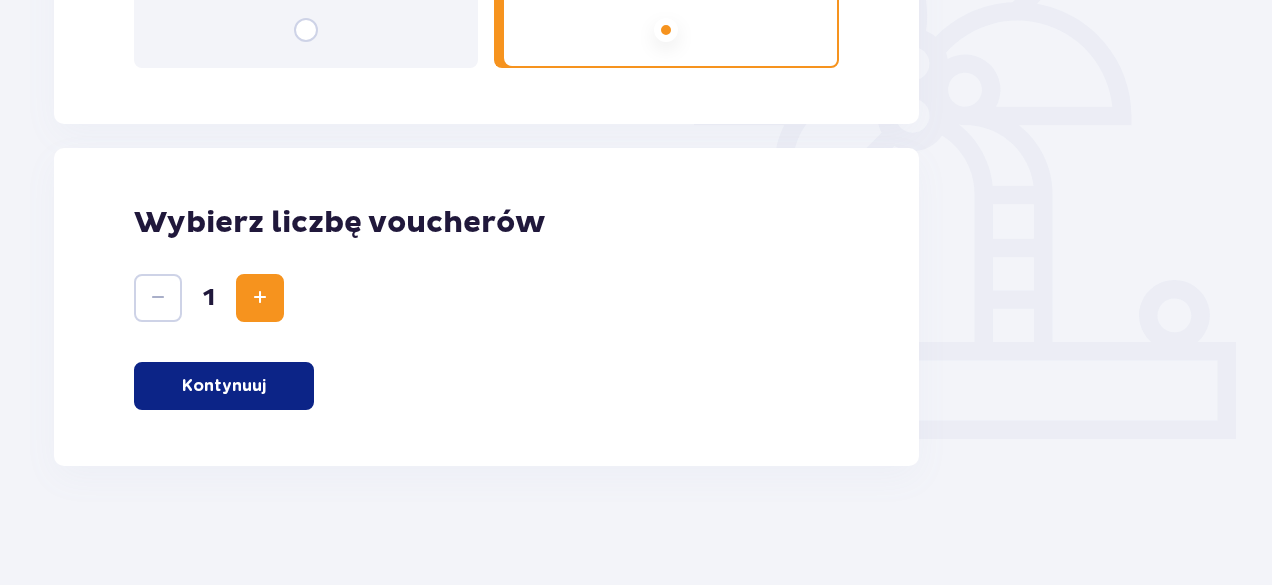 click on "Kontynuuj" at bounding box center [224, 386] 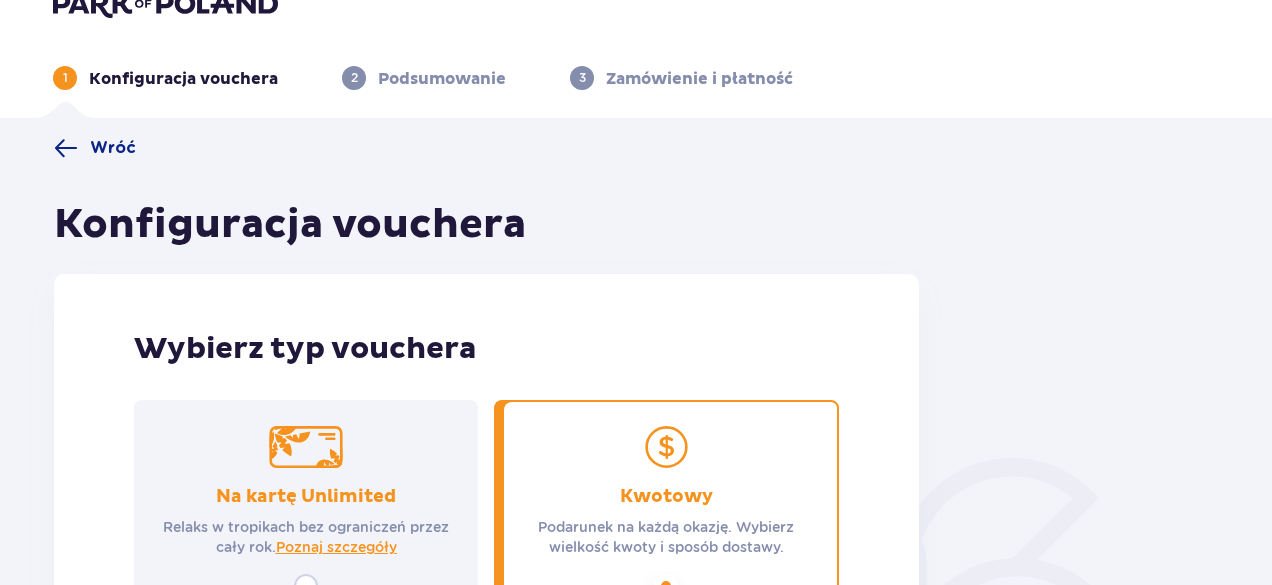 scroll, scrollTop: 0, scrollLeft: 0, axis: both 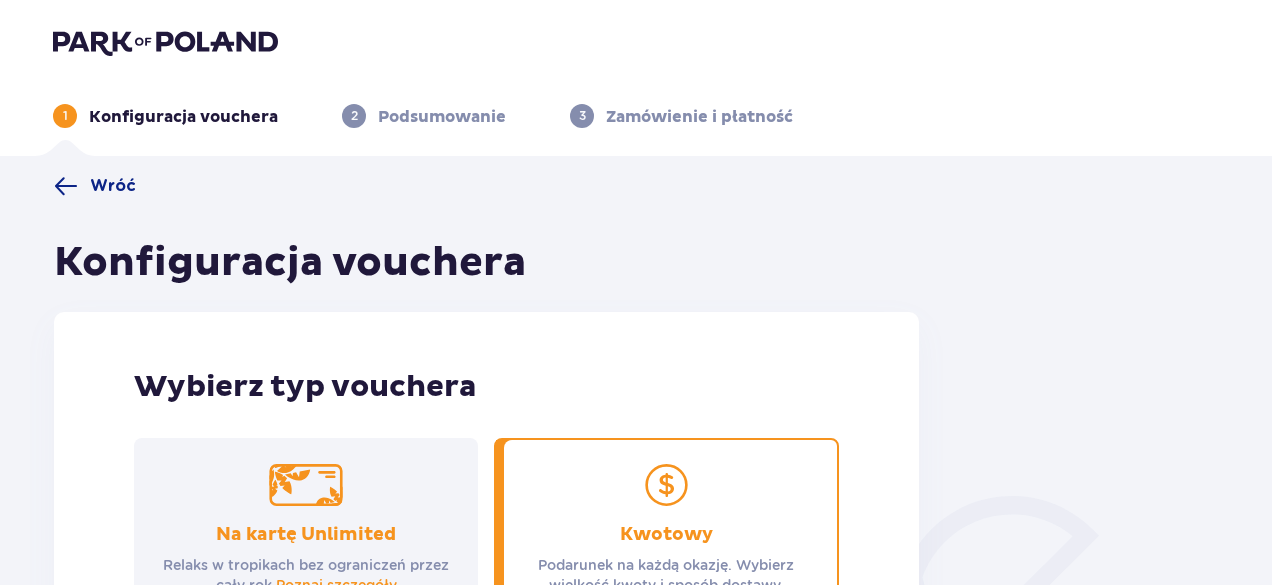 click at bounding box center (165, 42) 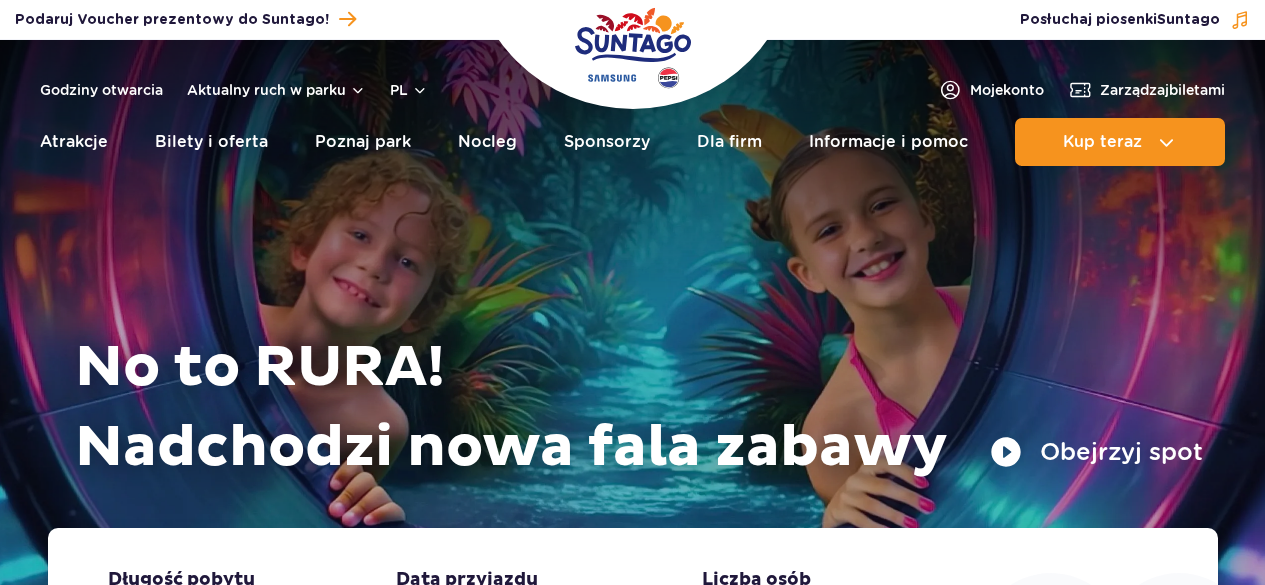 scroll, scrollTop: 0, scrollLeft: 0, axis: both 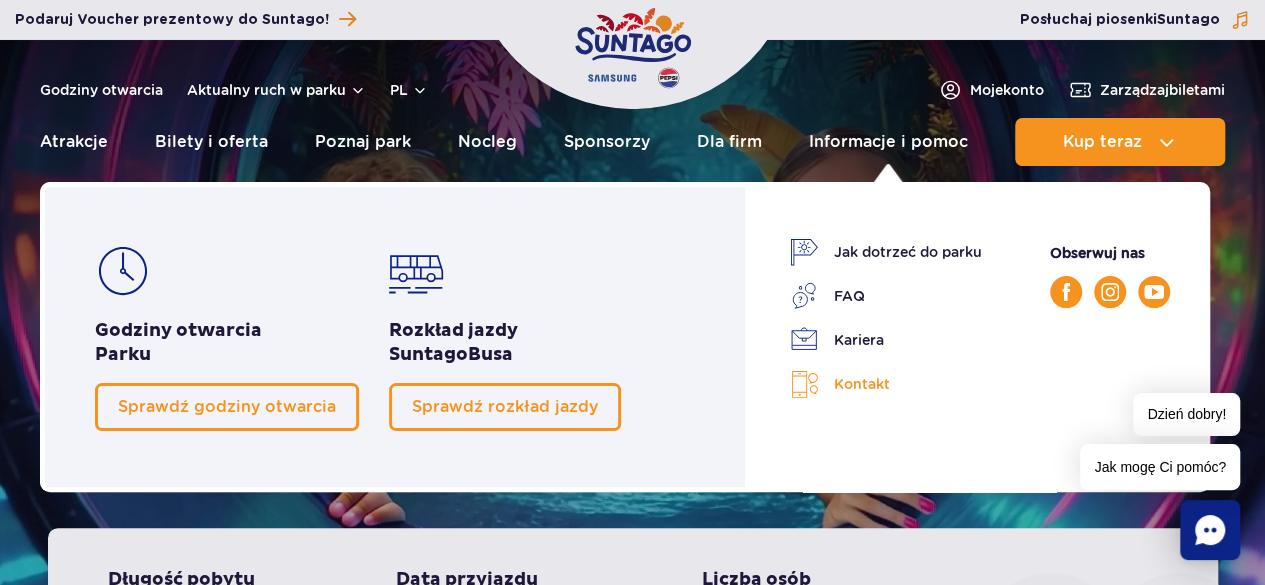 click on "Kontakt" at bounding box center [886, 384] 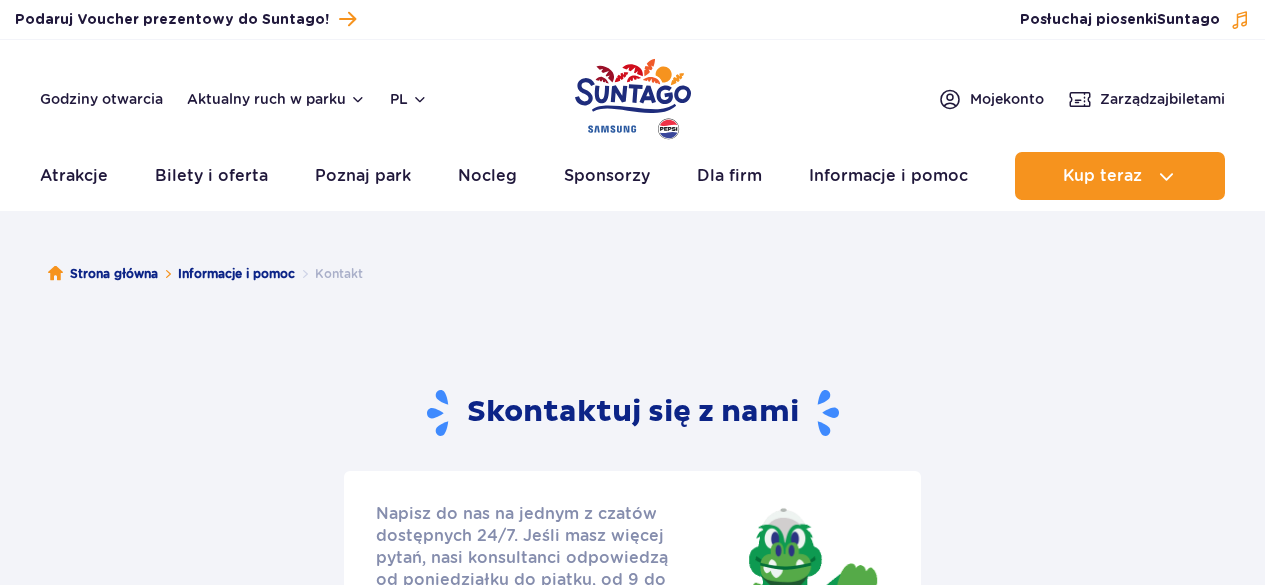 scroll, scrollTop: 0, scrollLeft: 0, axis: both 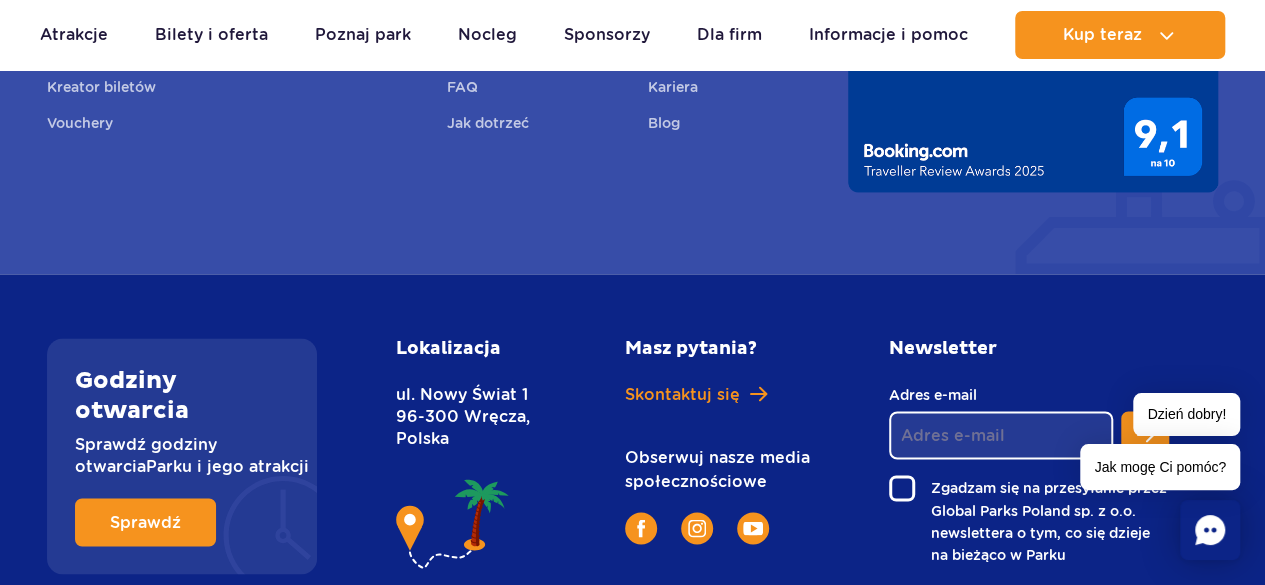 drag, startPoint x: 466, startPoint y: 394, endPoint x: 516, endPoint y: 393, distance: 50.01 